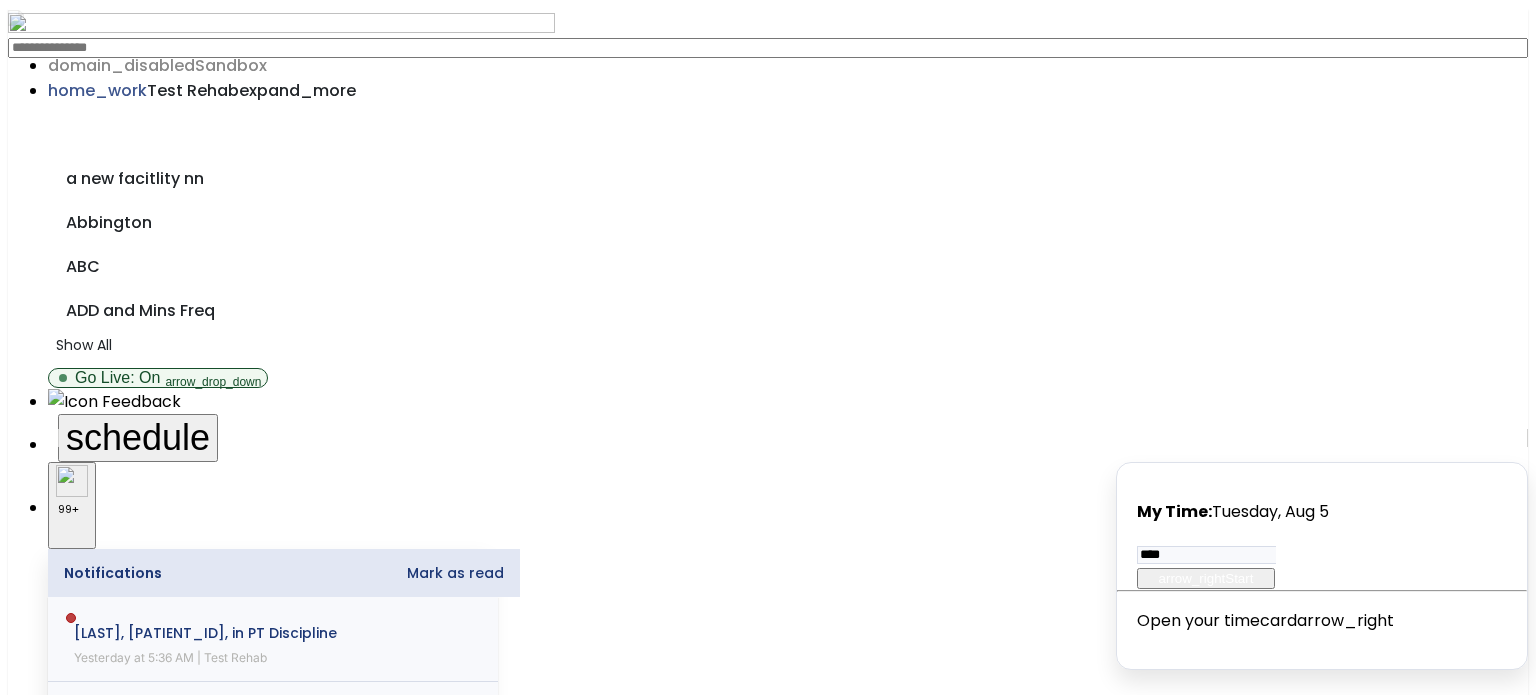 click on "Other" at bounding box center (768, 2155) 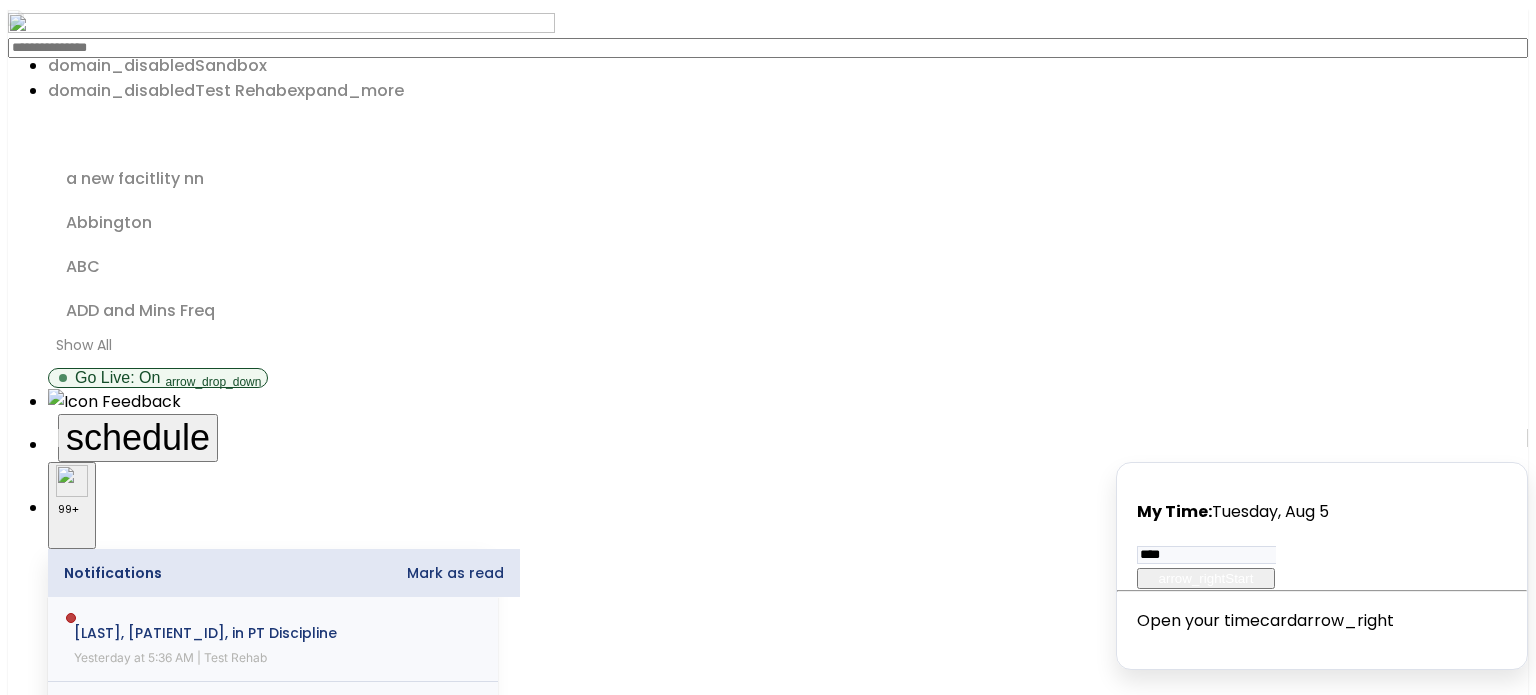 click on "arrow_back" 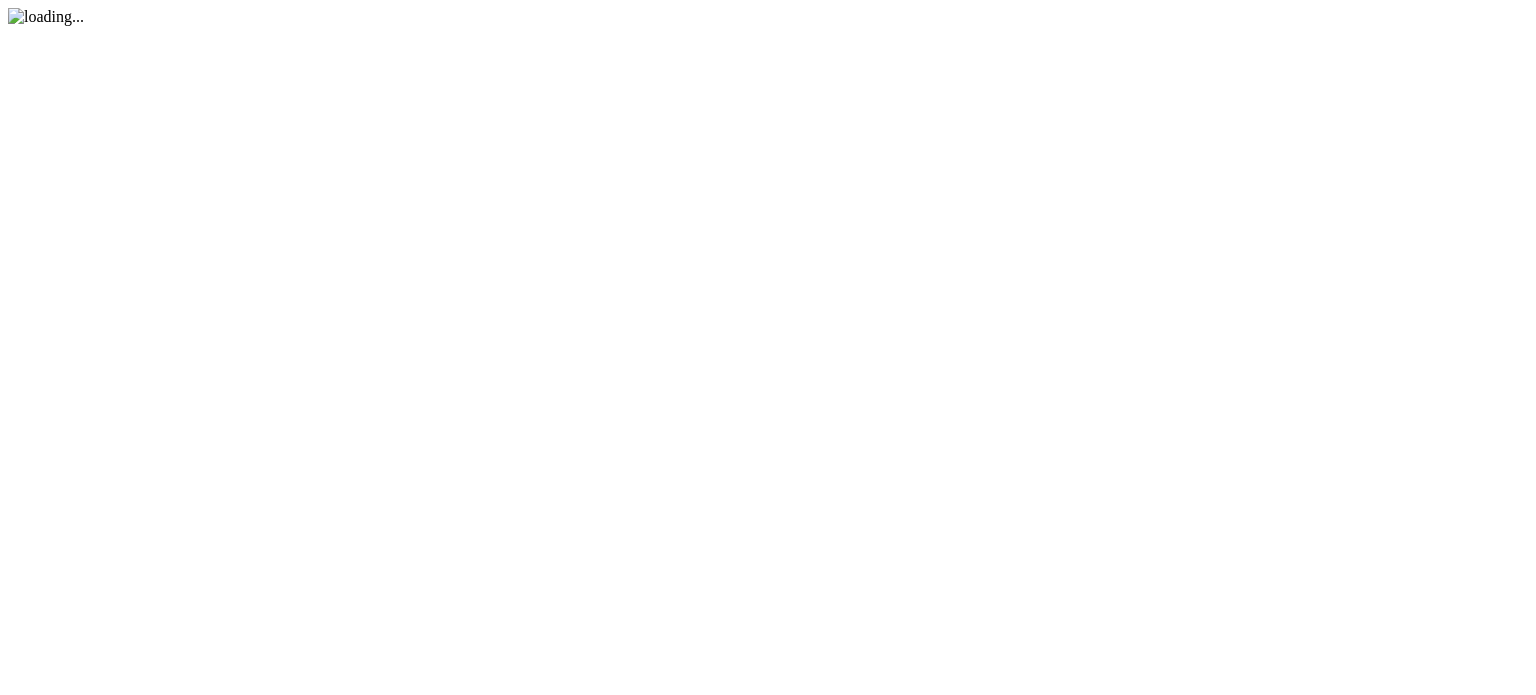 scroll, scrollTop: 0, scrollLeft: 0, axis: both 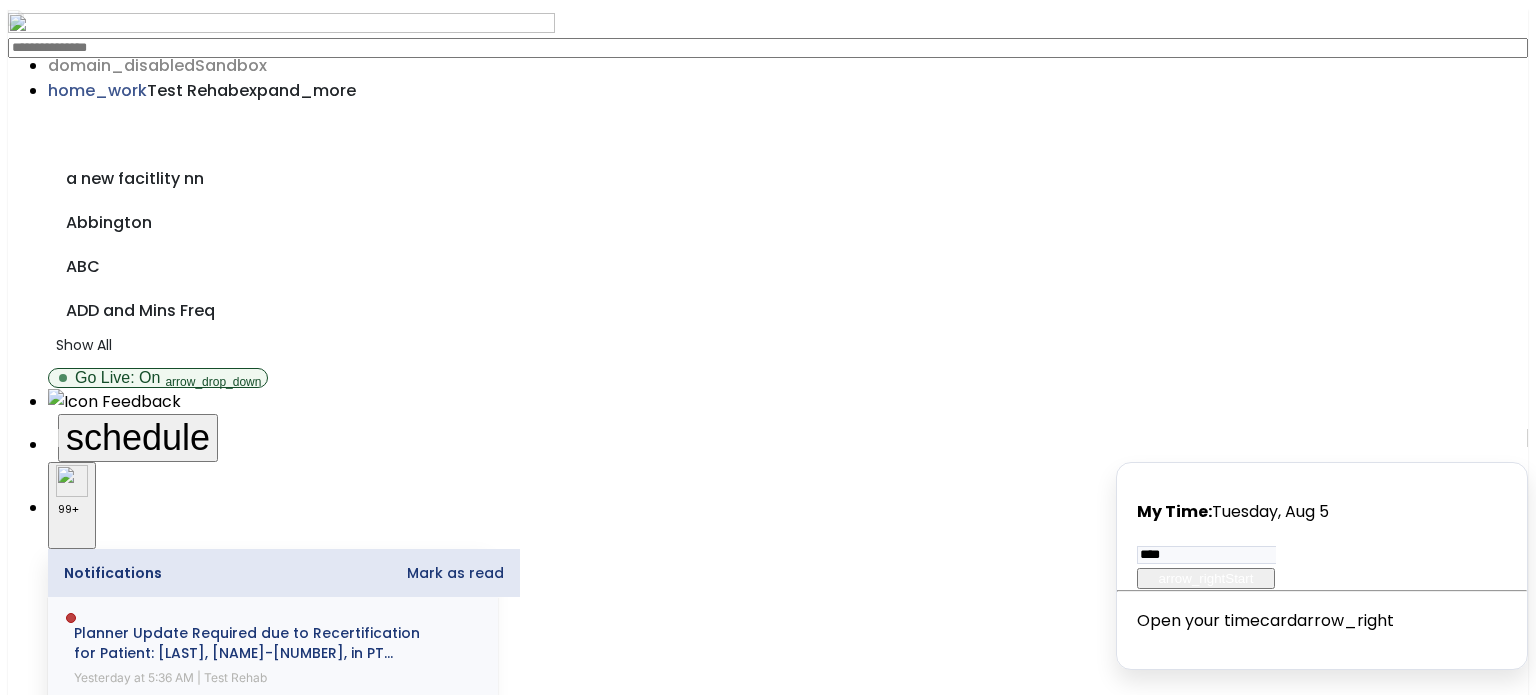 click on "Other" at bounding box center [768, 2175] 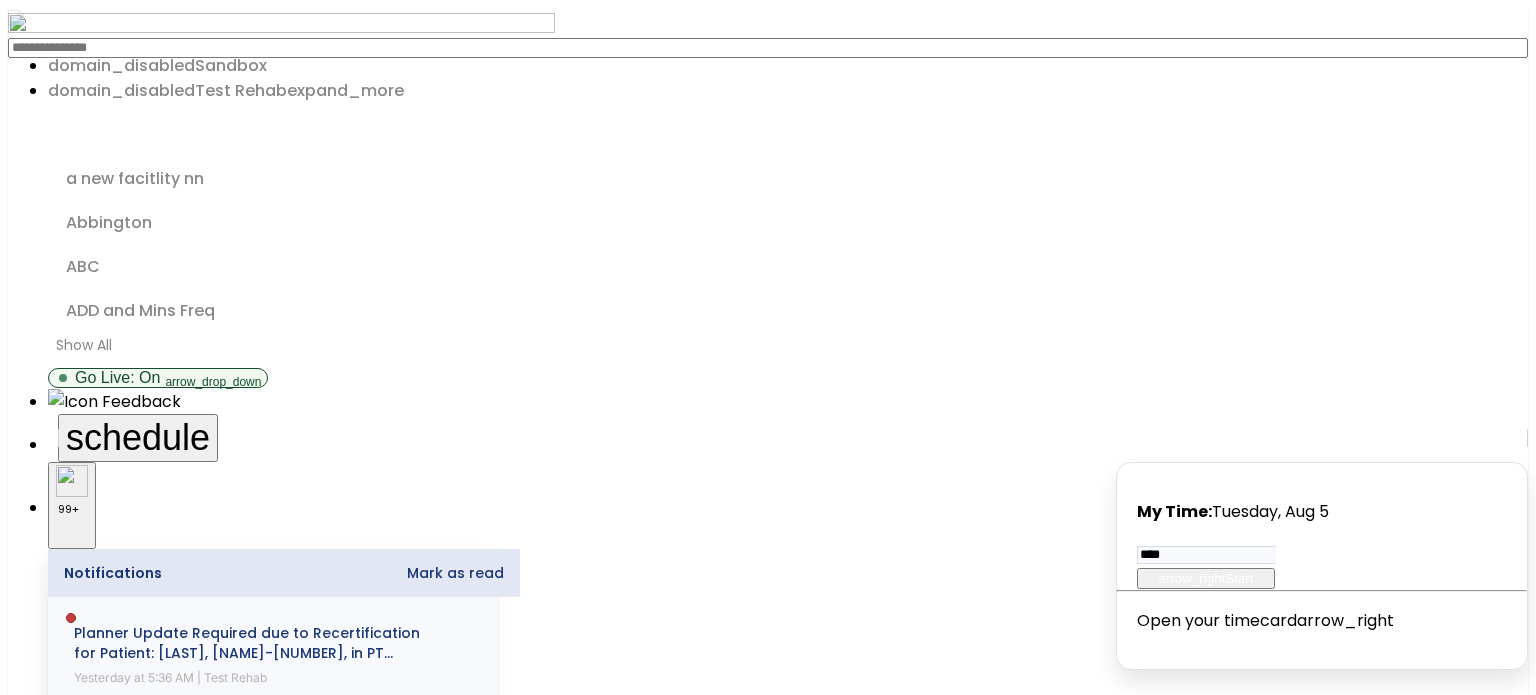 click on "arrow_back" 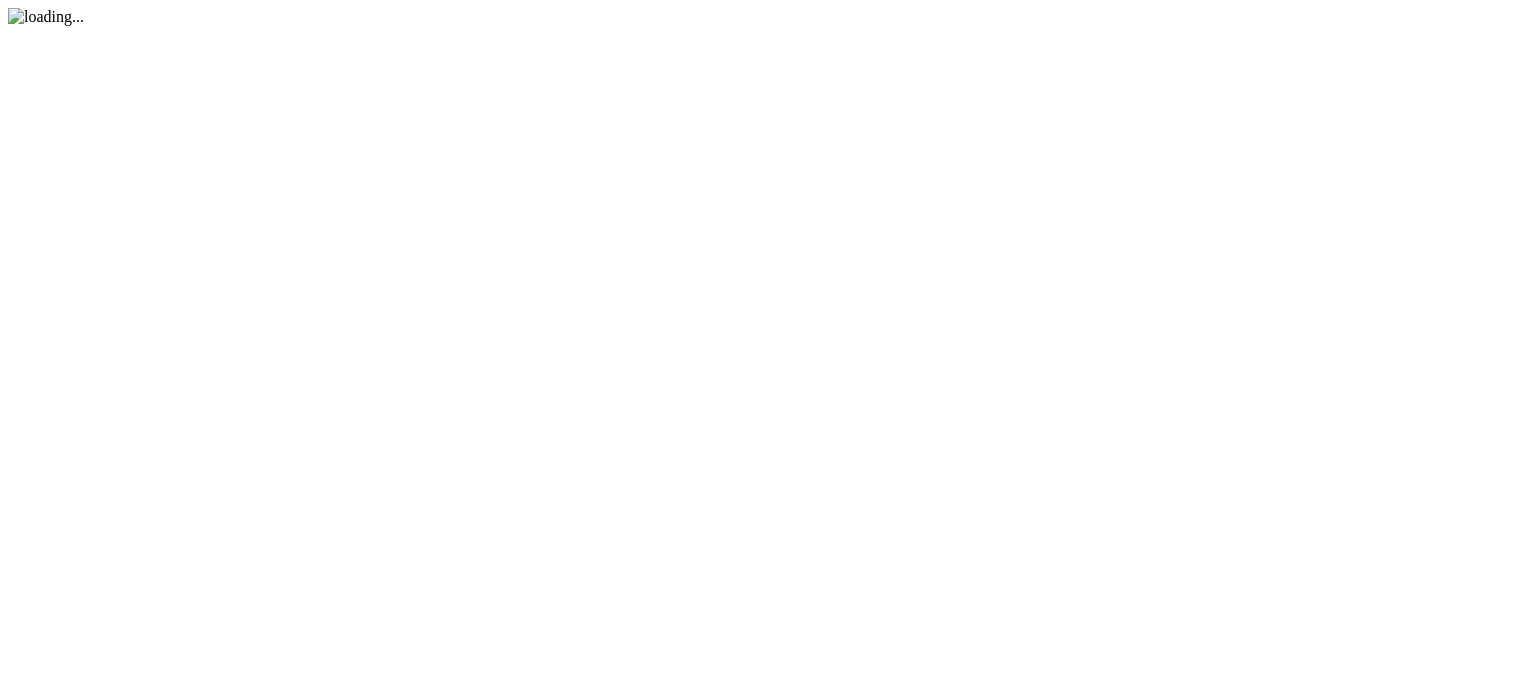 scroll, scrollTop: 0, scrollLeft: 0, axis: both 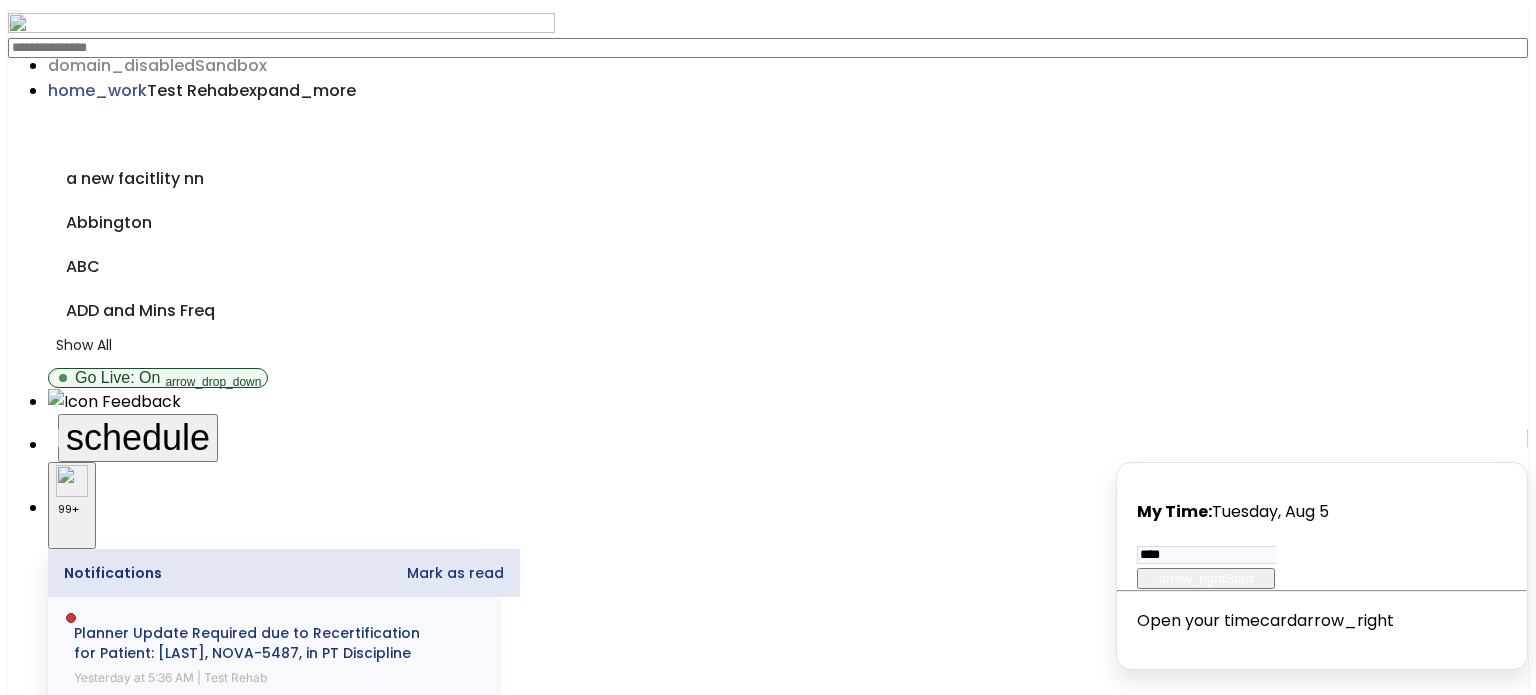click on "Other" at bounding box center [768, 2195] 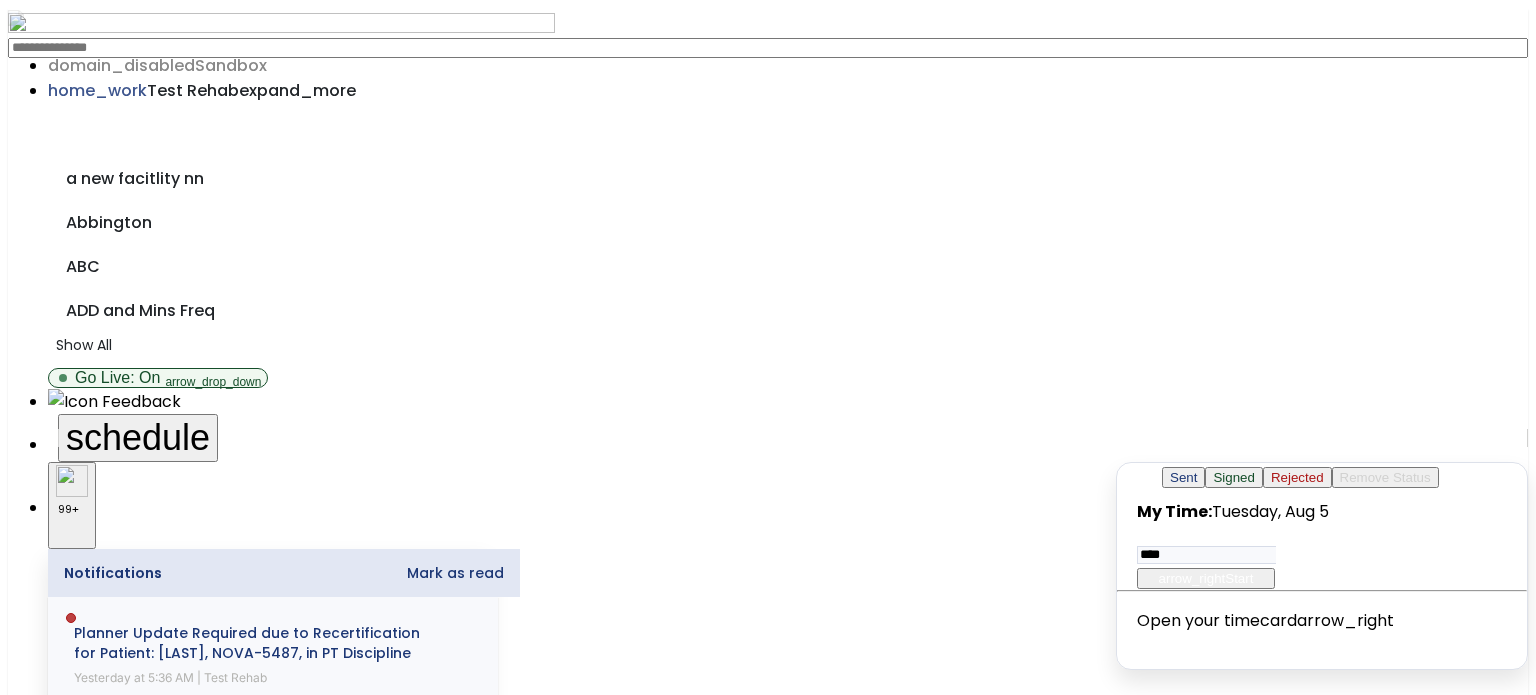 click on "Rejected" at bounding box center [1297, 477] 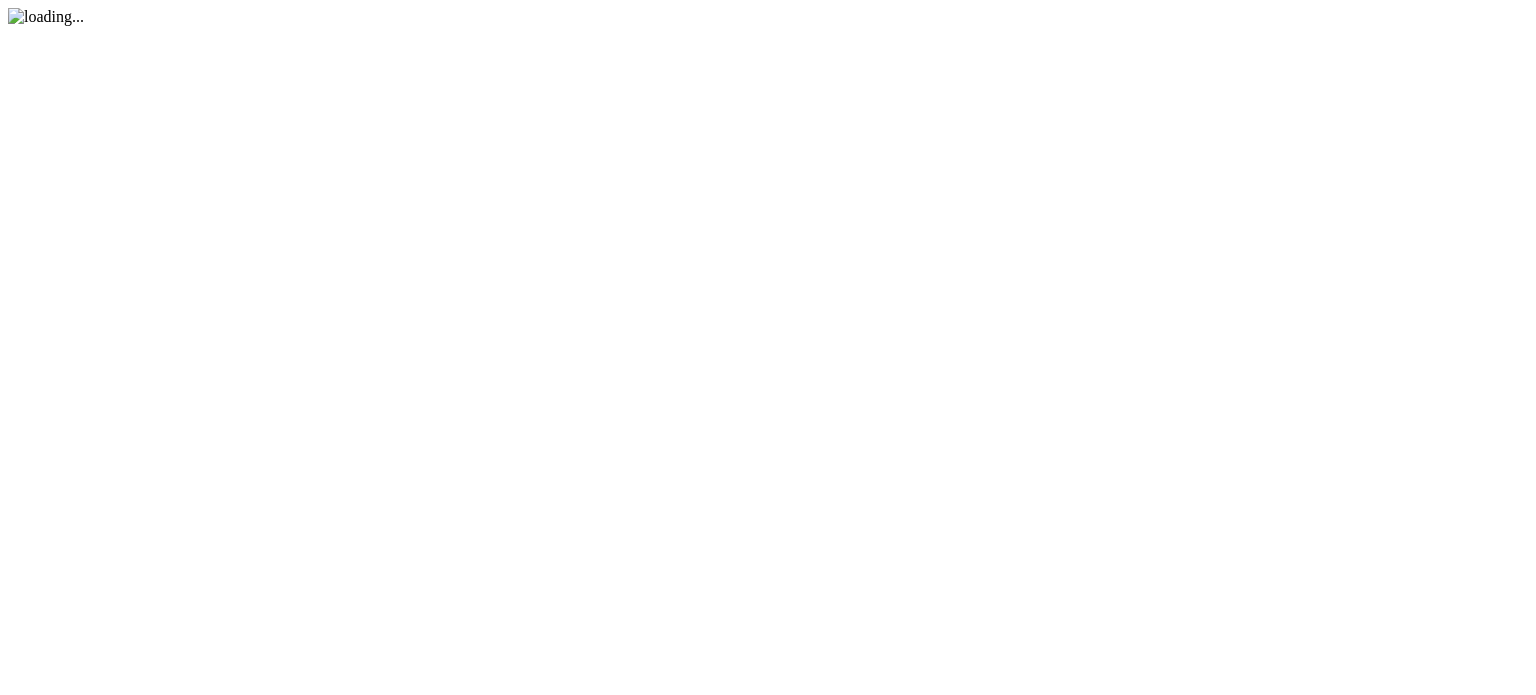 scroll, scrollTop: 0, scrollLeft: 0, axis: both 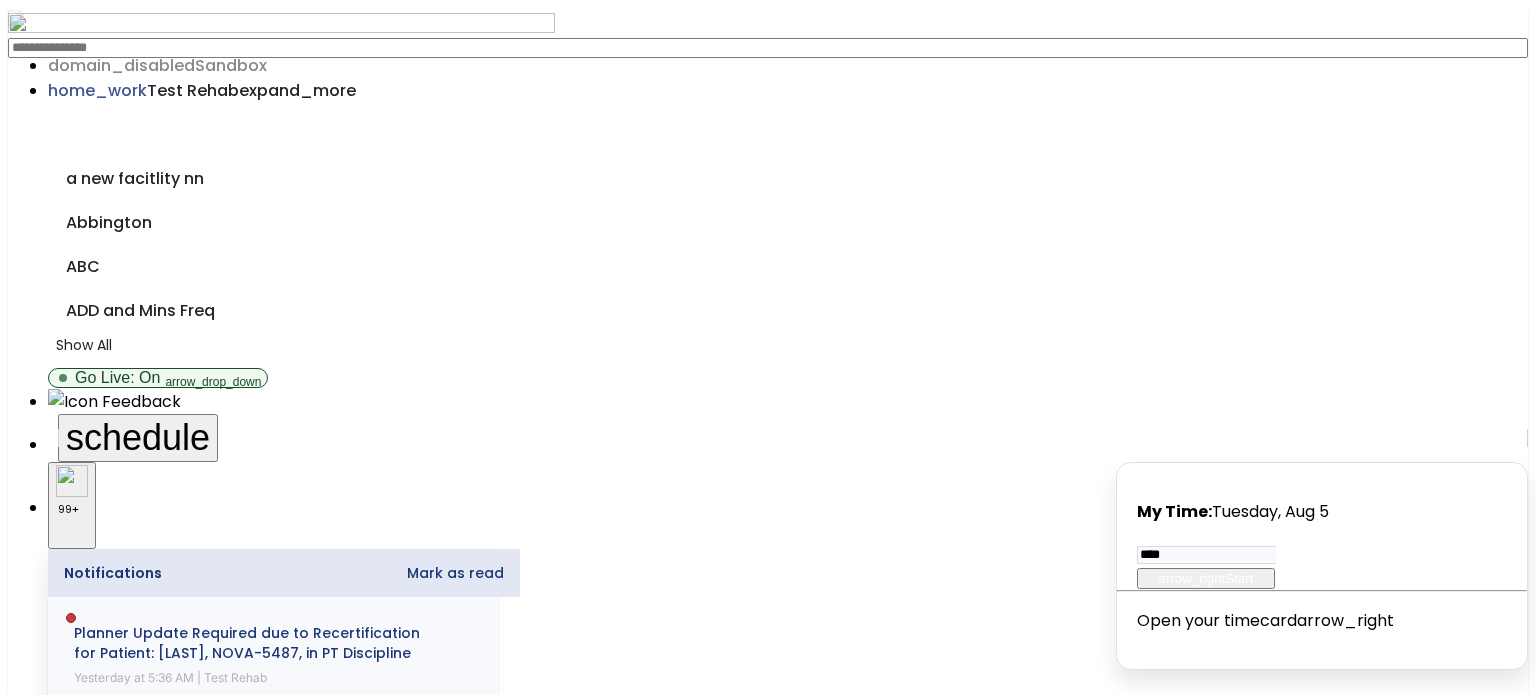 click on "Other" at bounding box center (768, 2195) 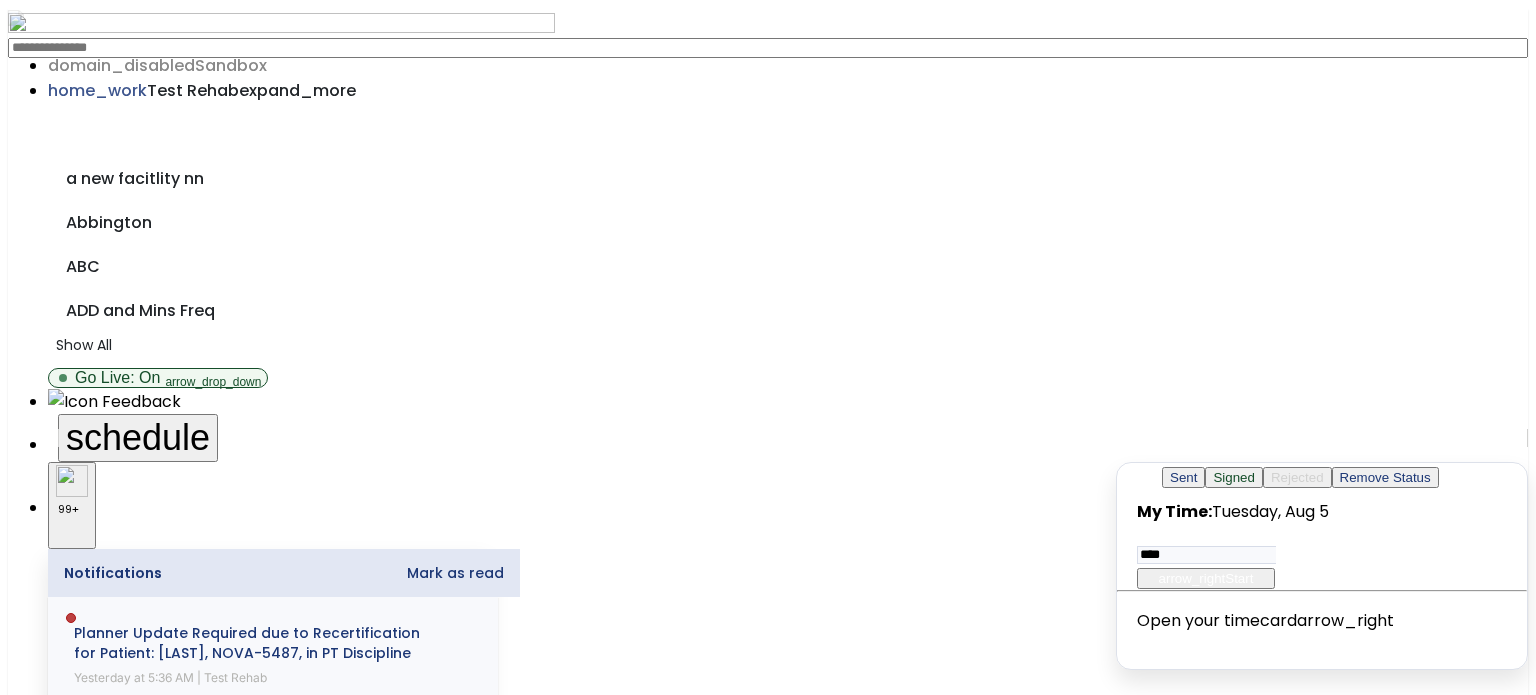 click on "Sent" at bounding box center (1183, 477) 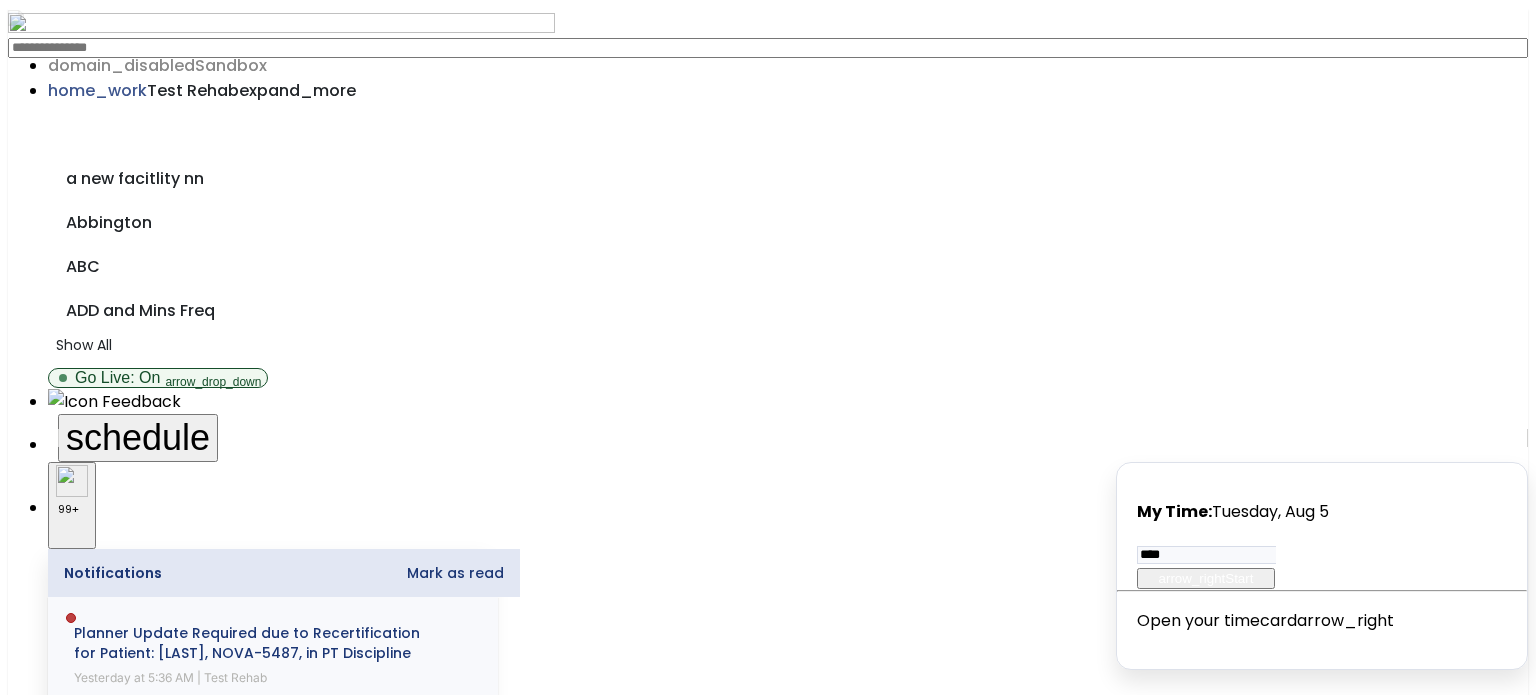 click on "Sent" 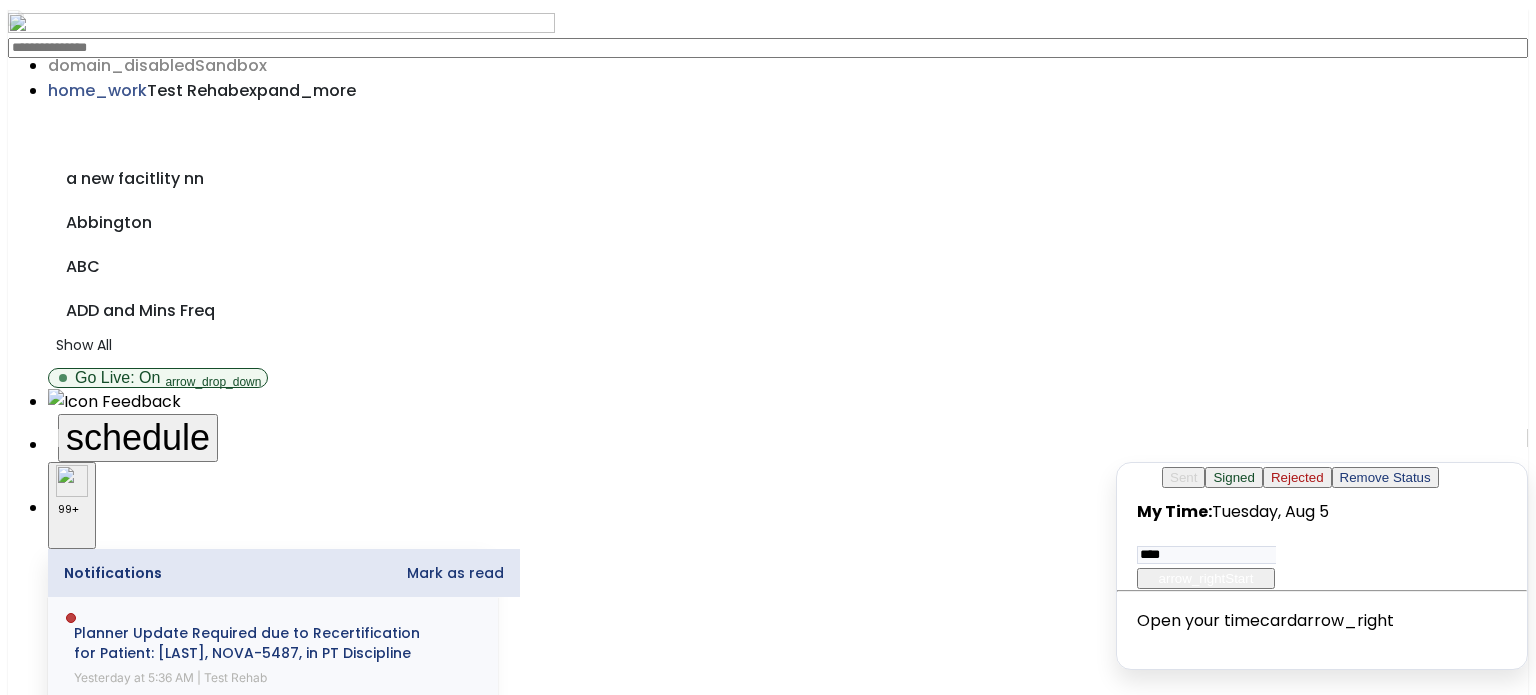 click on "Rejected" at bounding box center (1297, 477) 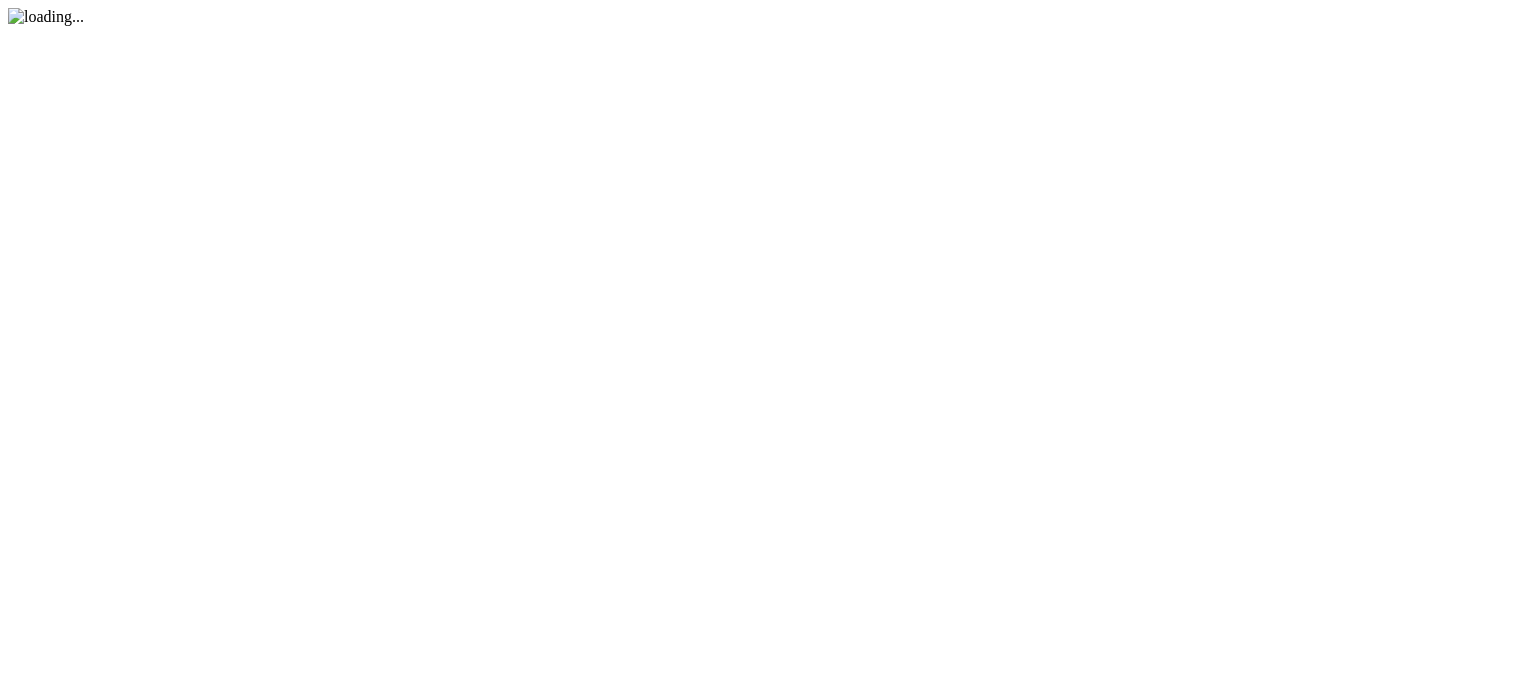 scroll, scrollTop: 0, scrollLeft: 0, axis: both 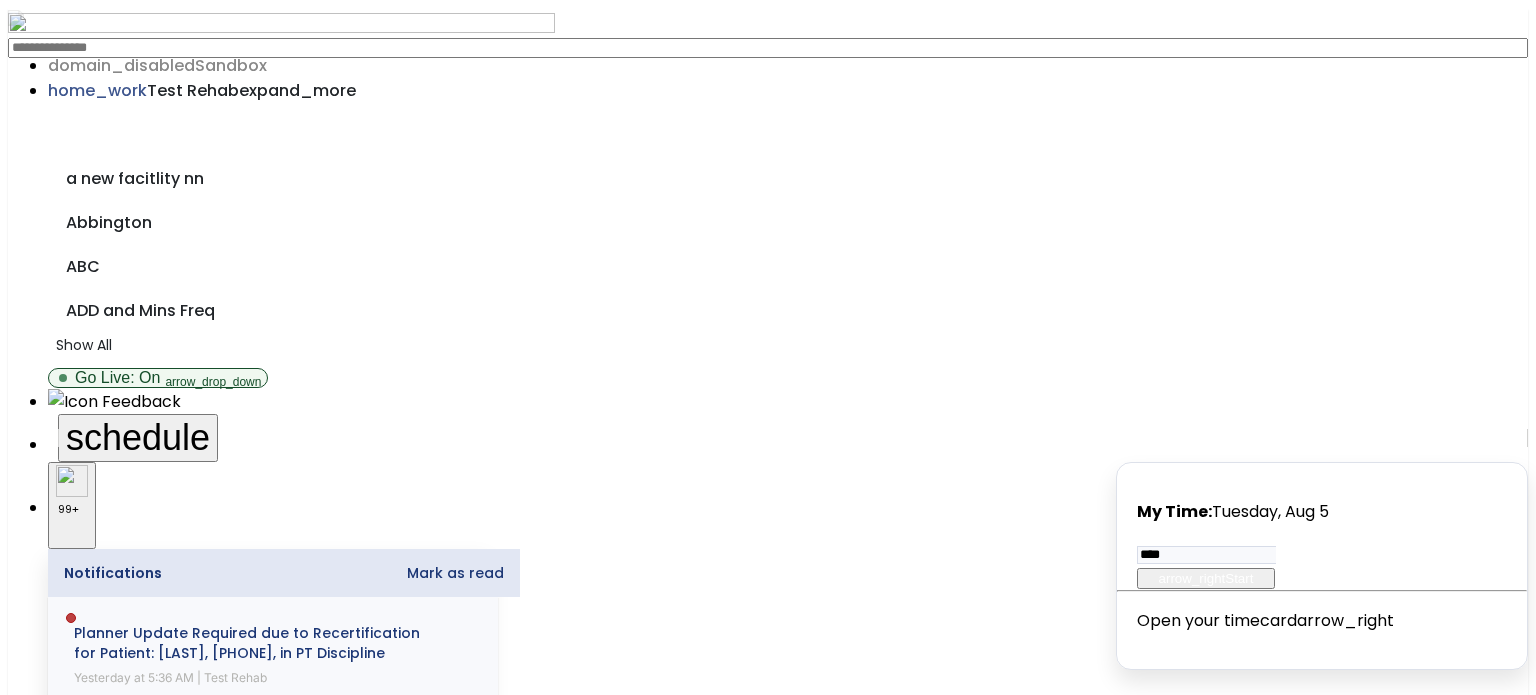 click on "Other" at bounding box center (768, 2195) 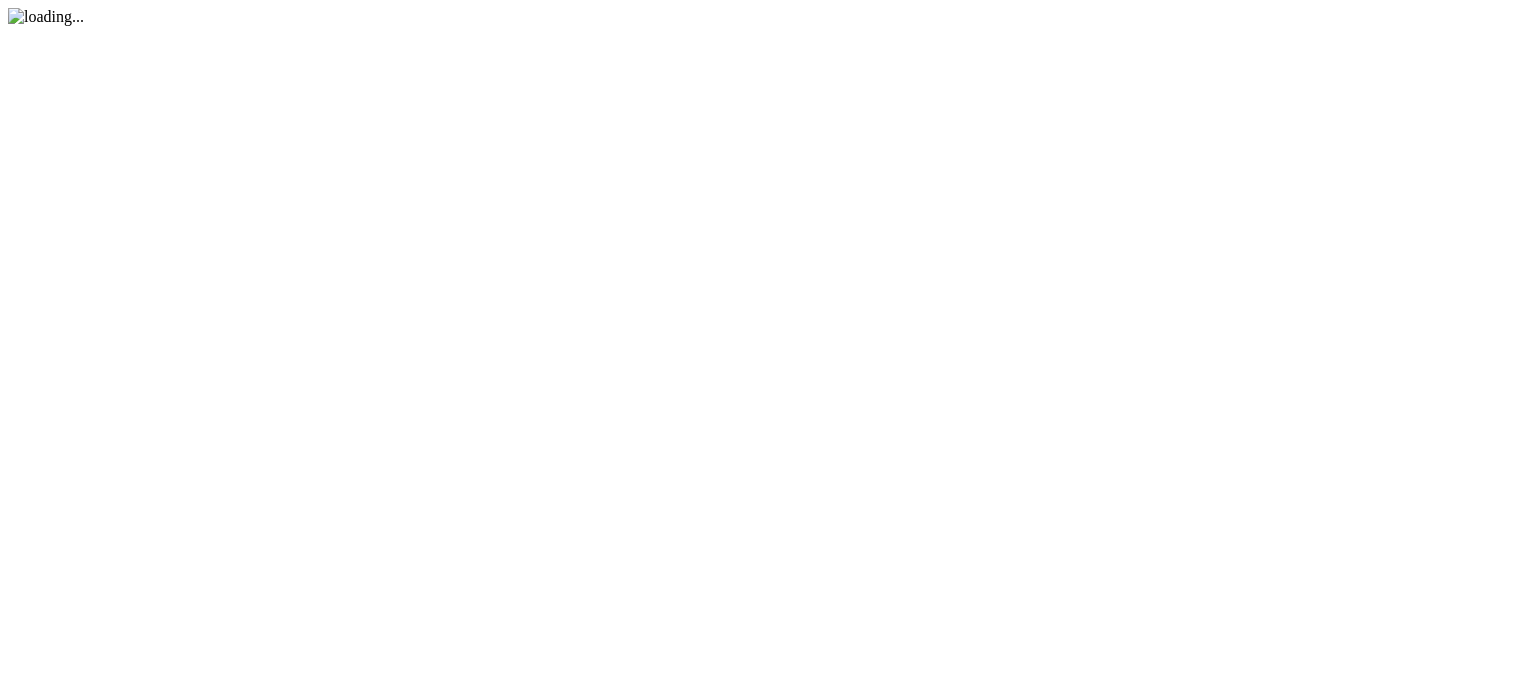 scroll, scrollTop: 0, scrollLeft: 0, axis: both 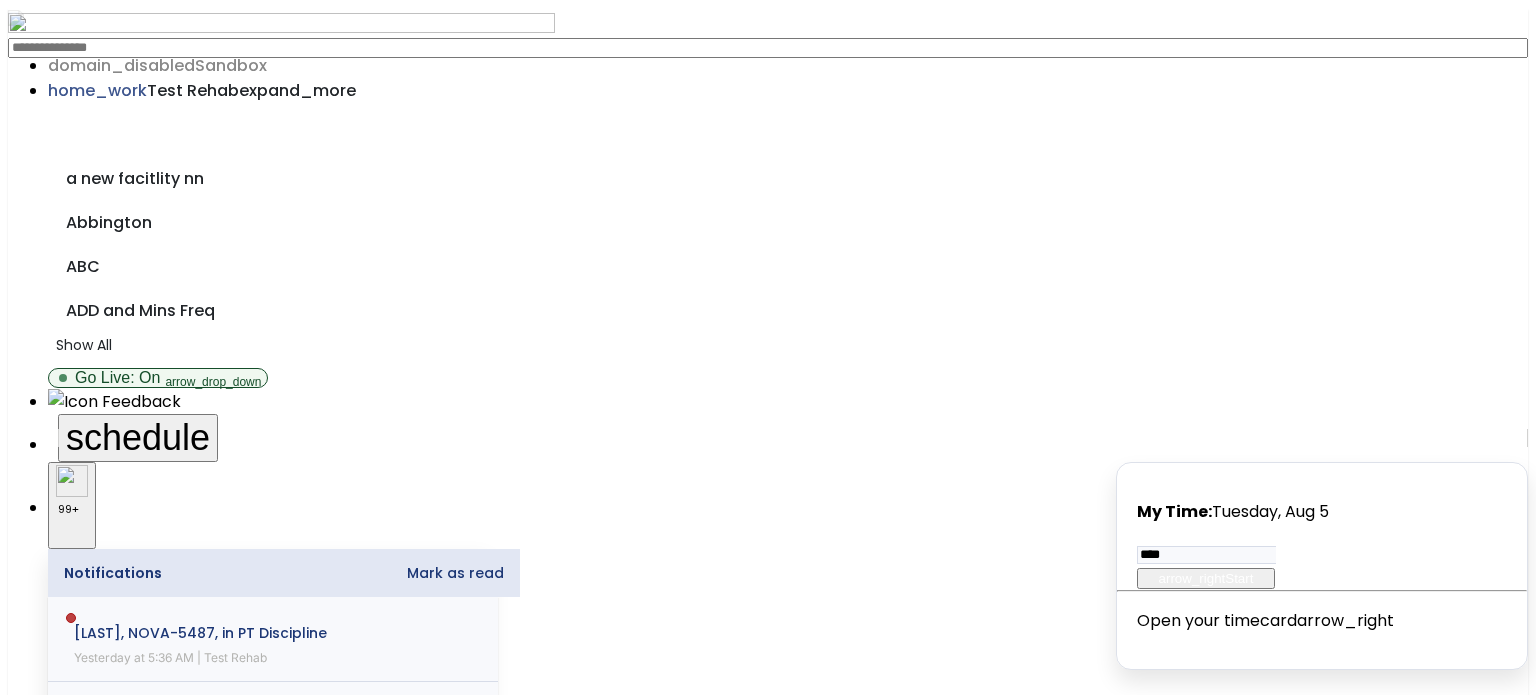 click on "Other" at bounding box center [768, 2155] 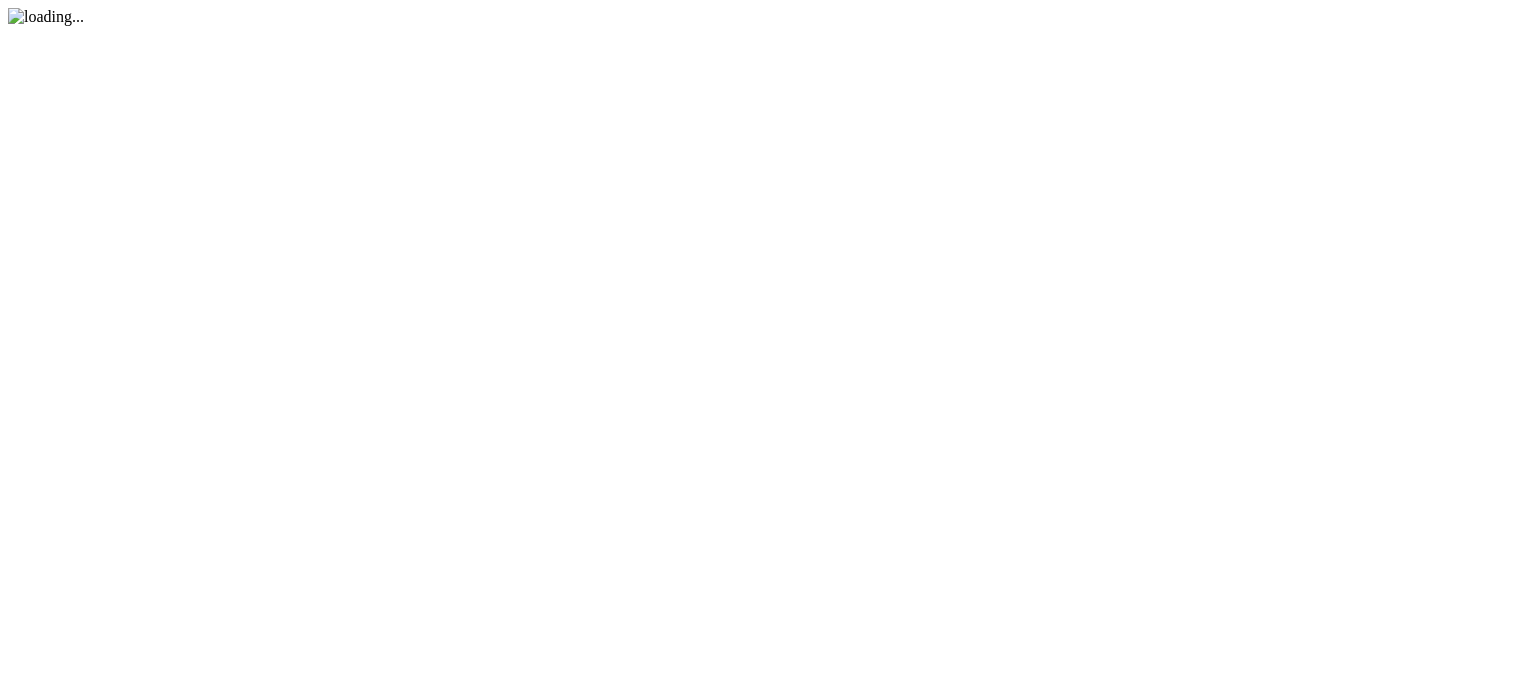 scroll, scrollTop: 0, scrollLeft: 0, axis: both 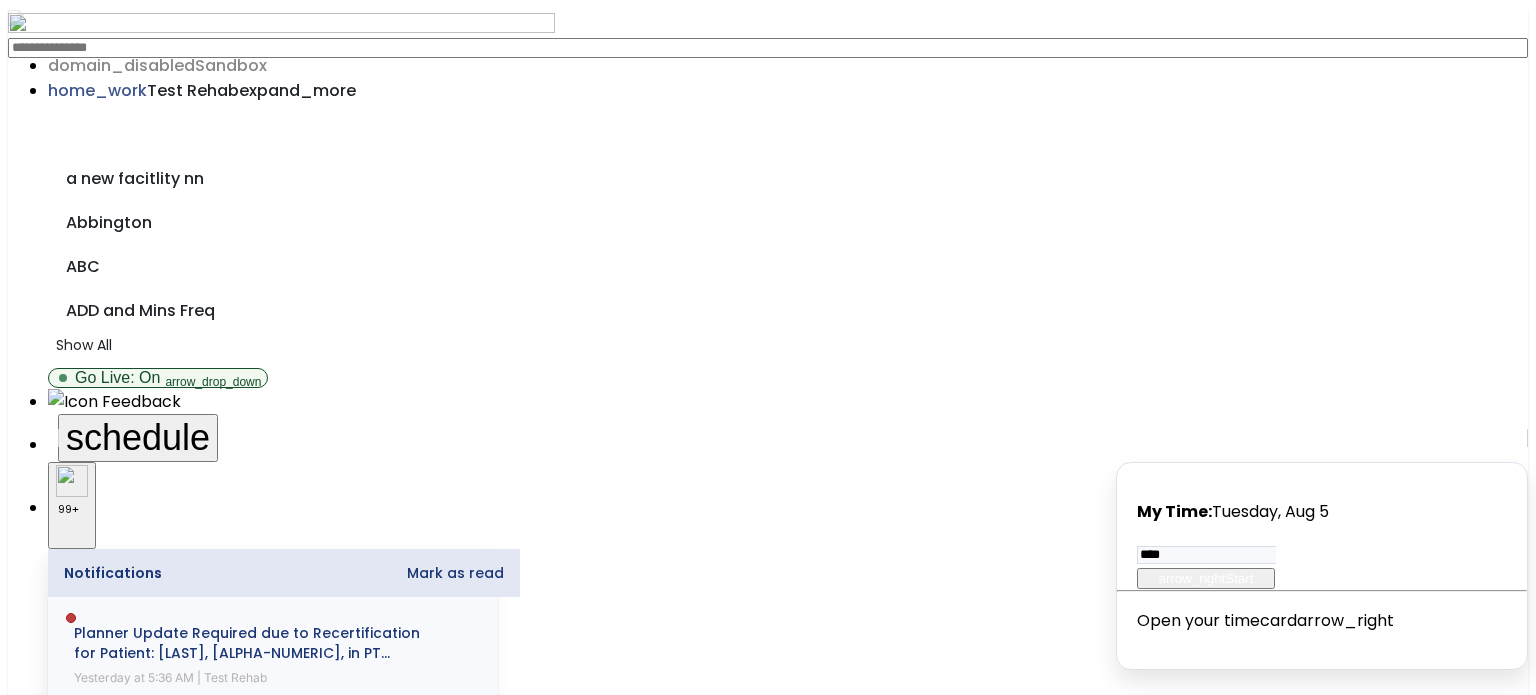click on "Other" at bounding box center (768, 2195) 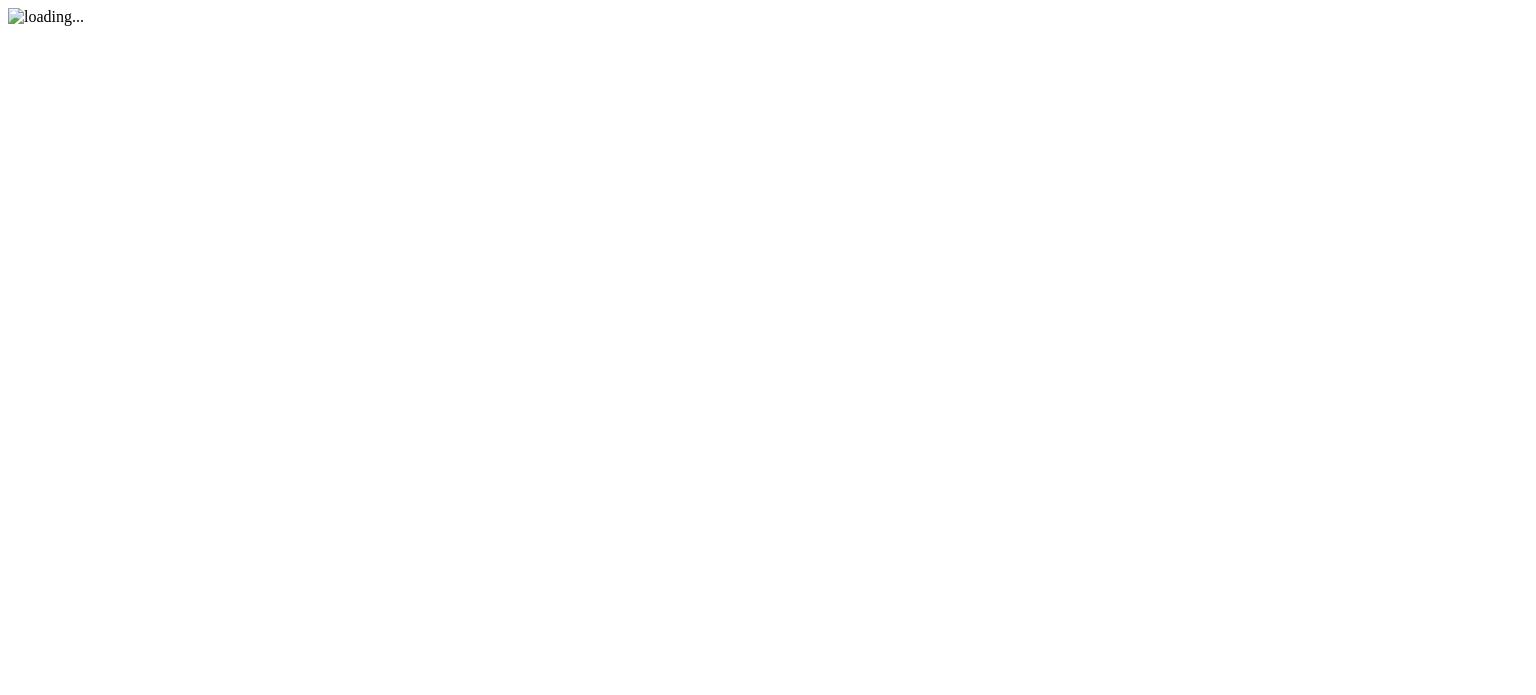 scroll, scrollTop: 0, scrollLeft: 0, axis: both 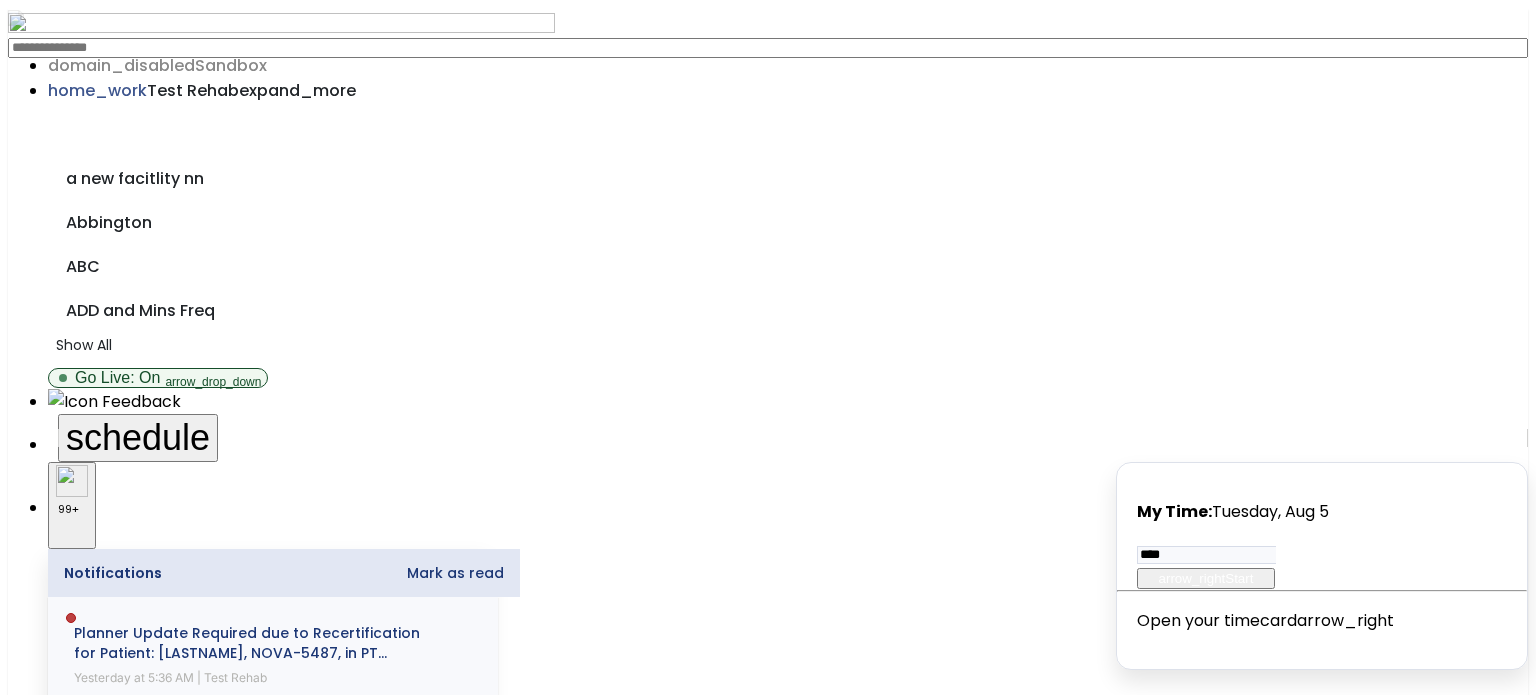 click on "Other" 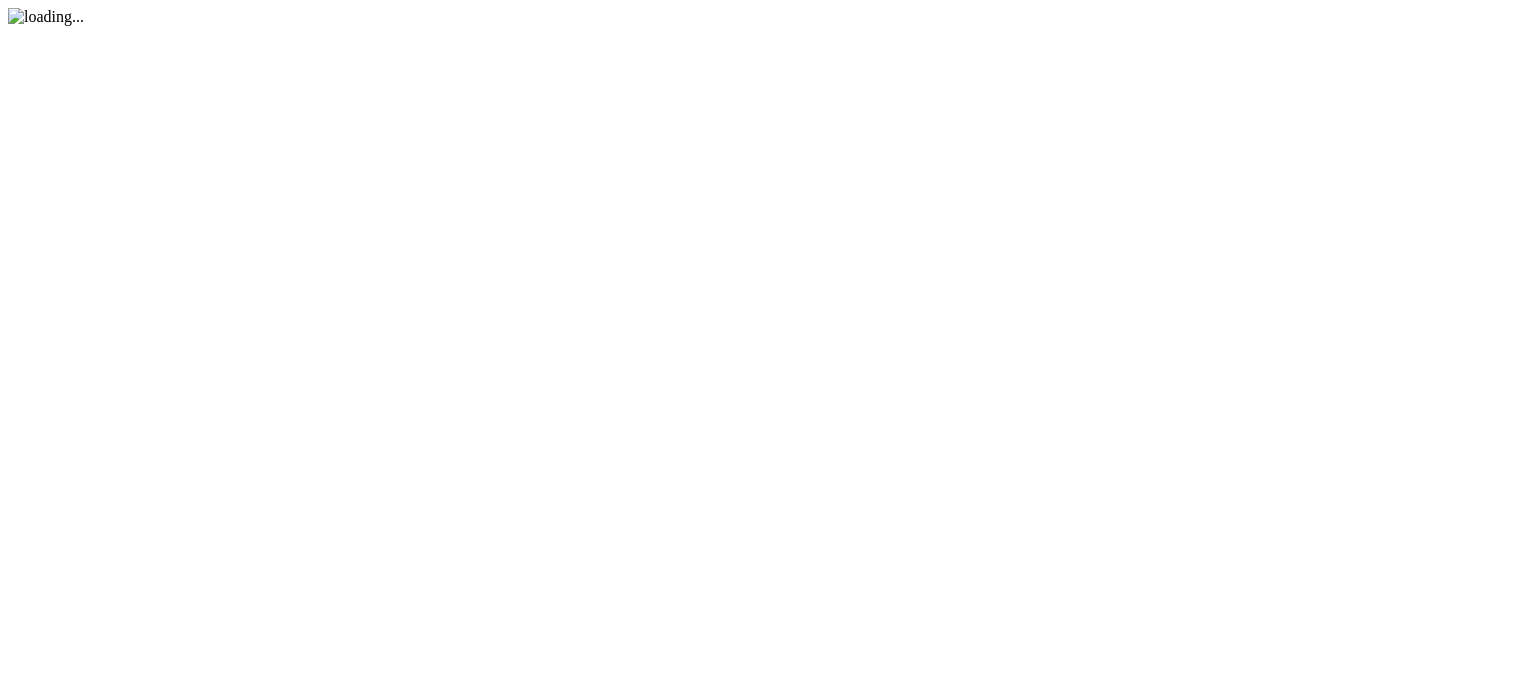 scroll, scrollTop: 0, scrollLeft: 0, axis: both 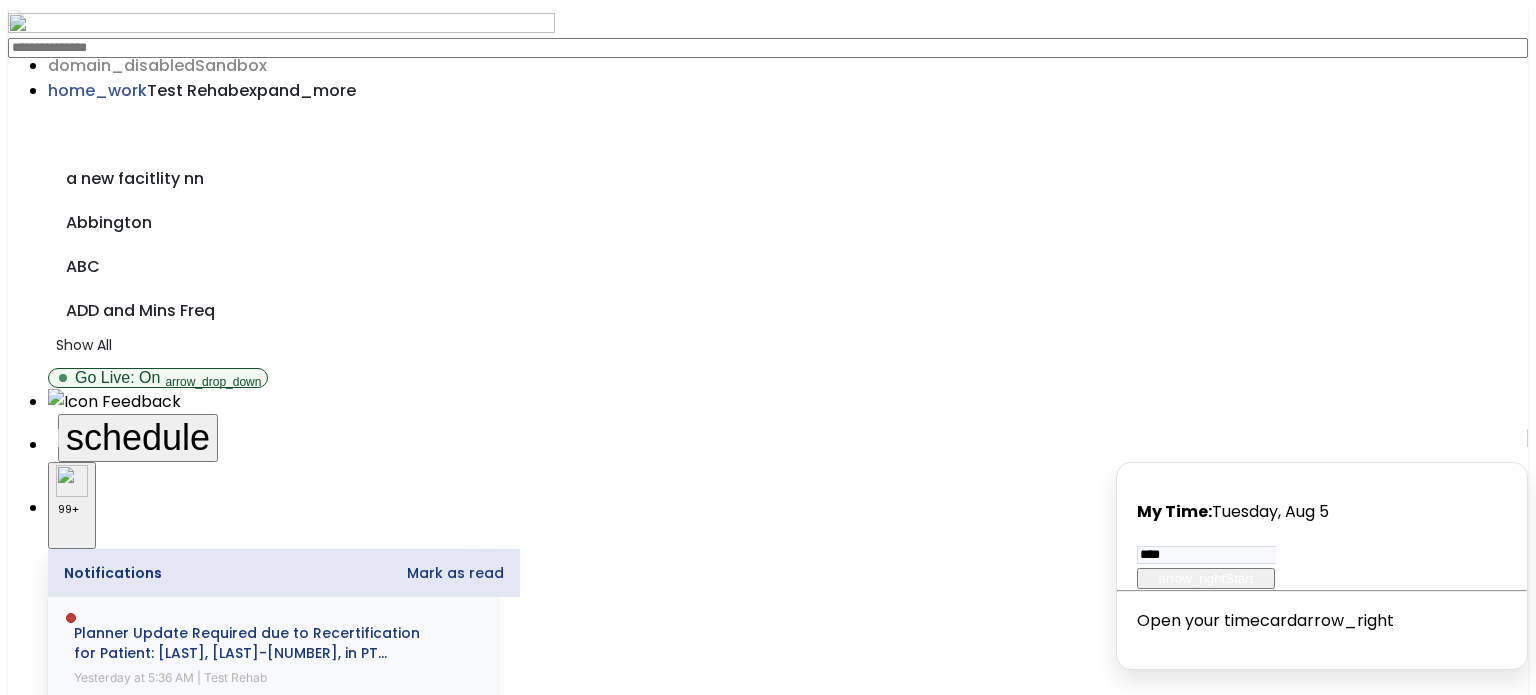 drag, startPoint x: 1336, startPoint y: 255, endPoint x: 1527, endPoint y: 238, distance: 191.75505 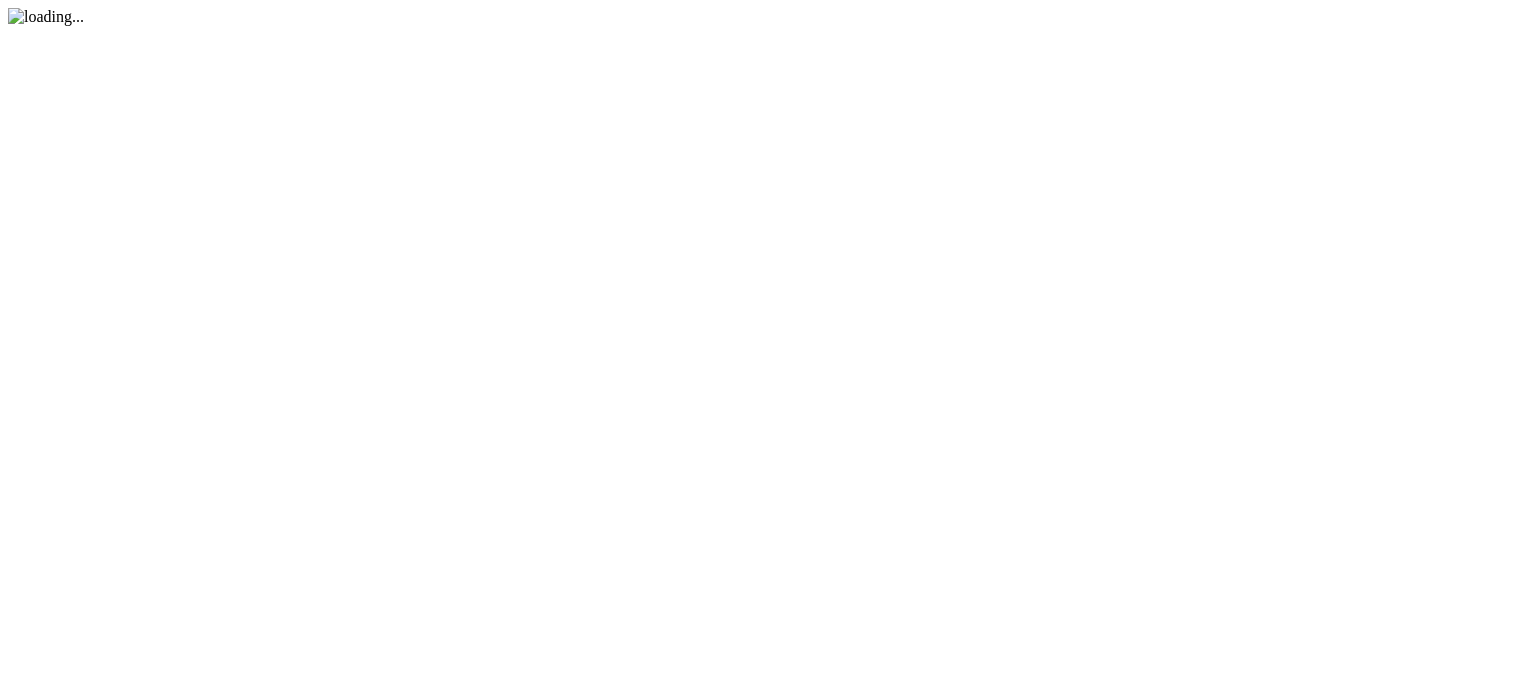 scroll, scrollTop: 0, scrollLeft: 0, axis: both 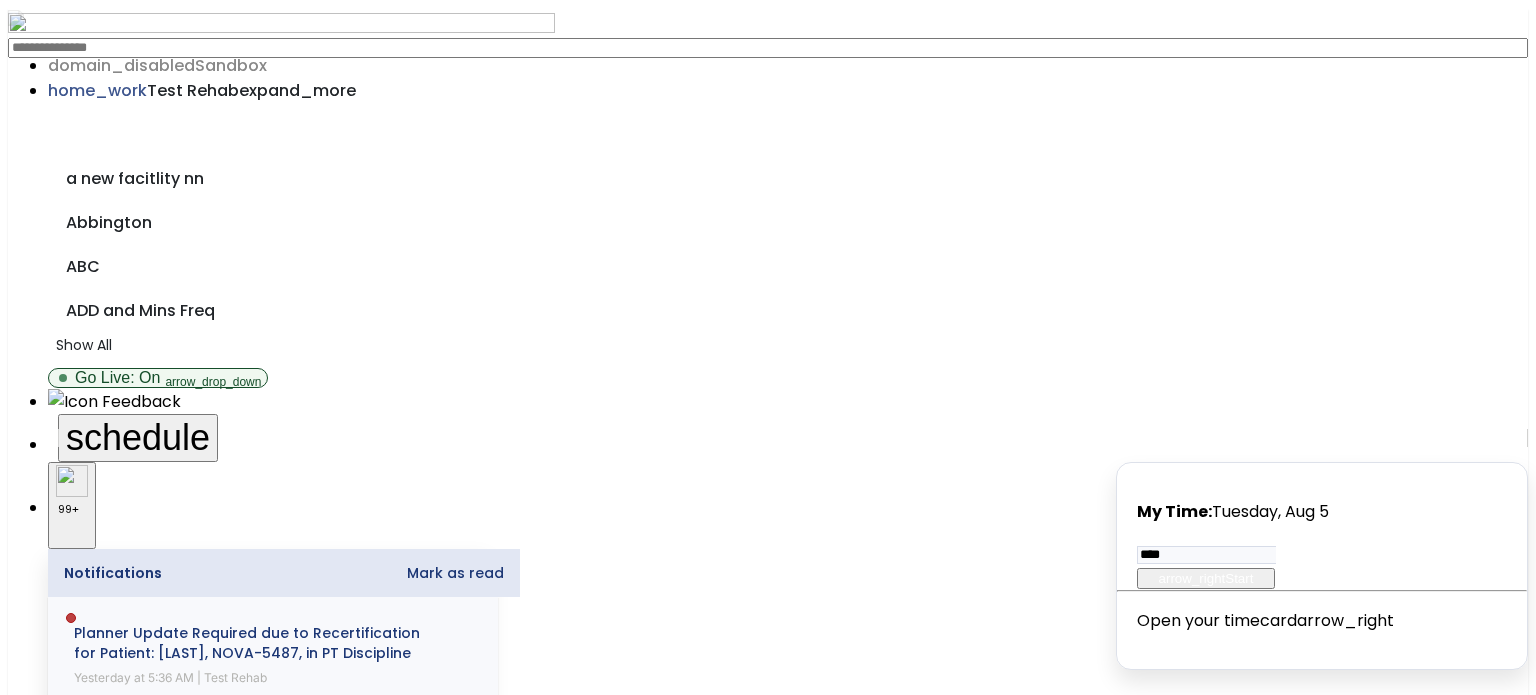 click on "Other" at bounding box center (768, 2195) 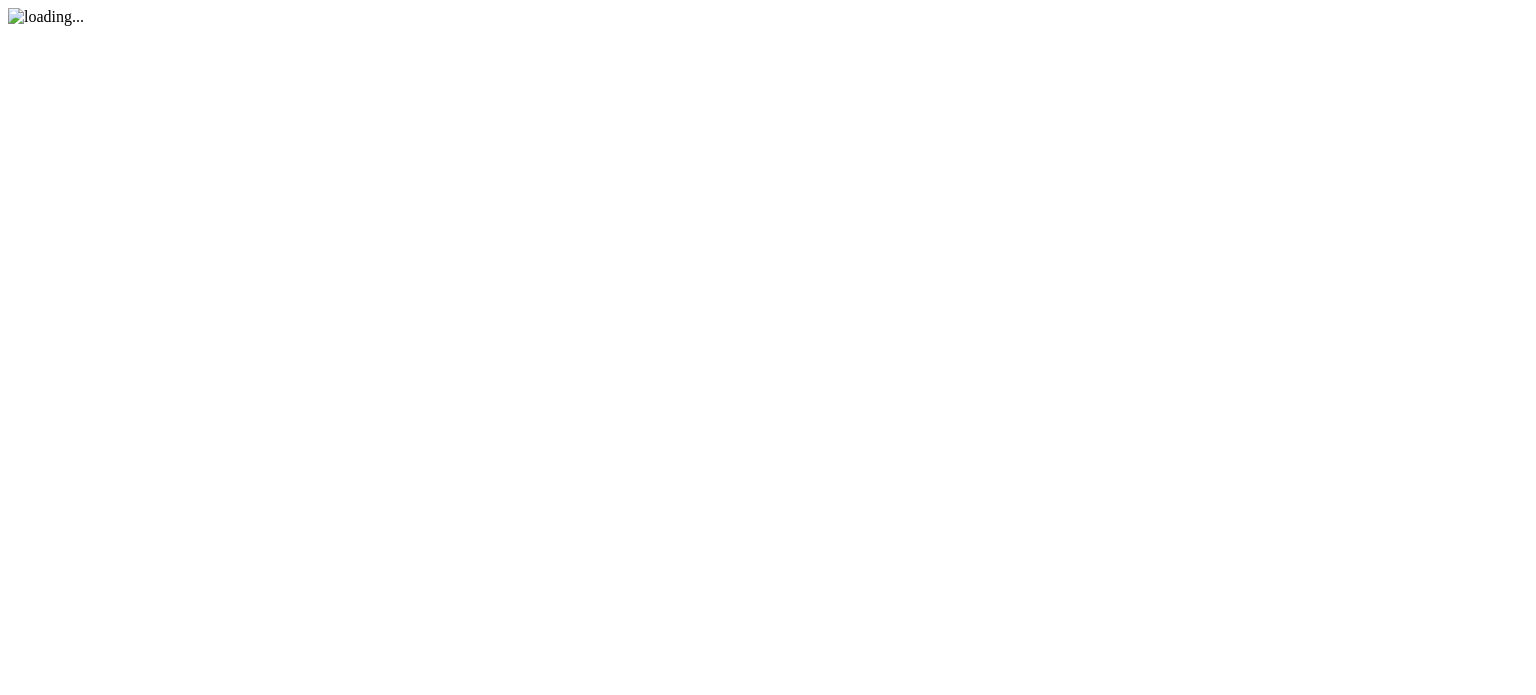 scroll, scrollTop: 0, scrollLeft: 0, axis: both 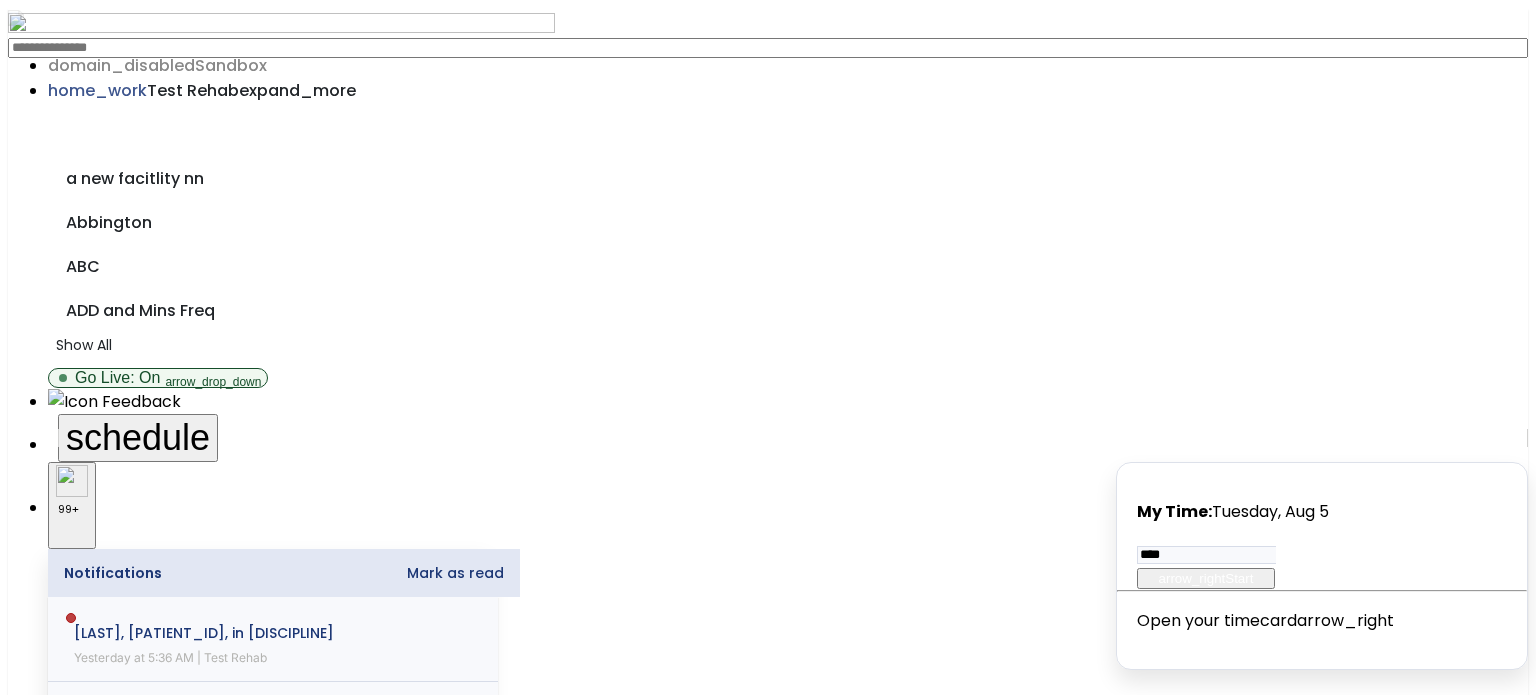click on "Other" at bounding box center (767, 2155) 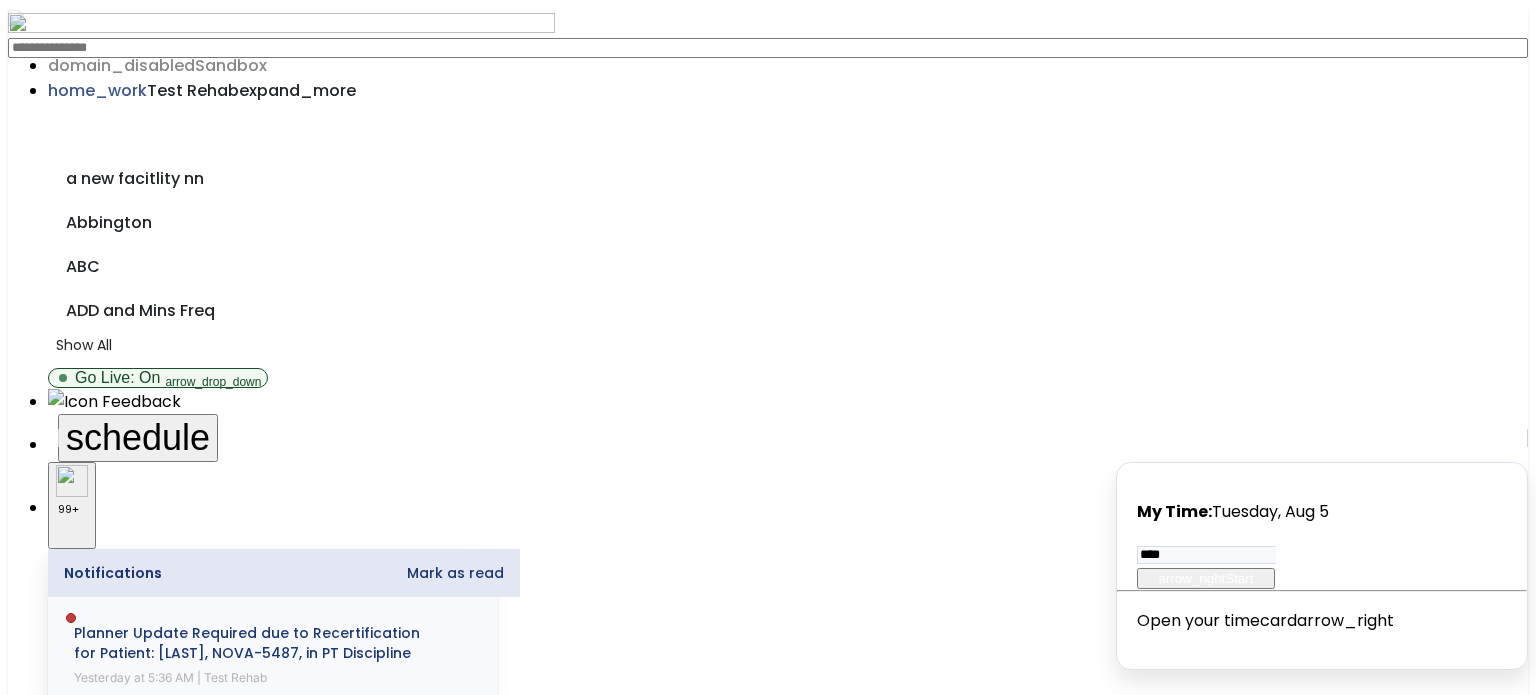 scroll, scrollTop: 0, scrollLeft: 0, axis: both 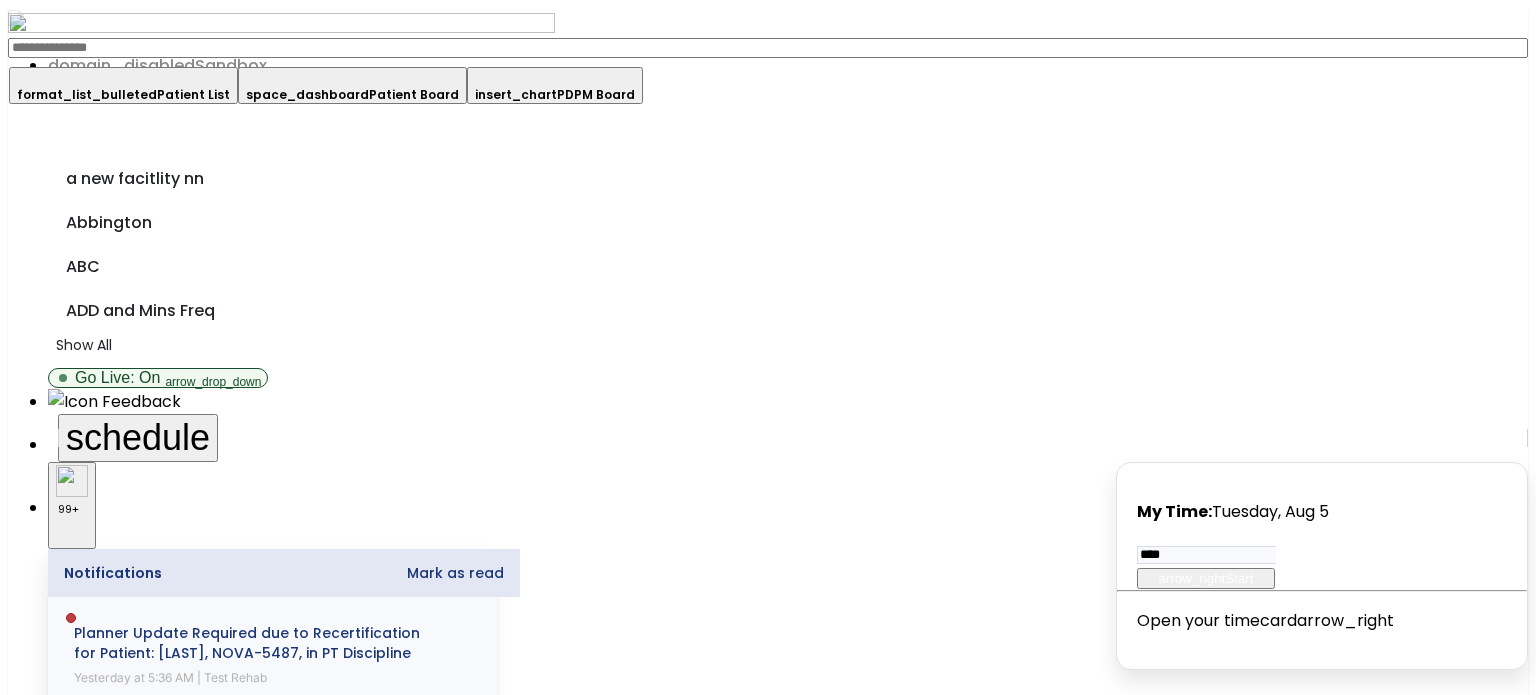 click on "format_list_bulleted" at bounding box center [87, 94] 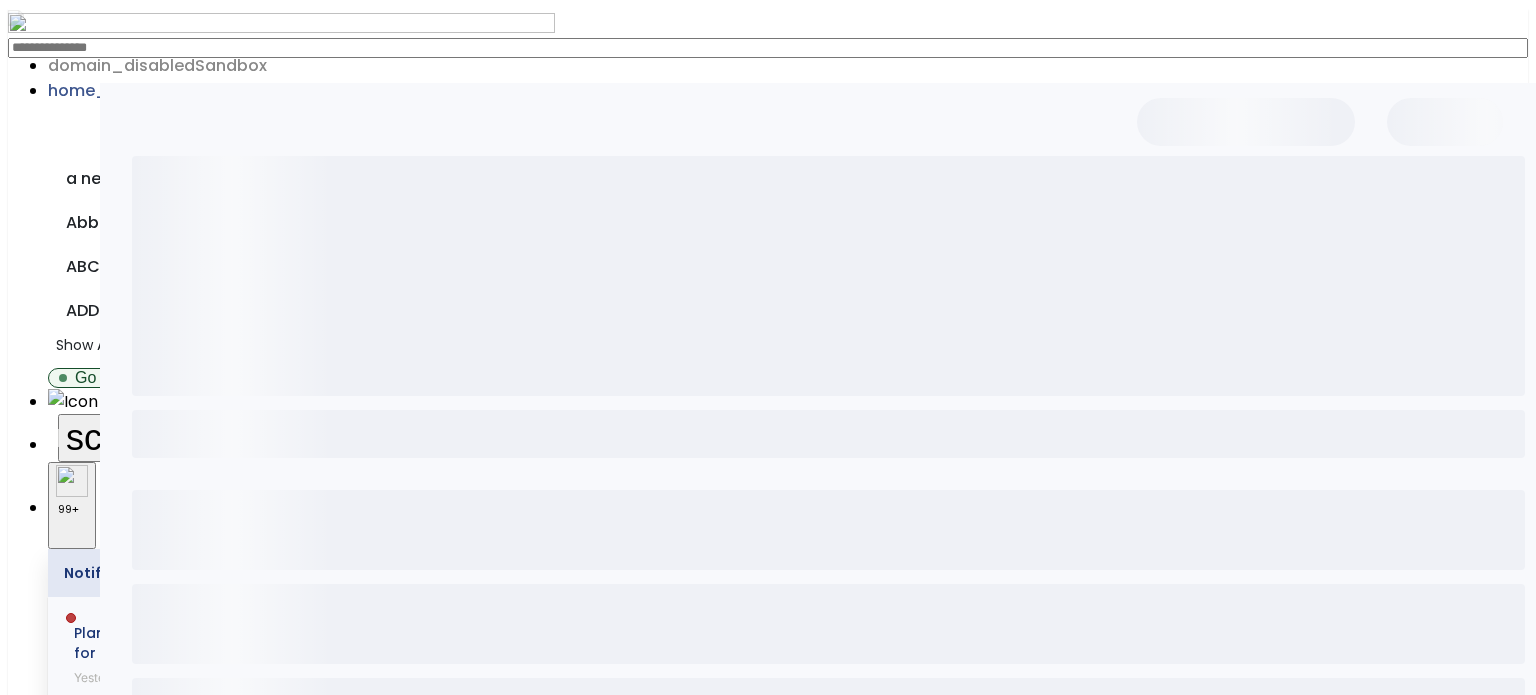 select on "***" 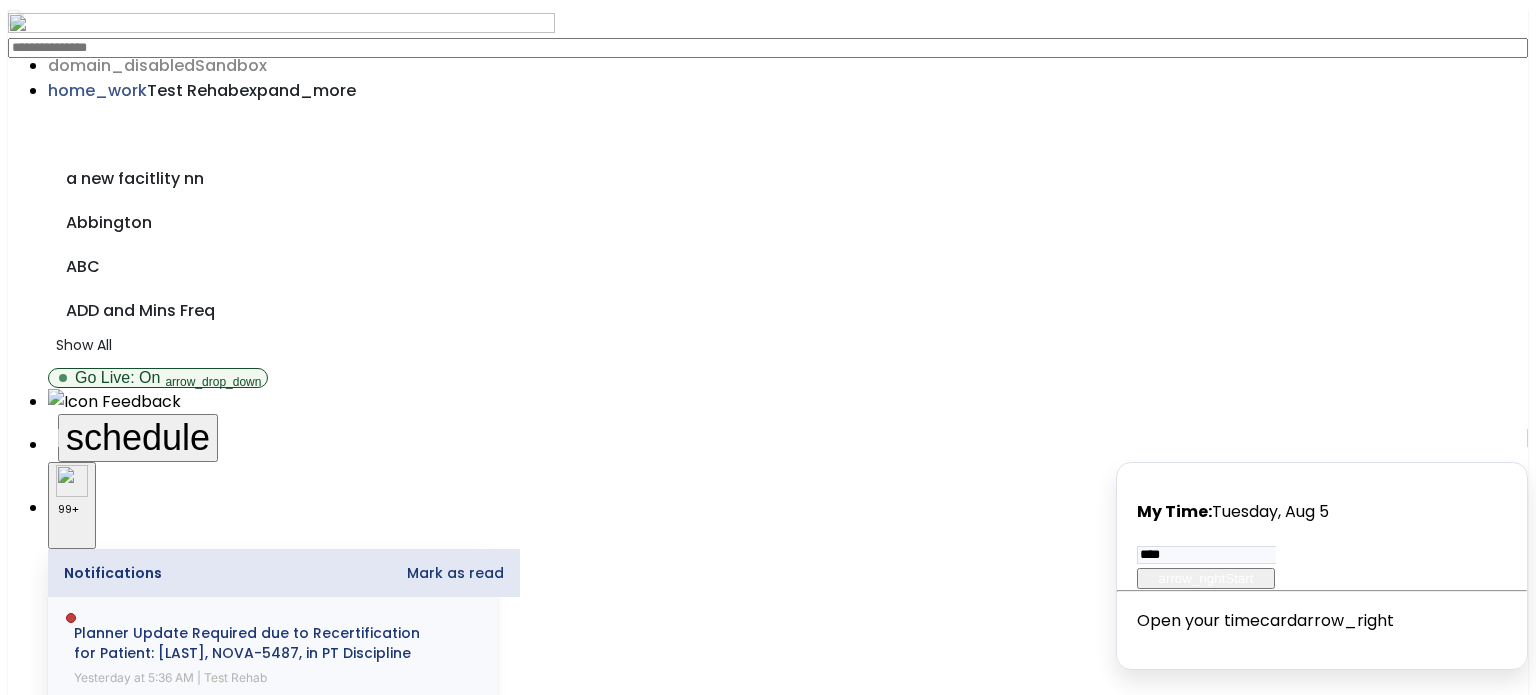 click on "open_in_new" at bounding box center (66, 2815) 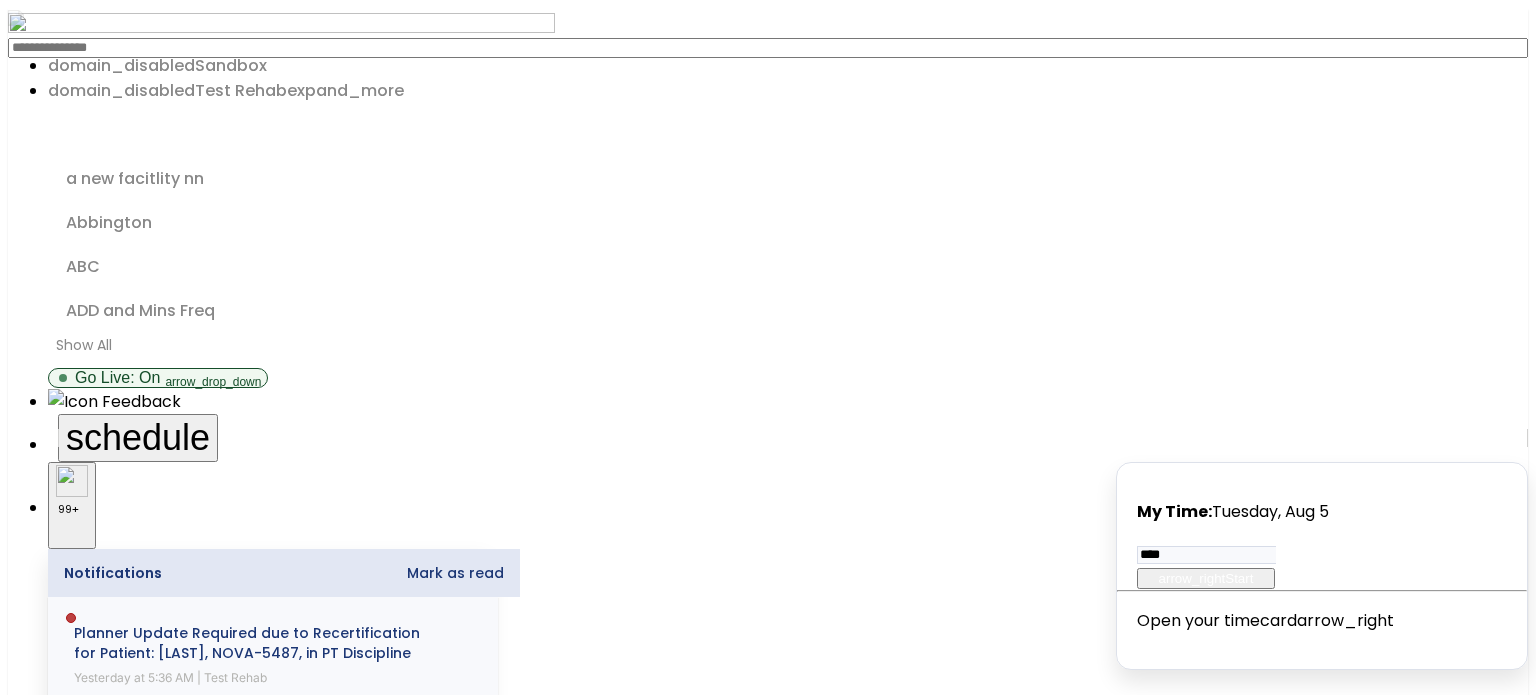 click on "open_in_new" at bounding box center (1360, 2400) 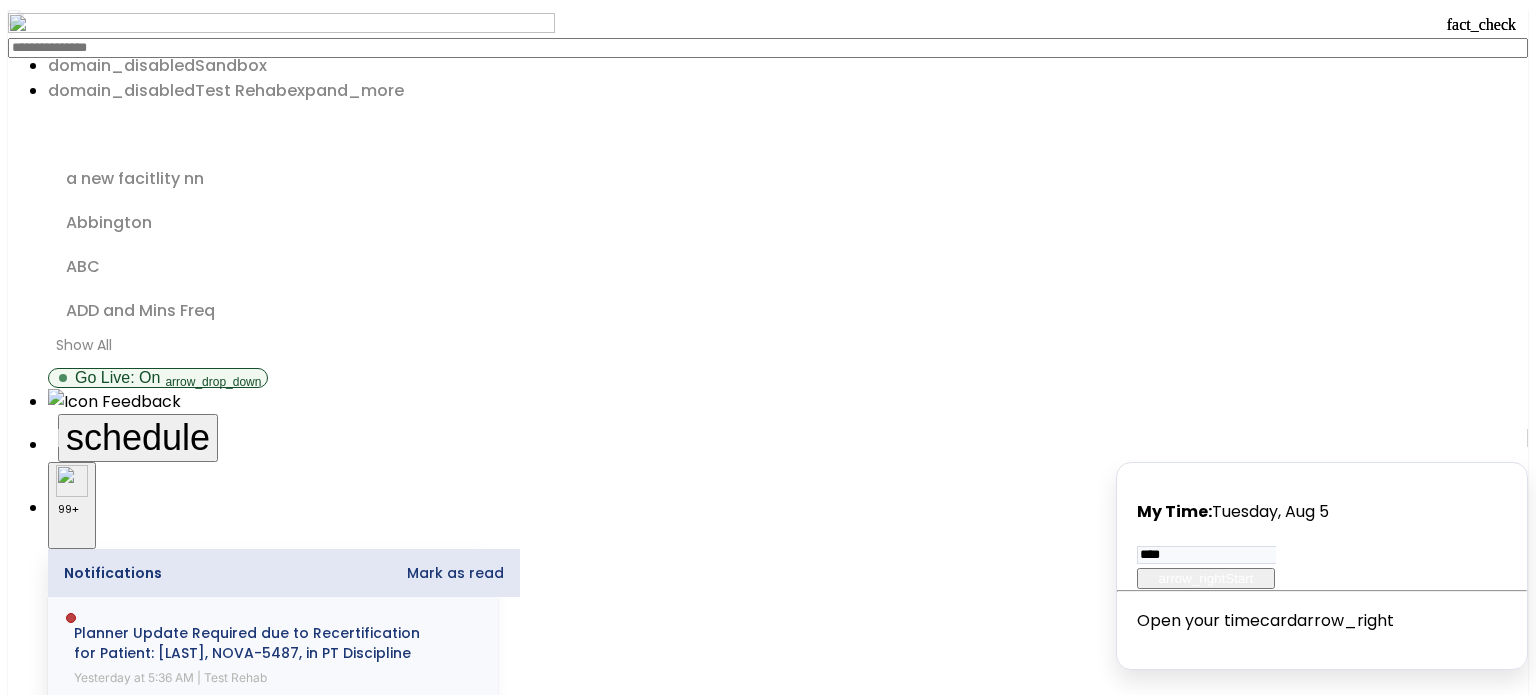 click on "calendar_today" at bounding box center [78, 3015] 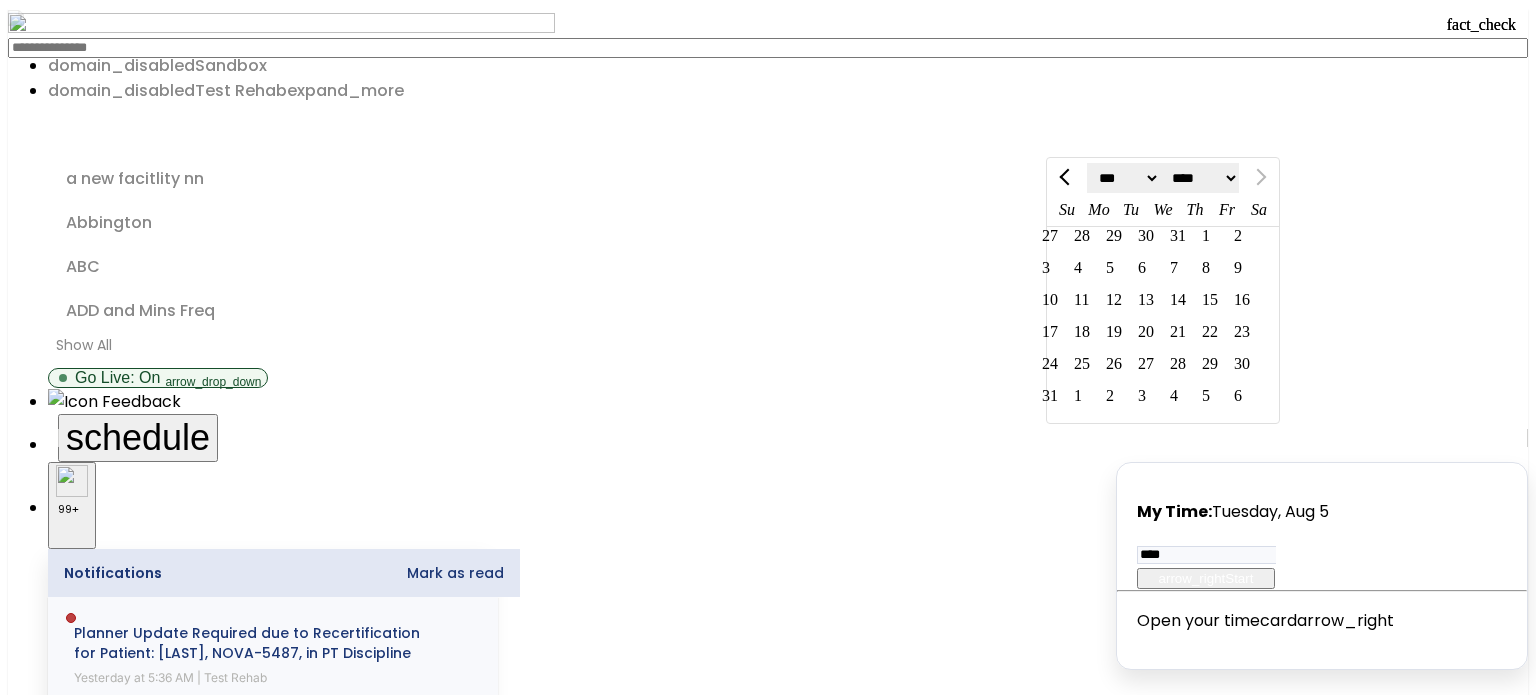 click on "calendar_today" at bounding box center (78, 3015) 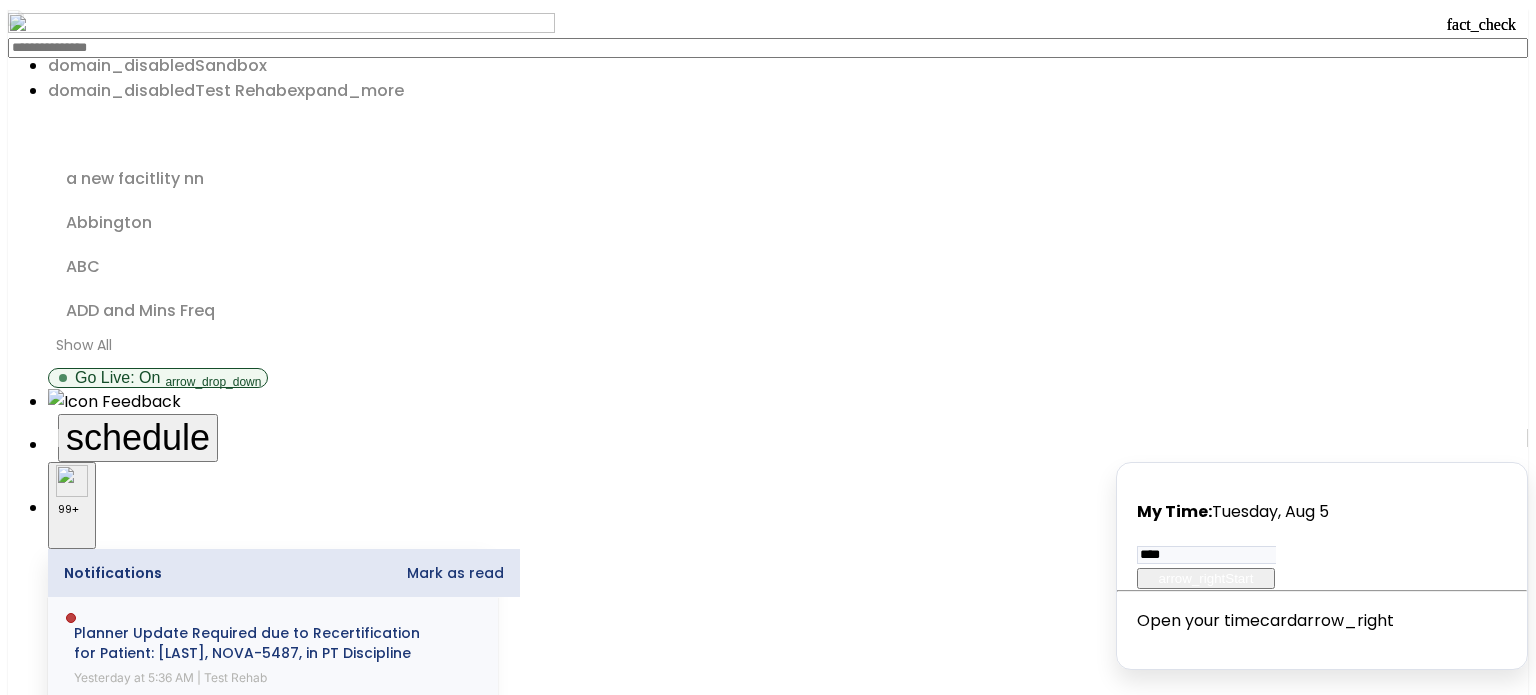 click on "calendar_today" at bounding box center (78, 3095) 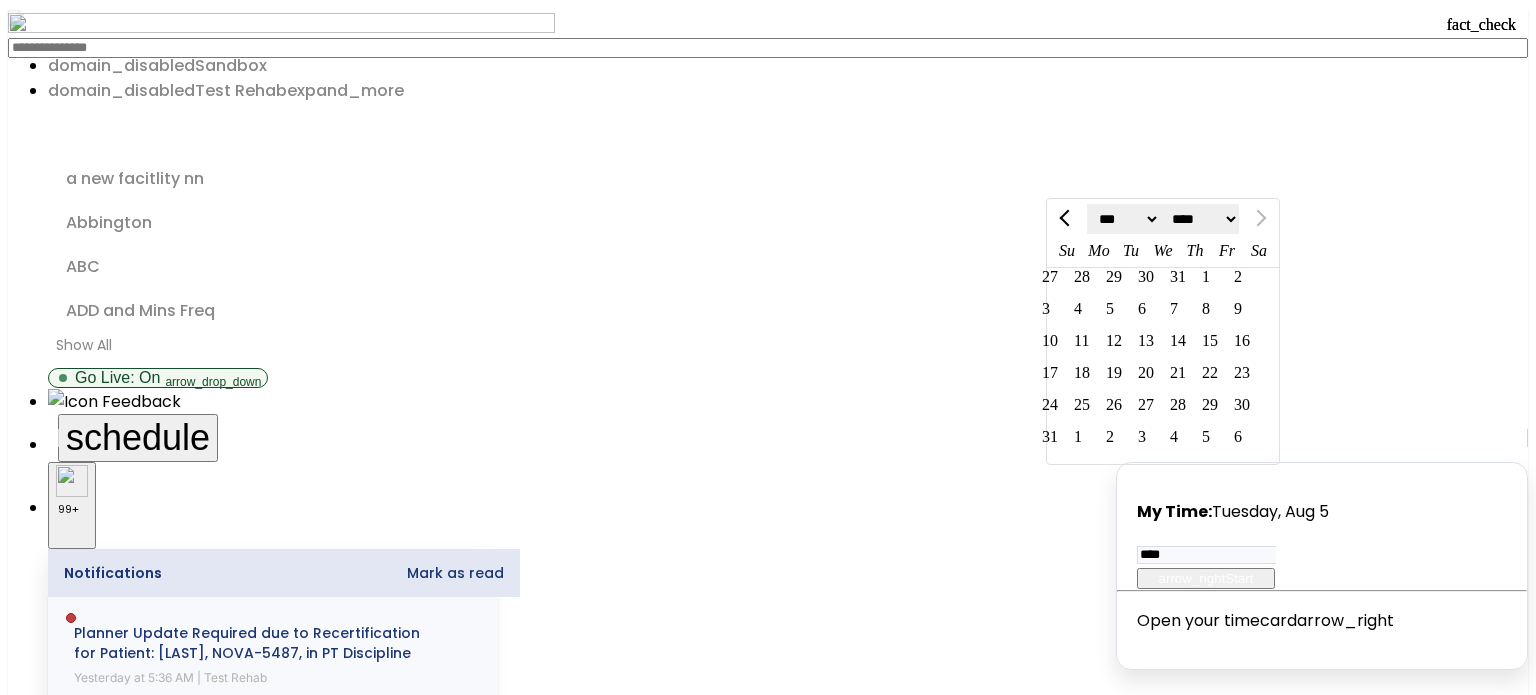 click on "calendar_today" at bounding box center [78, 3095] 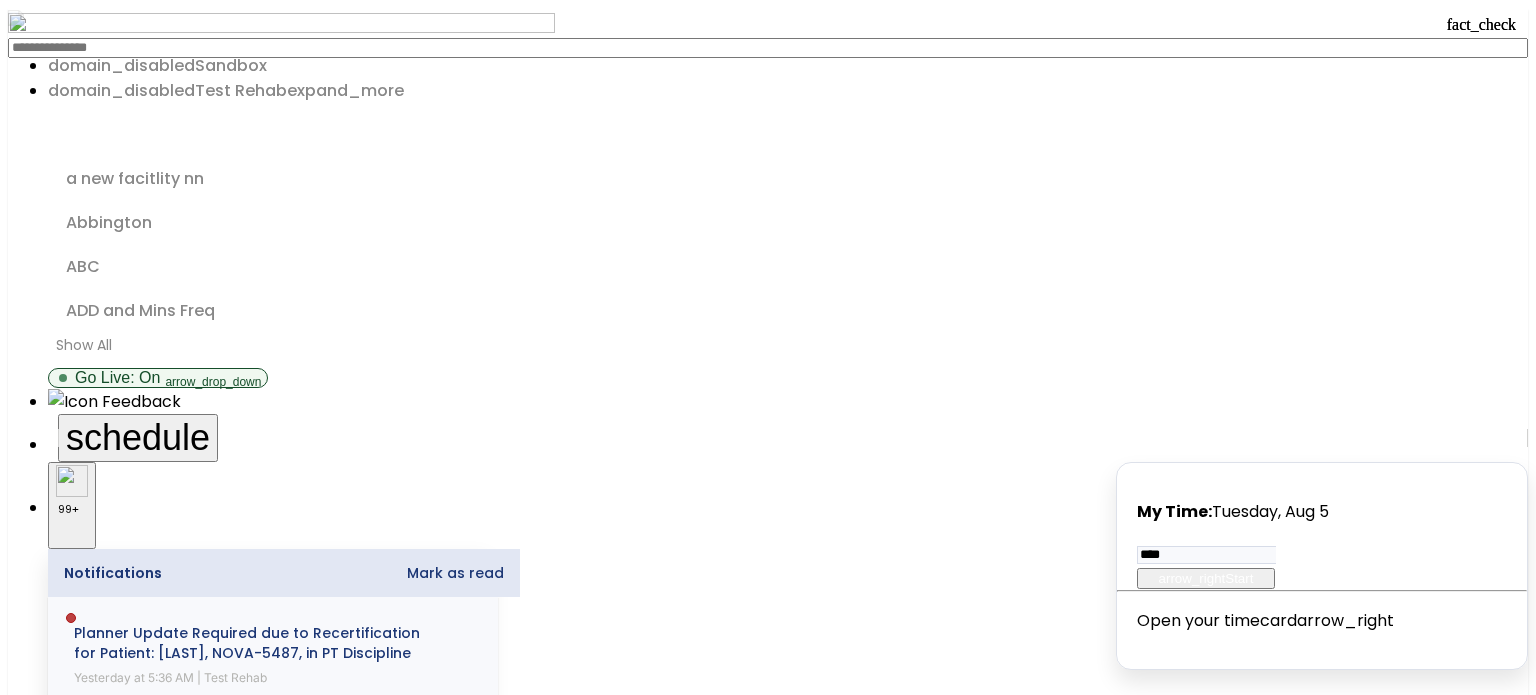 click on "arrow_back" 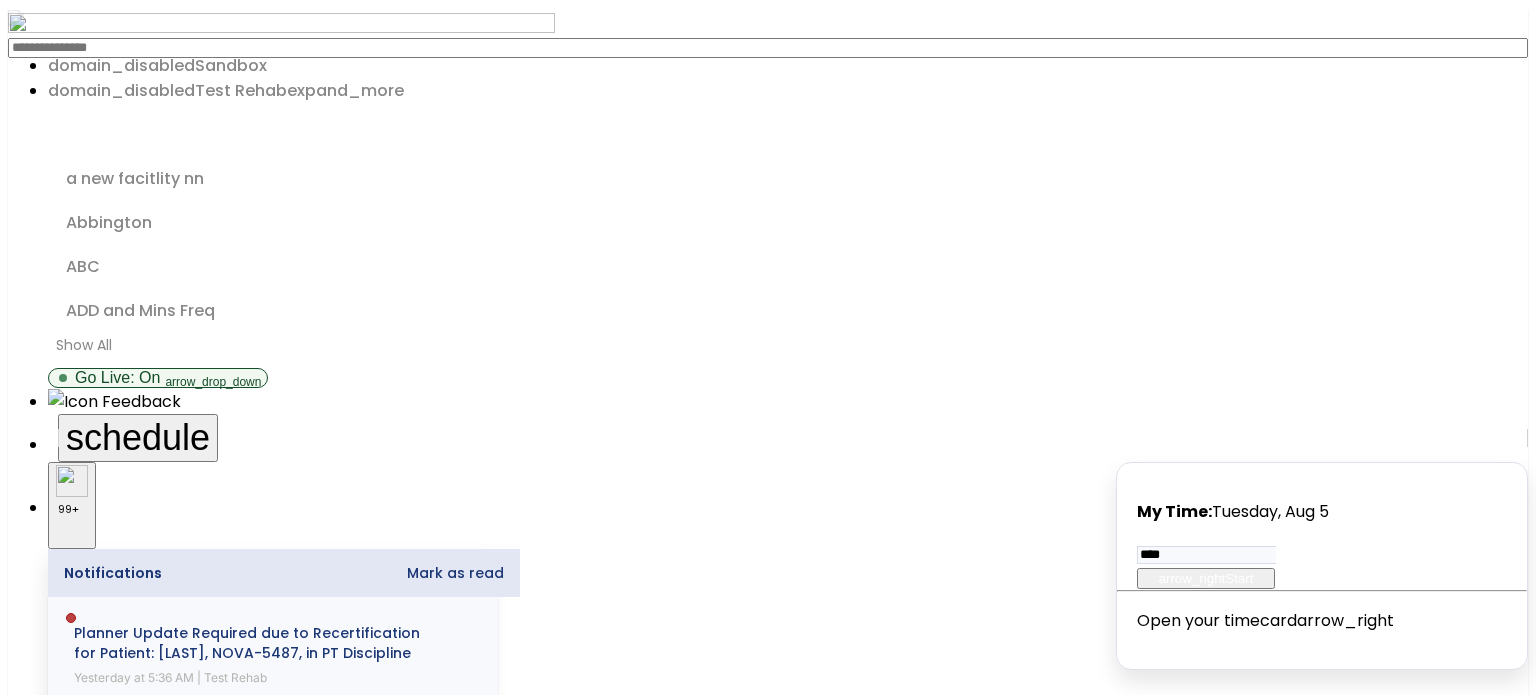 click on "arrow_back" 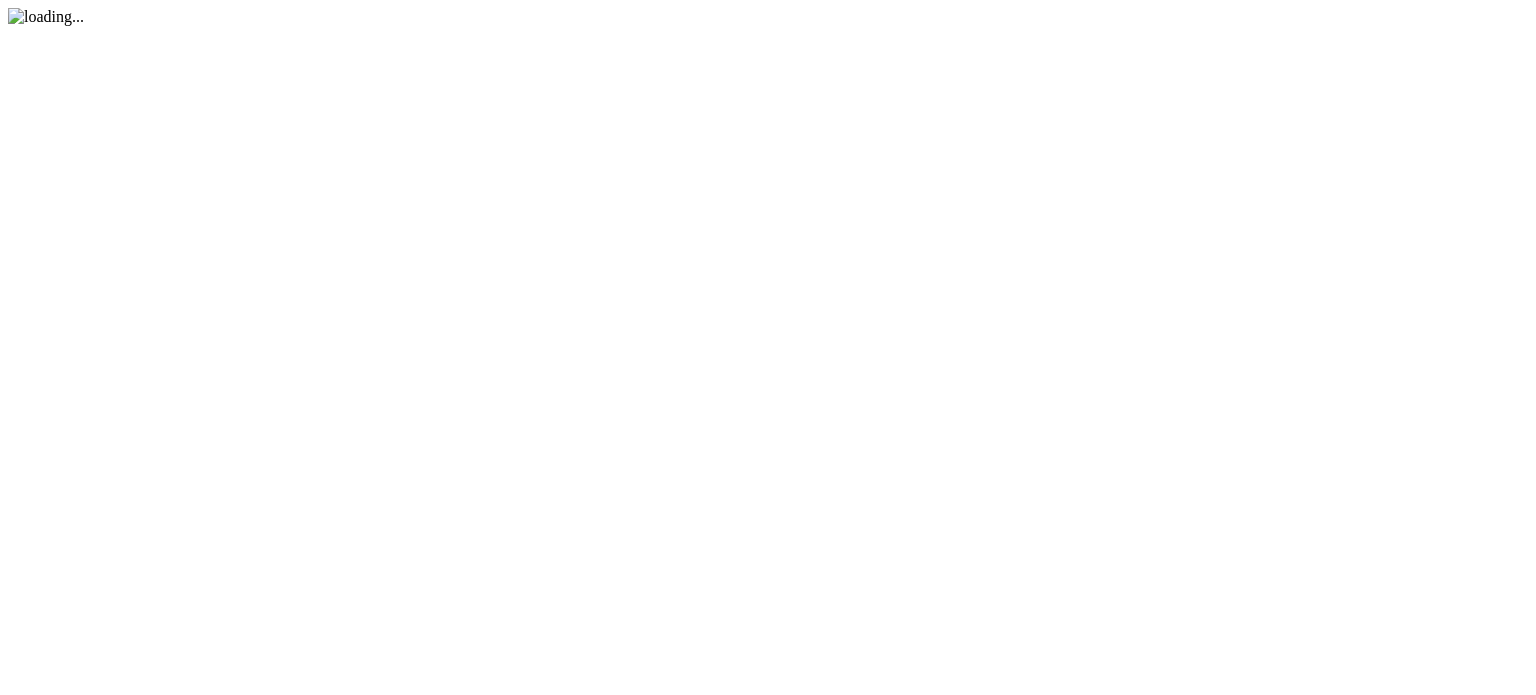 scroll, scrollTop: 0, scrollLeft: 0, axis: both 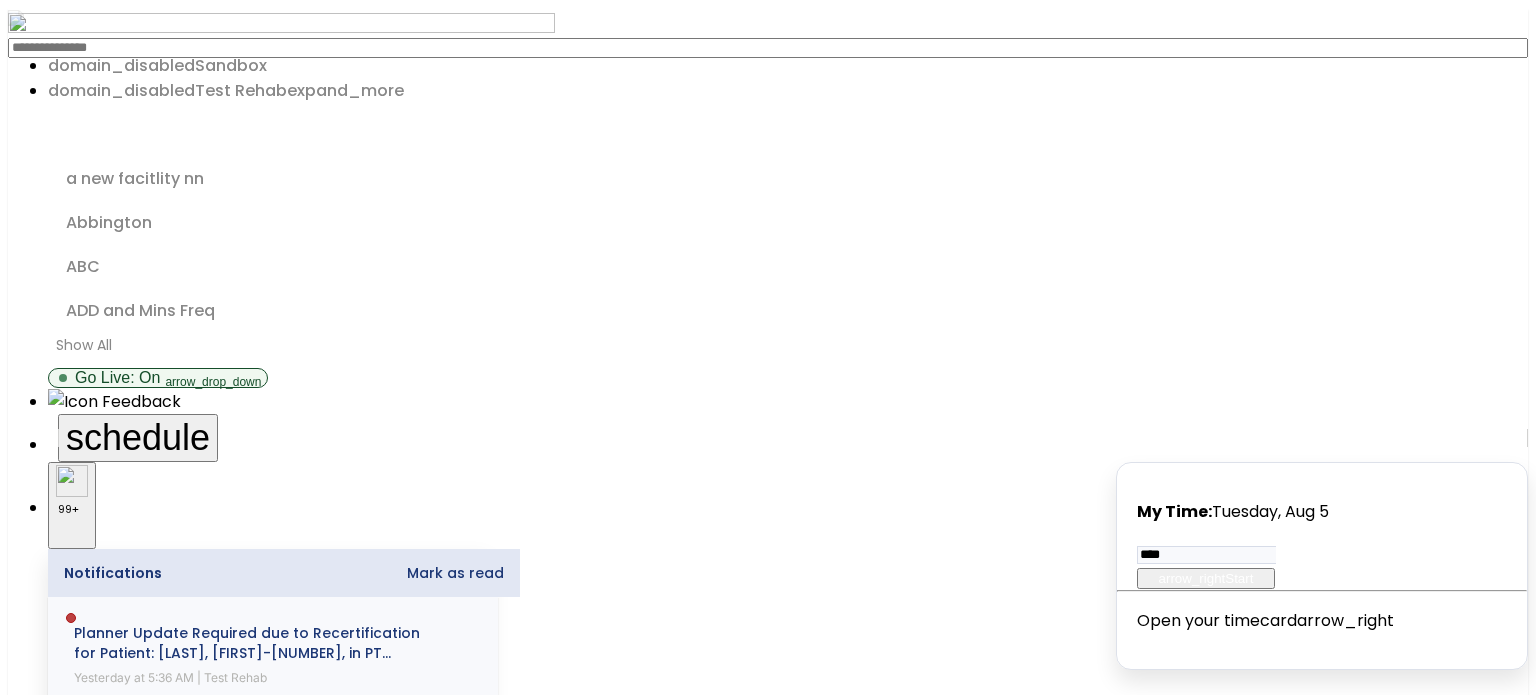 click at bounding box center (48, 1508) 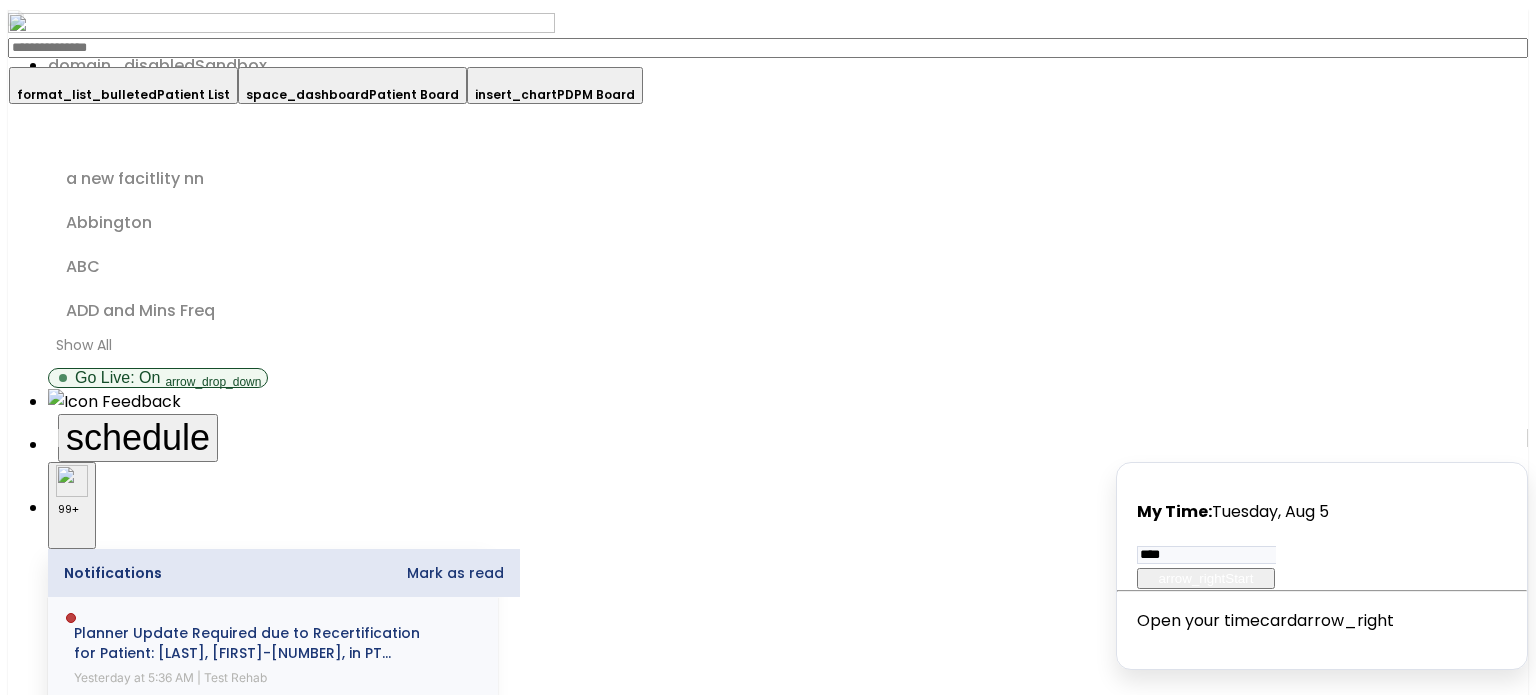 click at bounding box center (24, 3092) 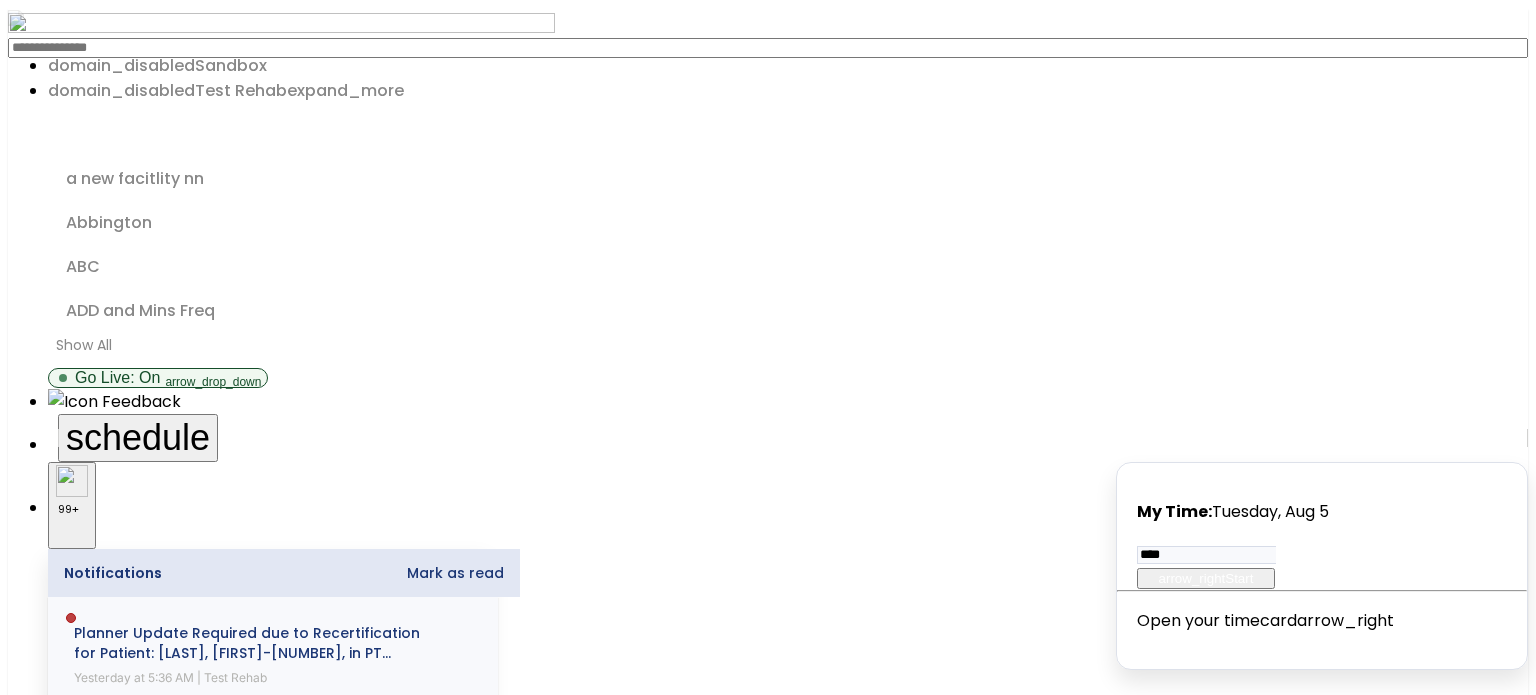 click on "open_in_new" 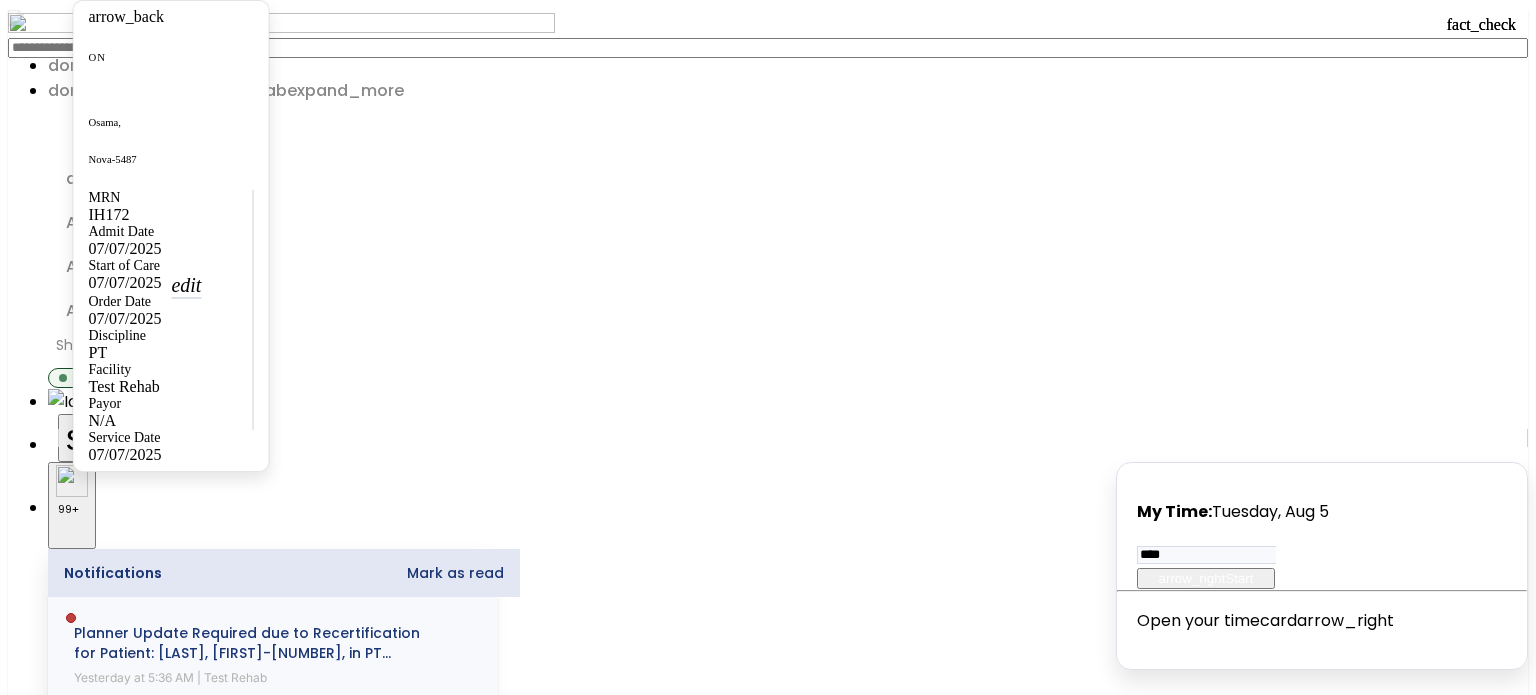 scroll, scrollTop: 300, scrollLeft: 0, axis: vertical 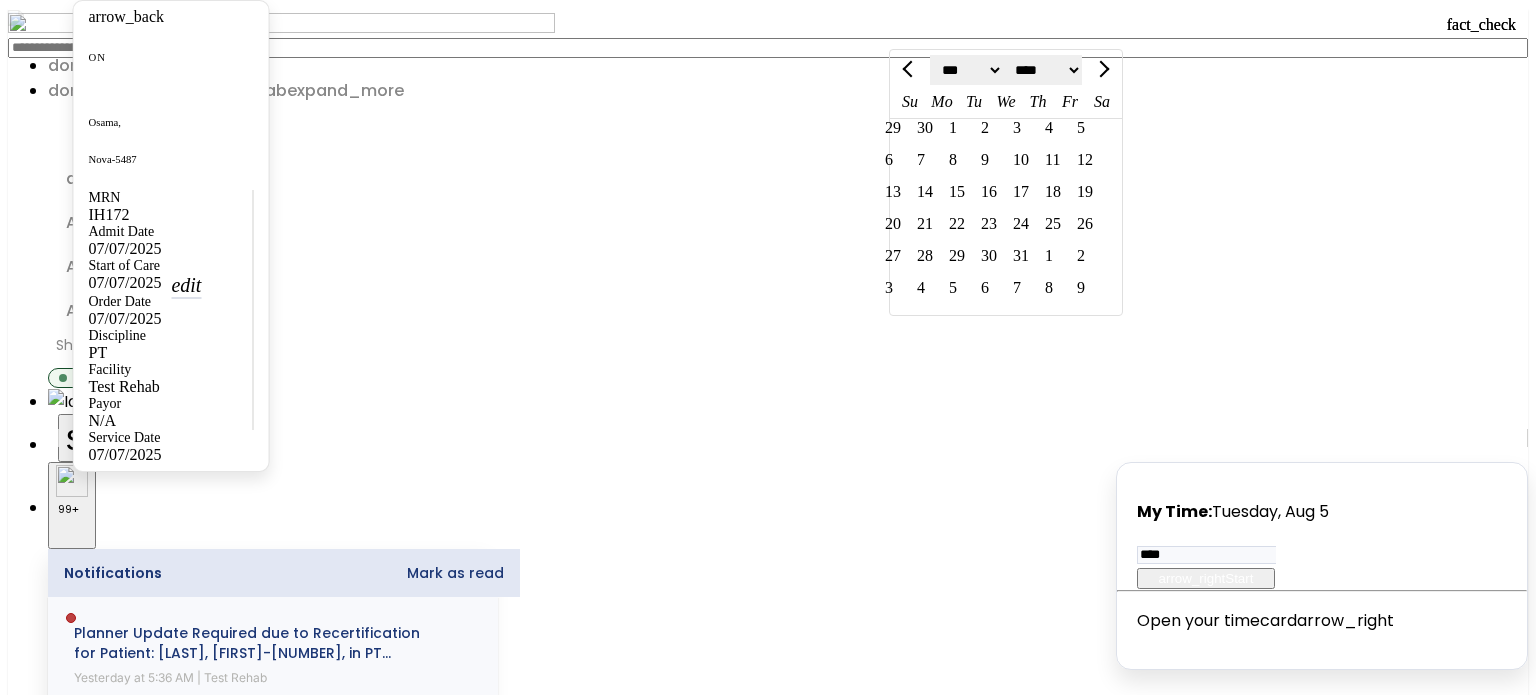 click on "*********" at bounding box center [94, 2966] 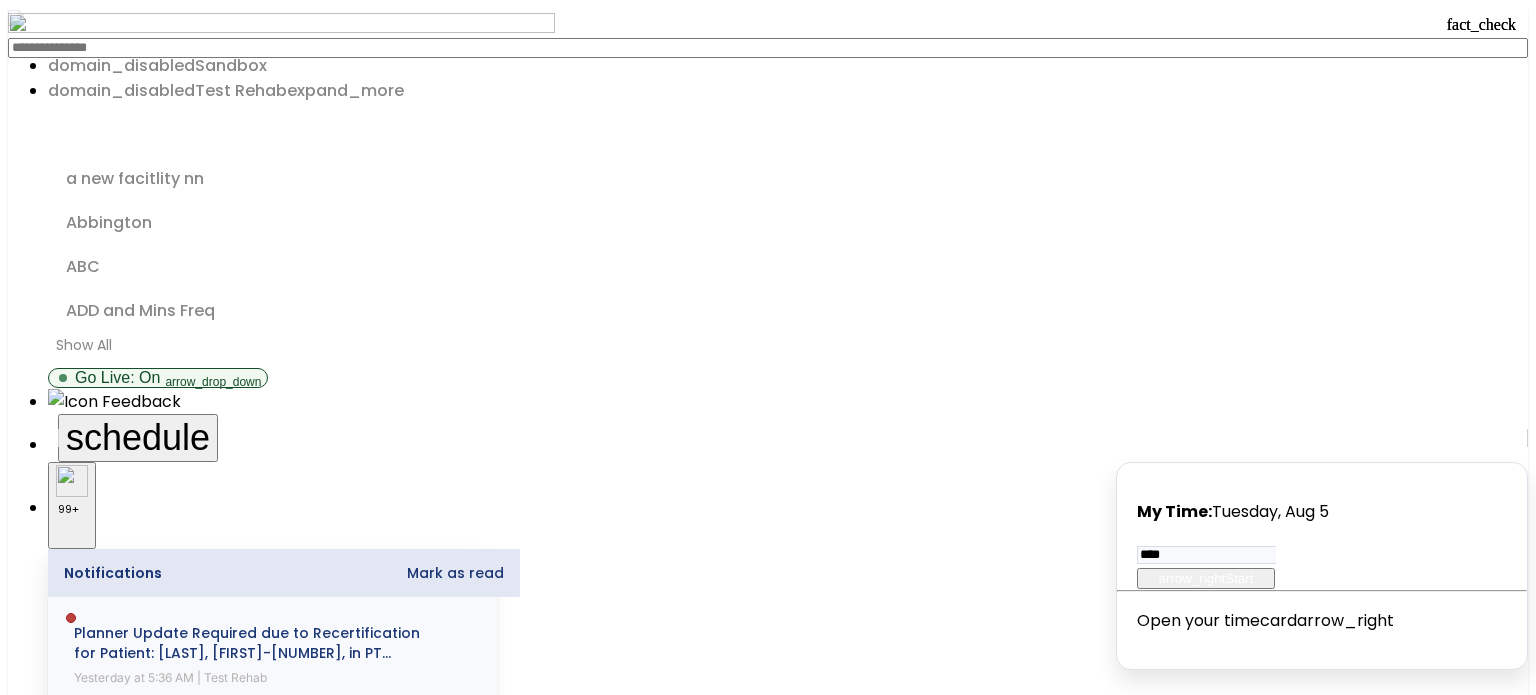 scroll, scrollTop: 0, scrollLeft: 0, axis: both 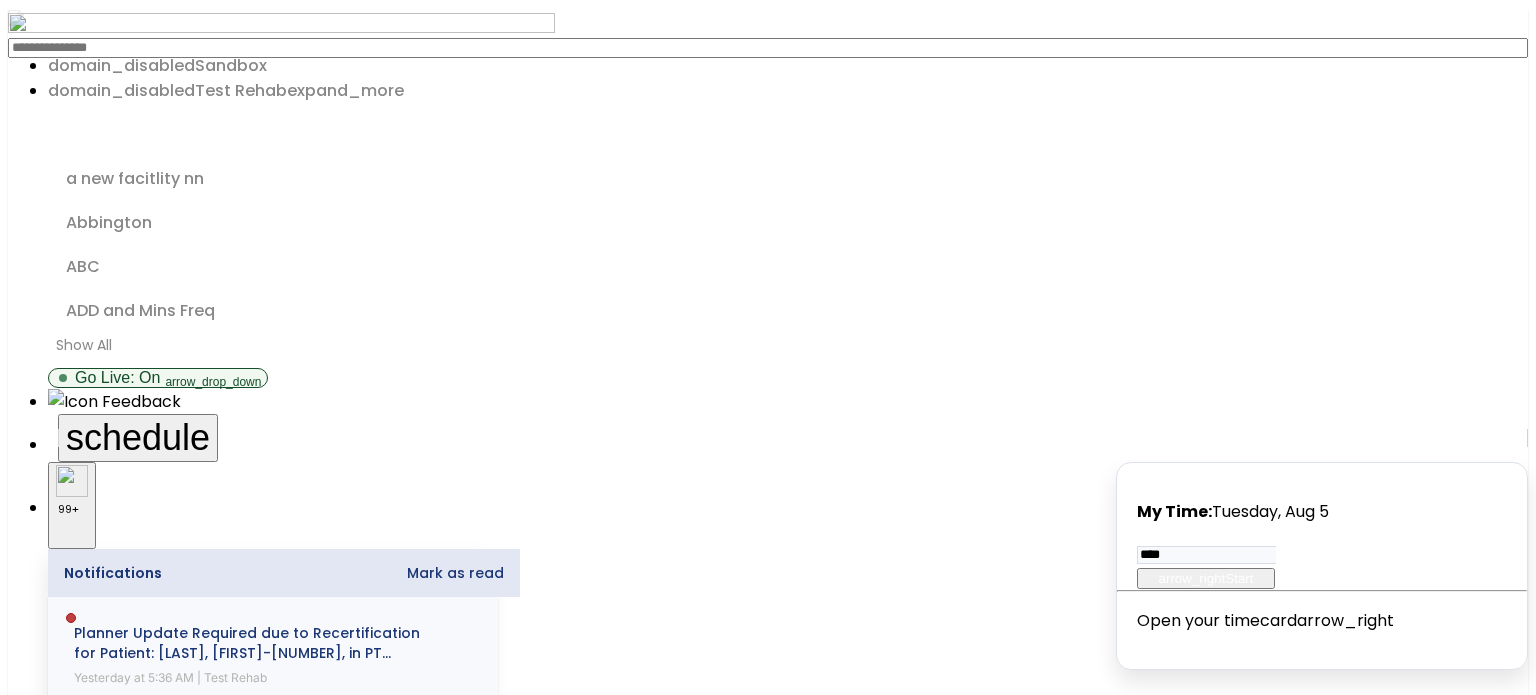 click on "arrow_back" 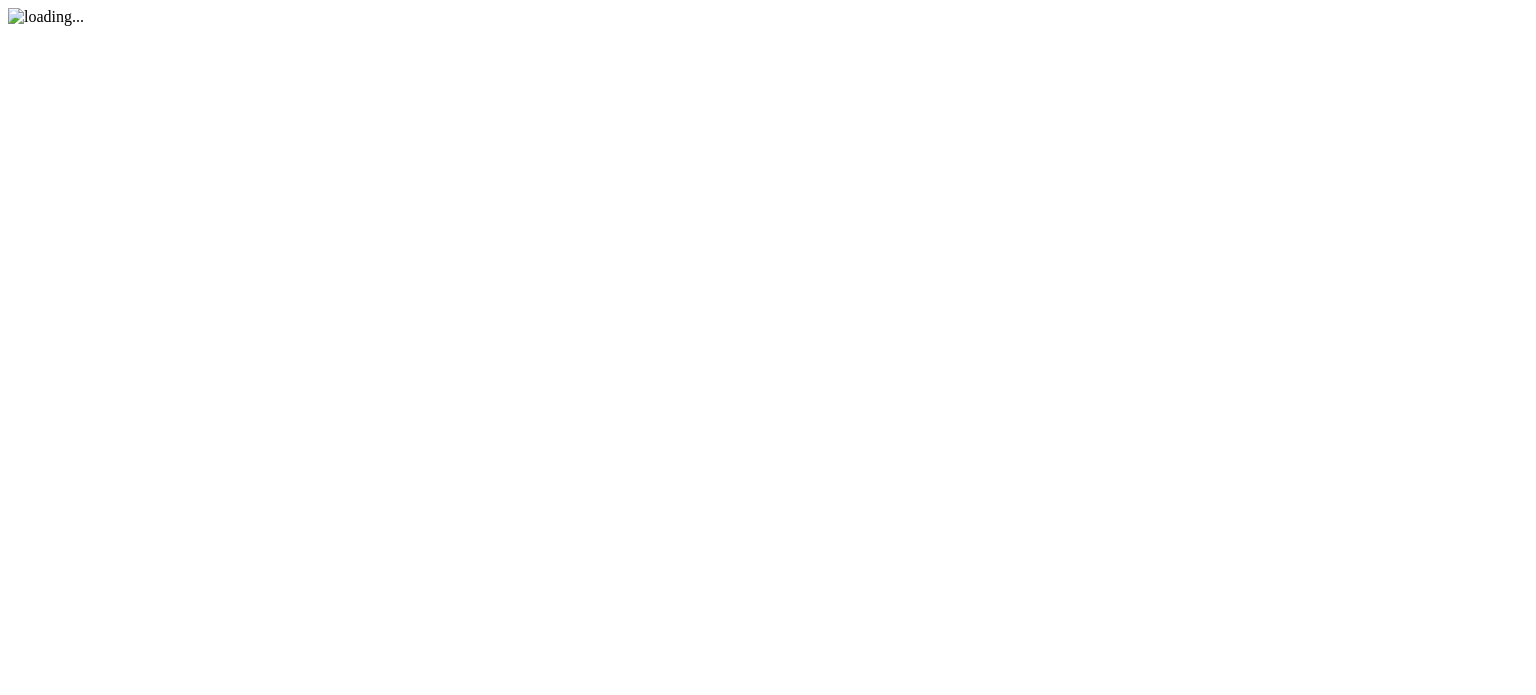 scroll, scrollTop: 0, scrollLeft: 0, axis: both 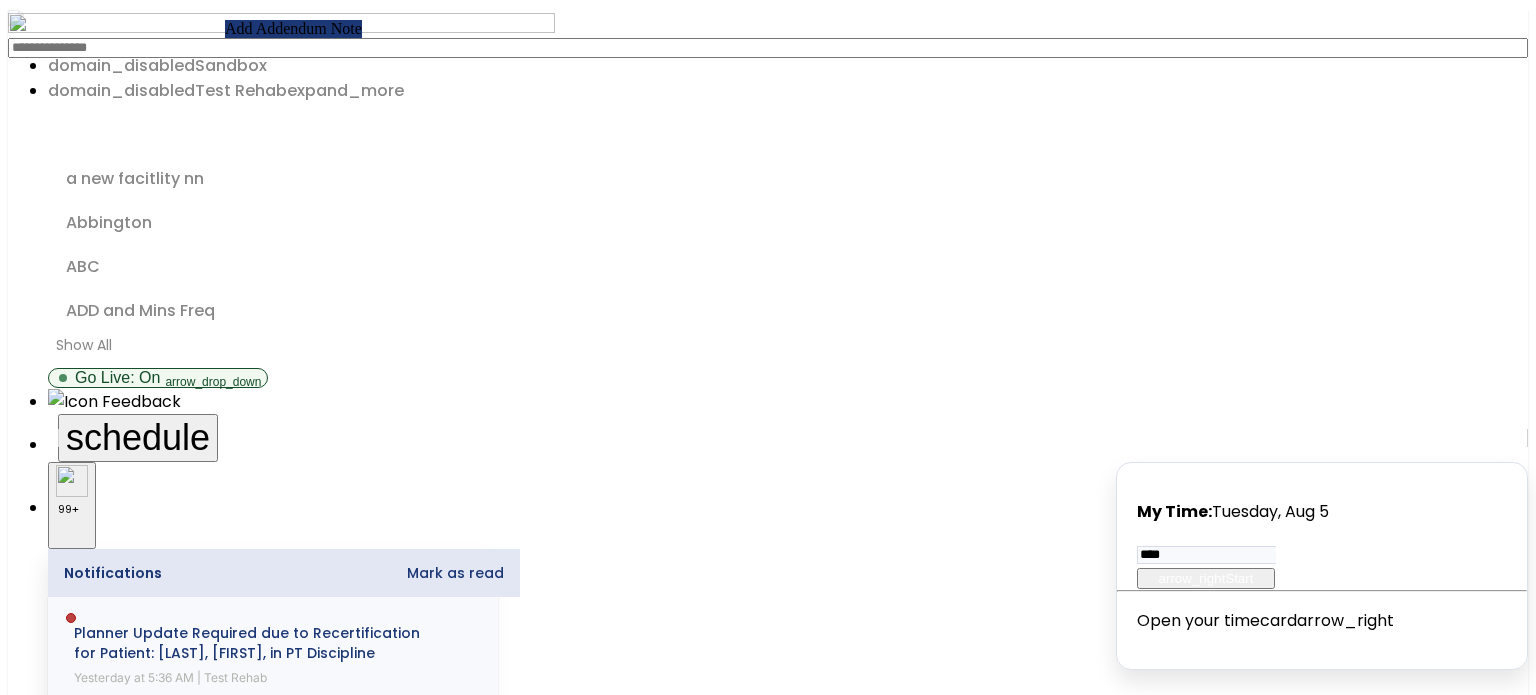 click on "Edit  edit" 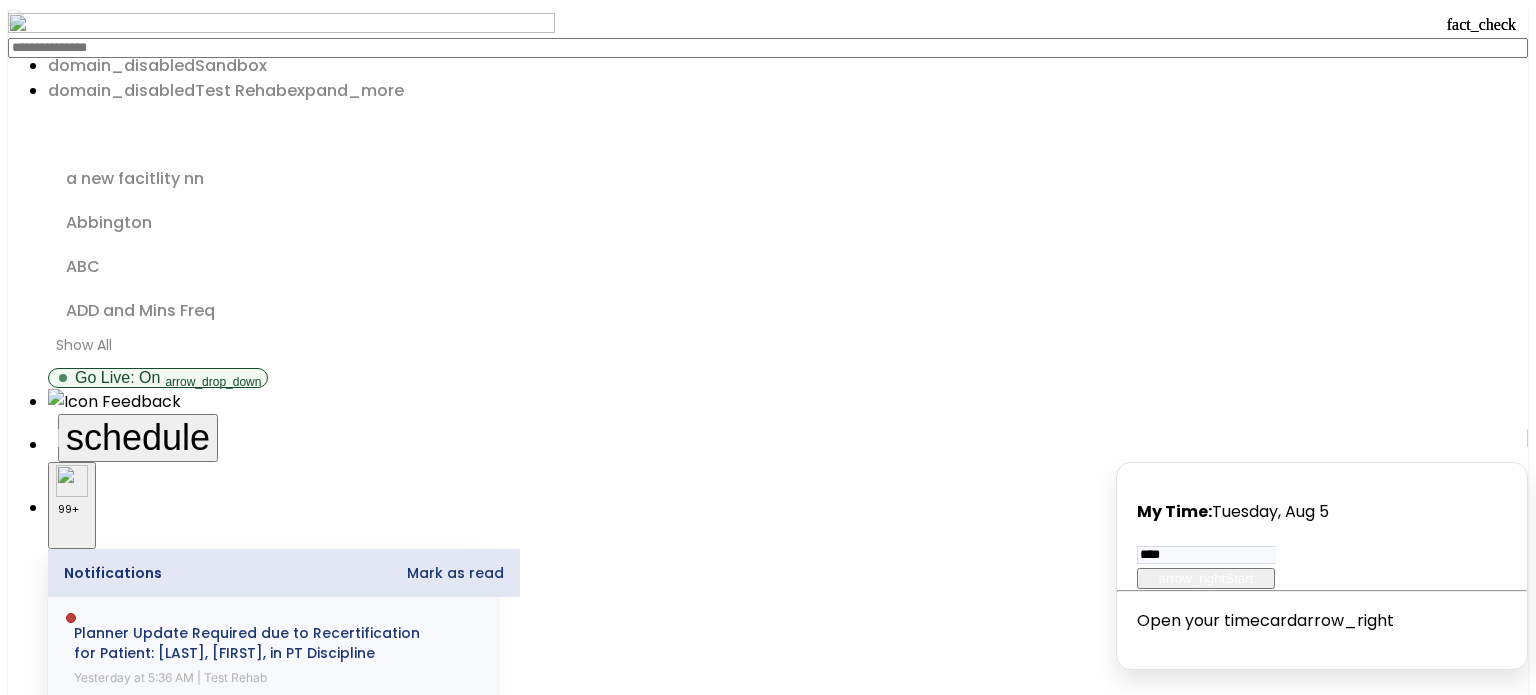 scroll, scrollTop: 265, scrollLeft: 0, axis: vertical 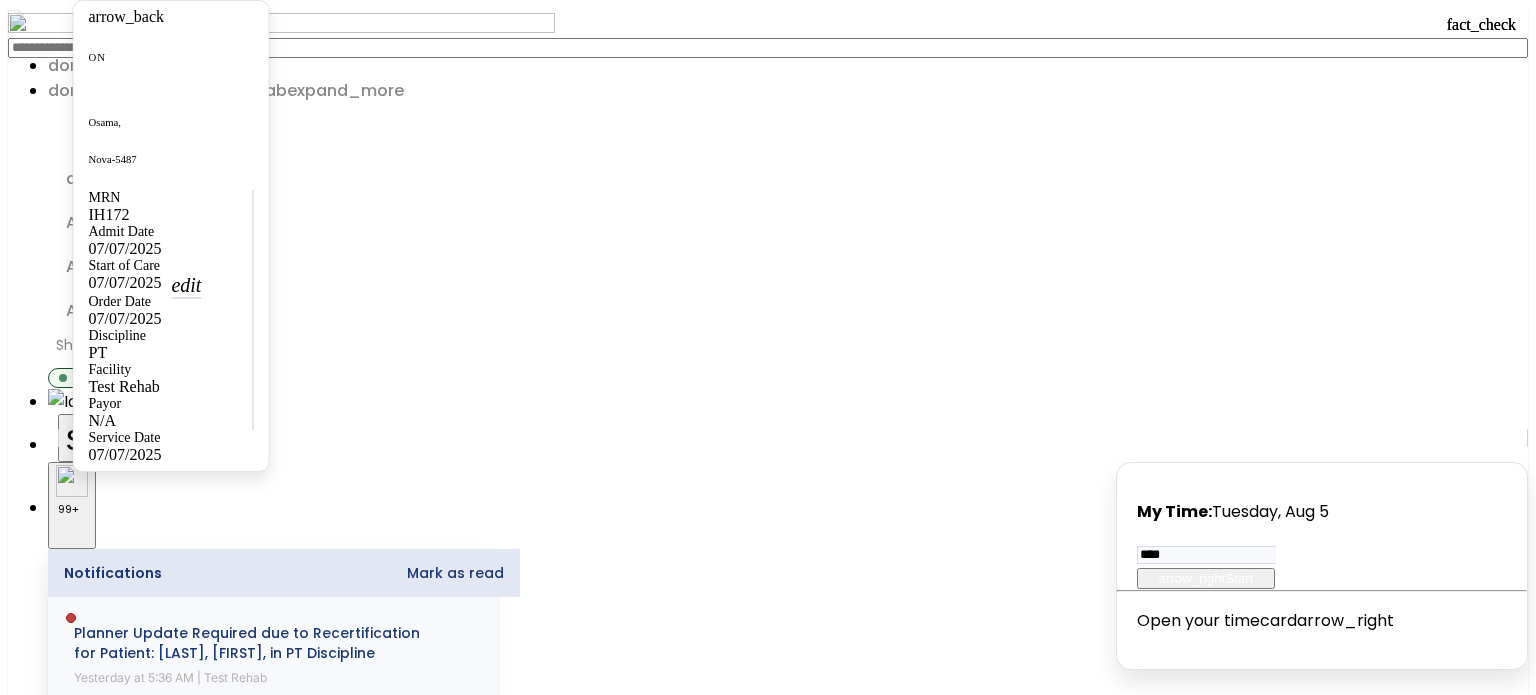 click on "*********" at bounding box center (94, 2966) 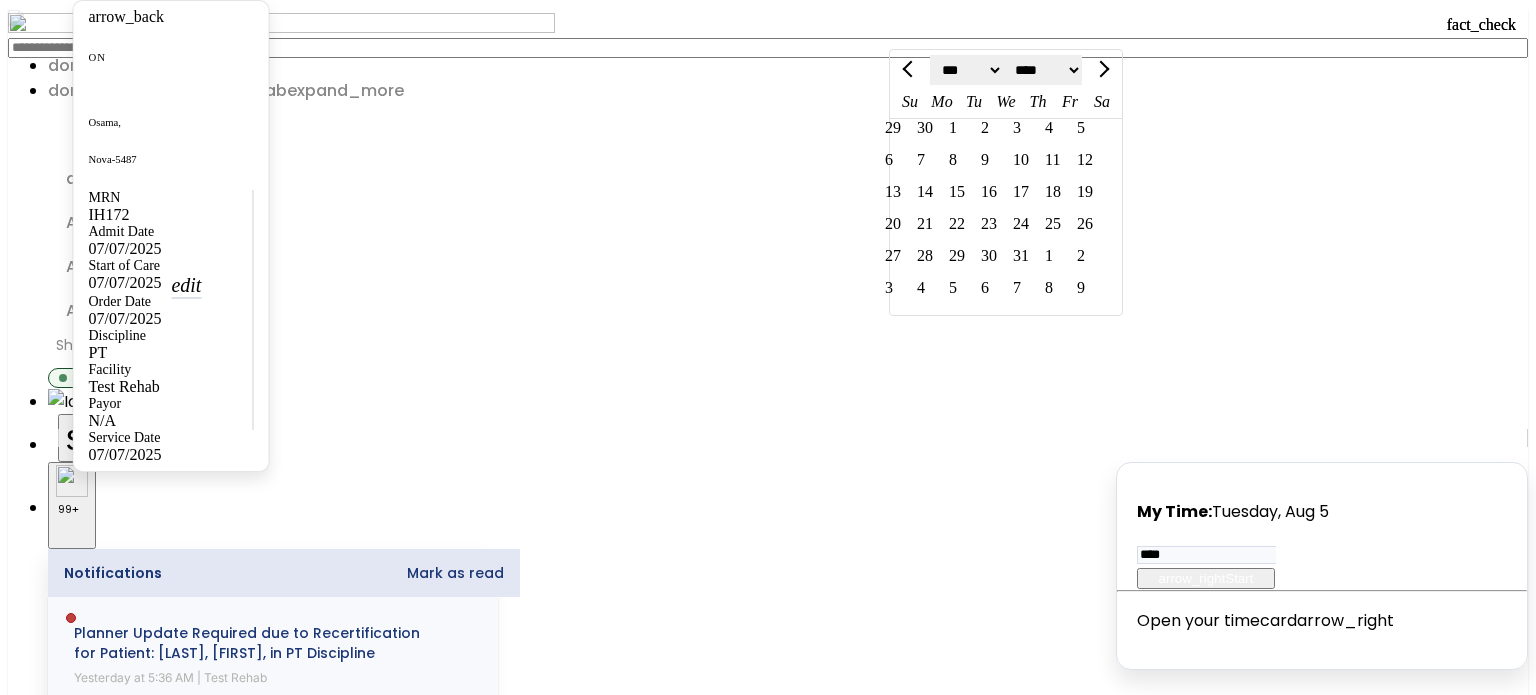 click on "*********" at bounding box center [94, 2966] 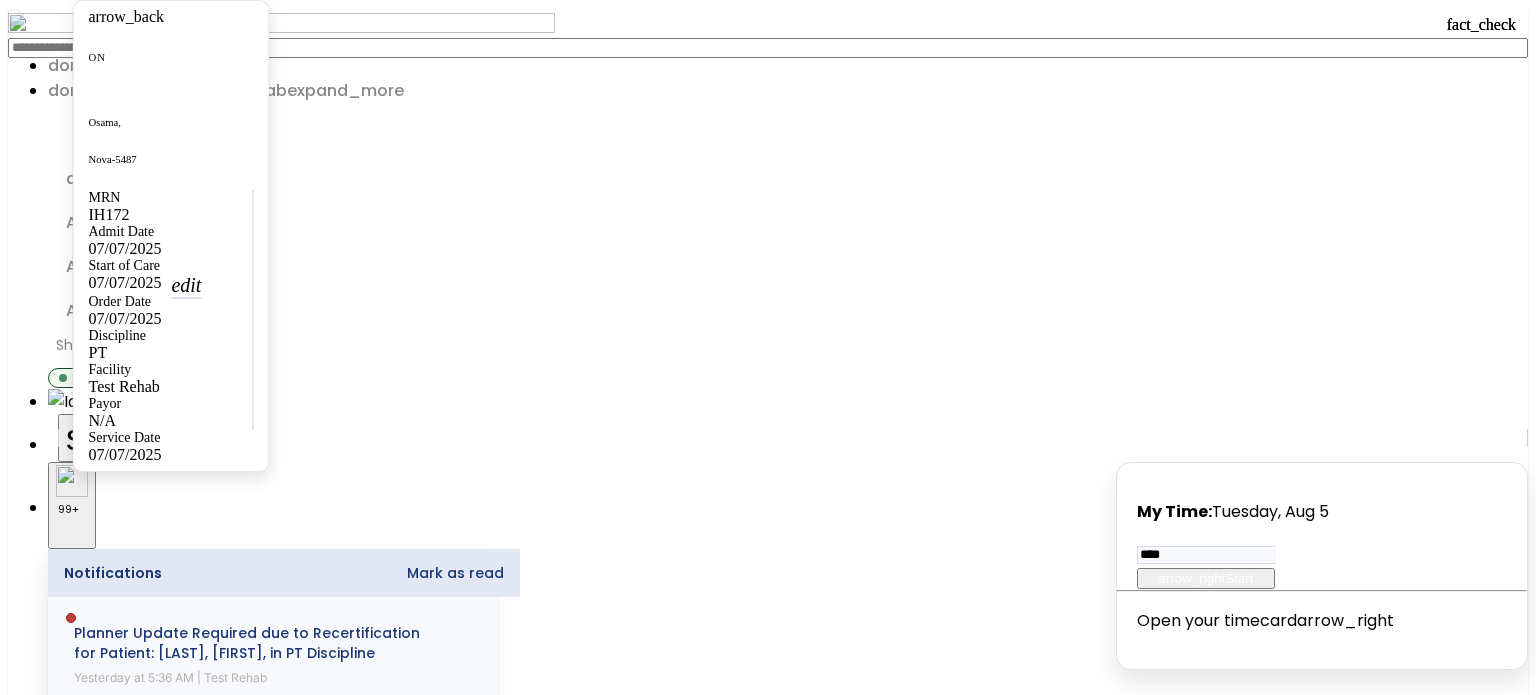 click on "*********" at bounding box center [94, 2966] 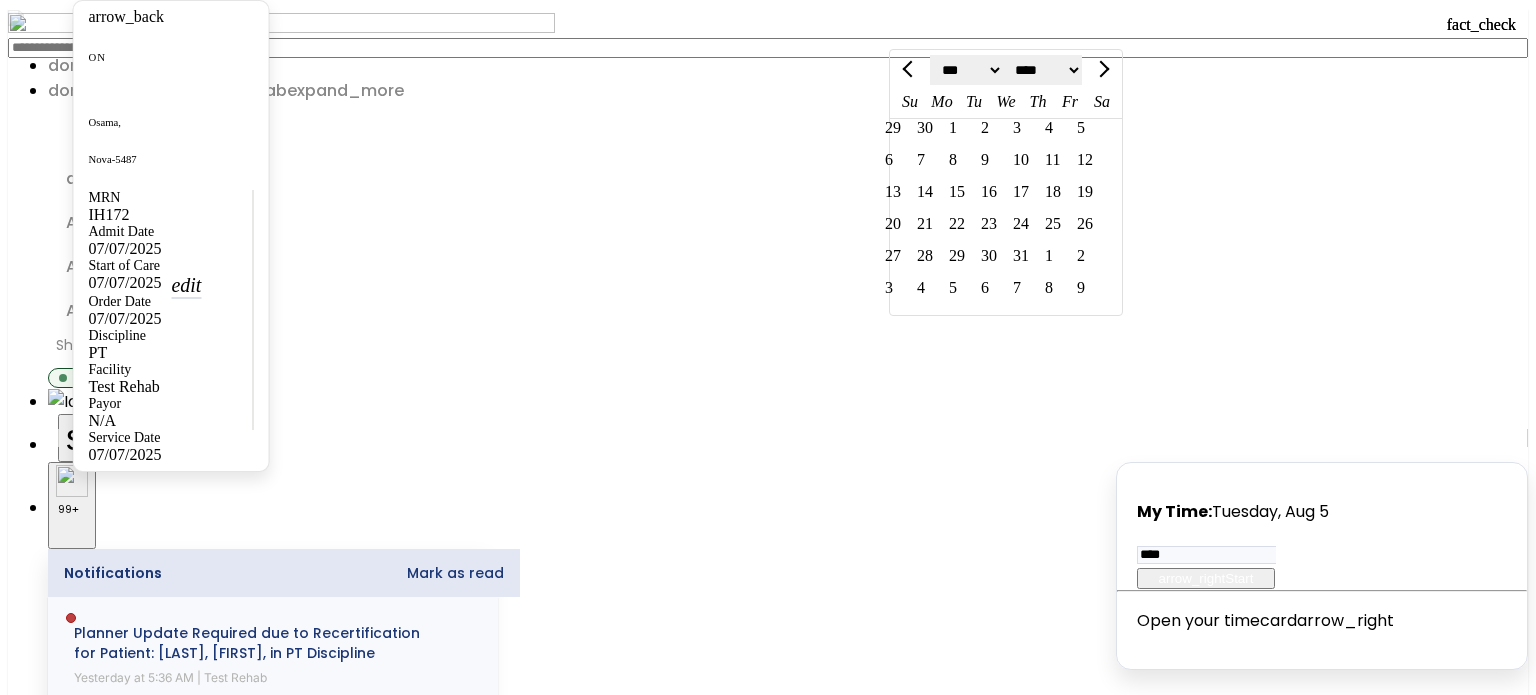 click on "*********" at bounding box center (94, 2966) 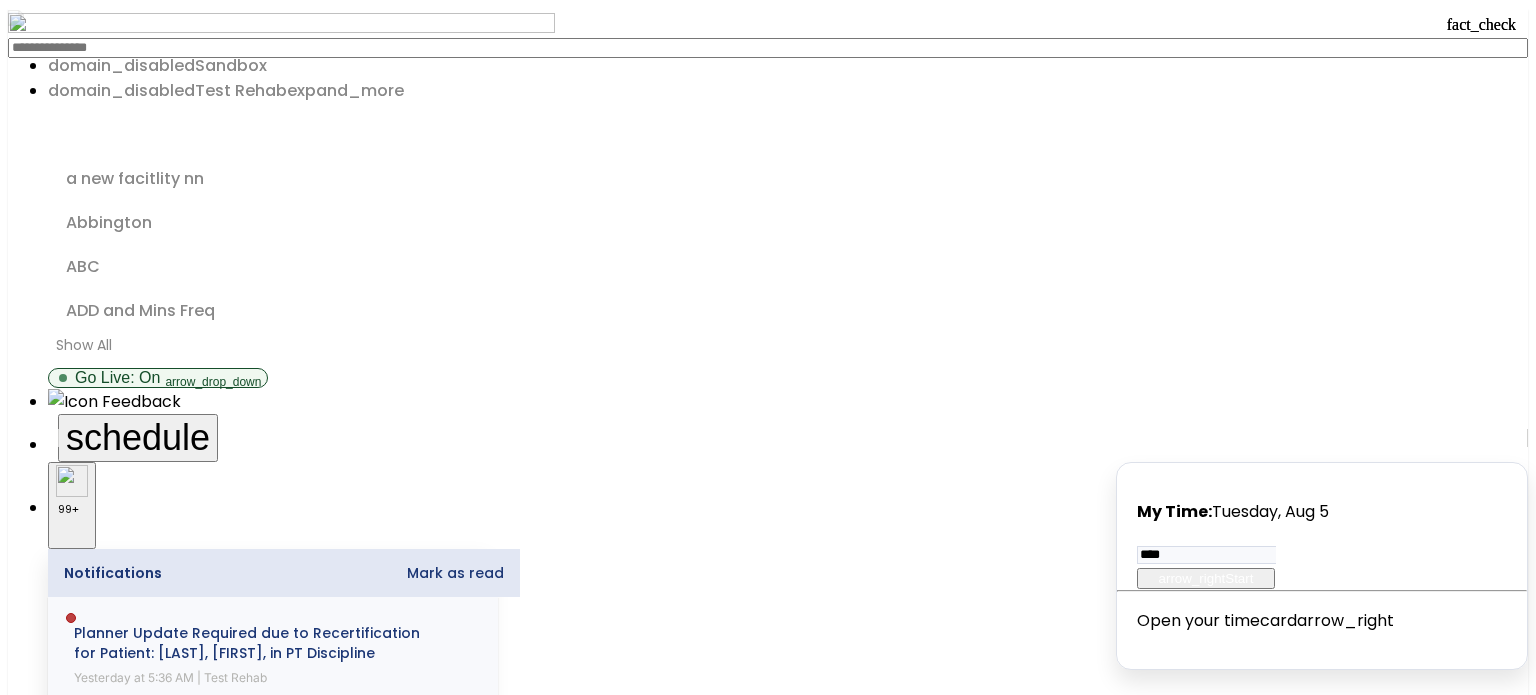 click at bounding box center (48, 1435) 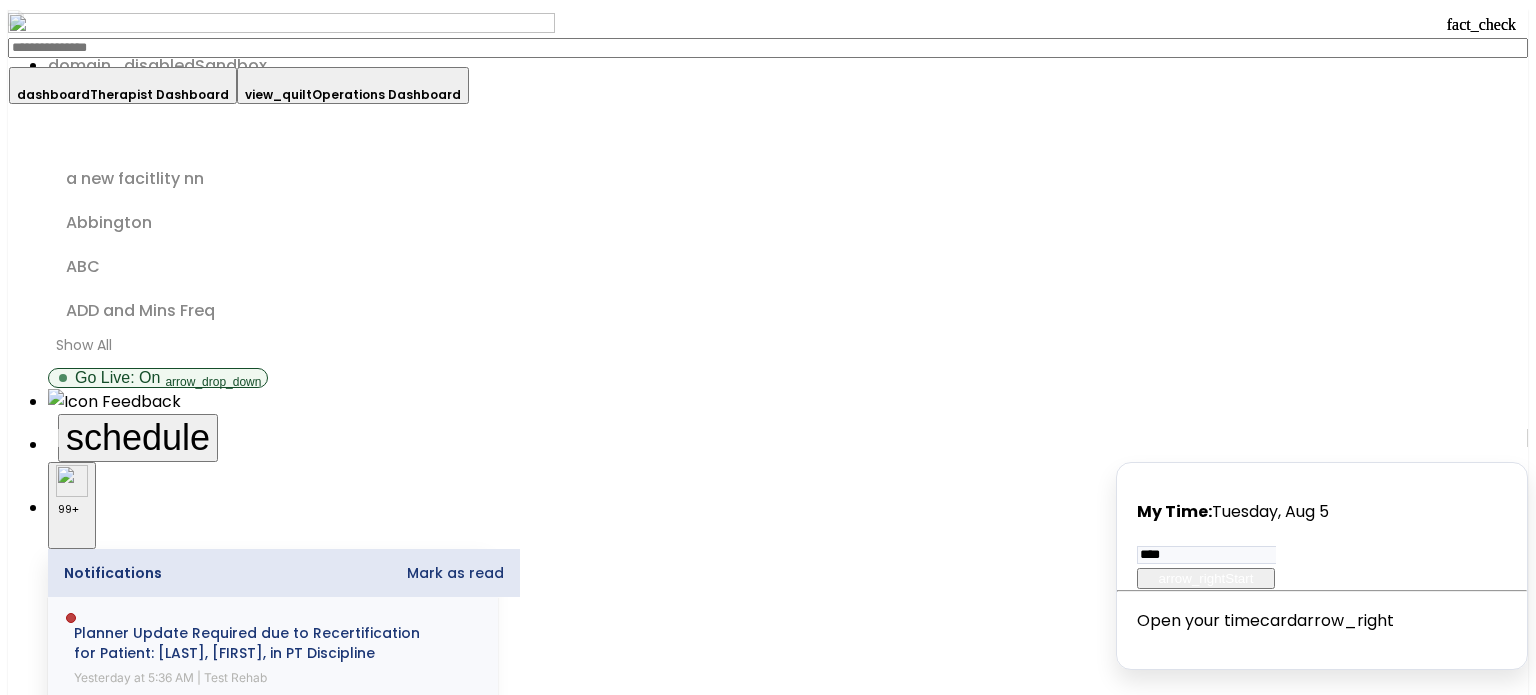 click on "Therapist Dashboard" at bounding box center (159, 94) 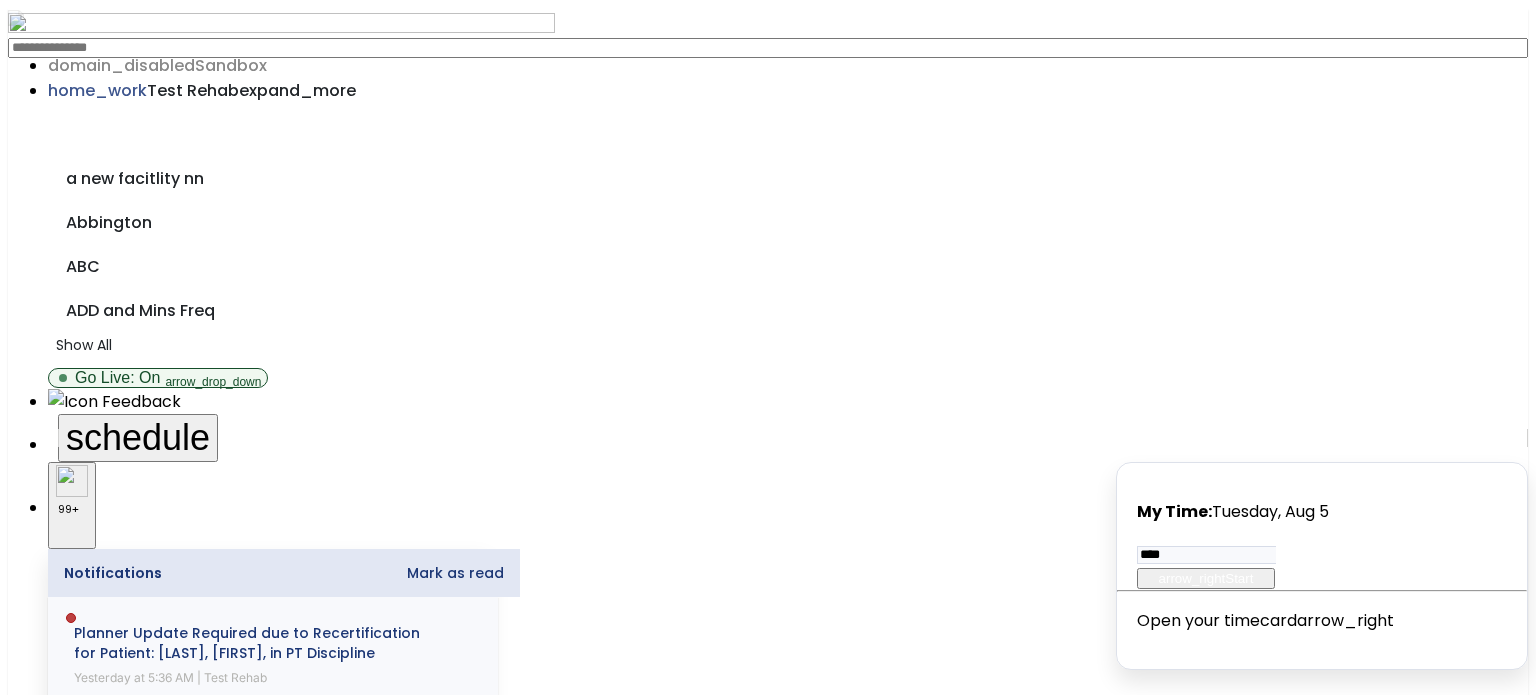 click on "open_in_new" 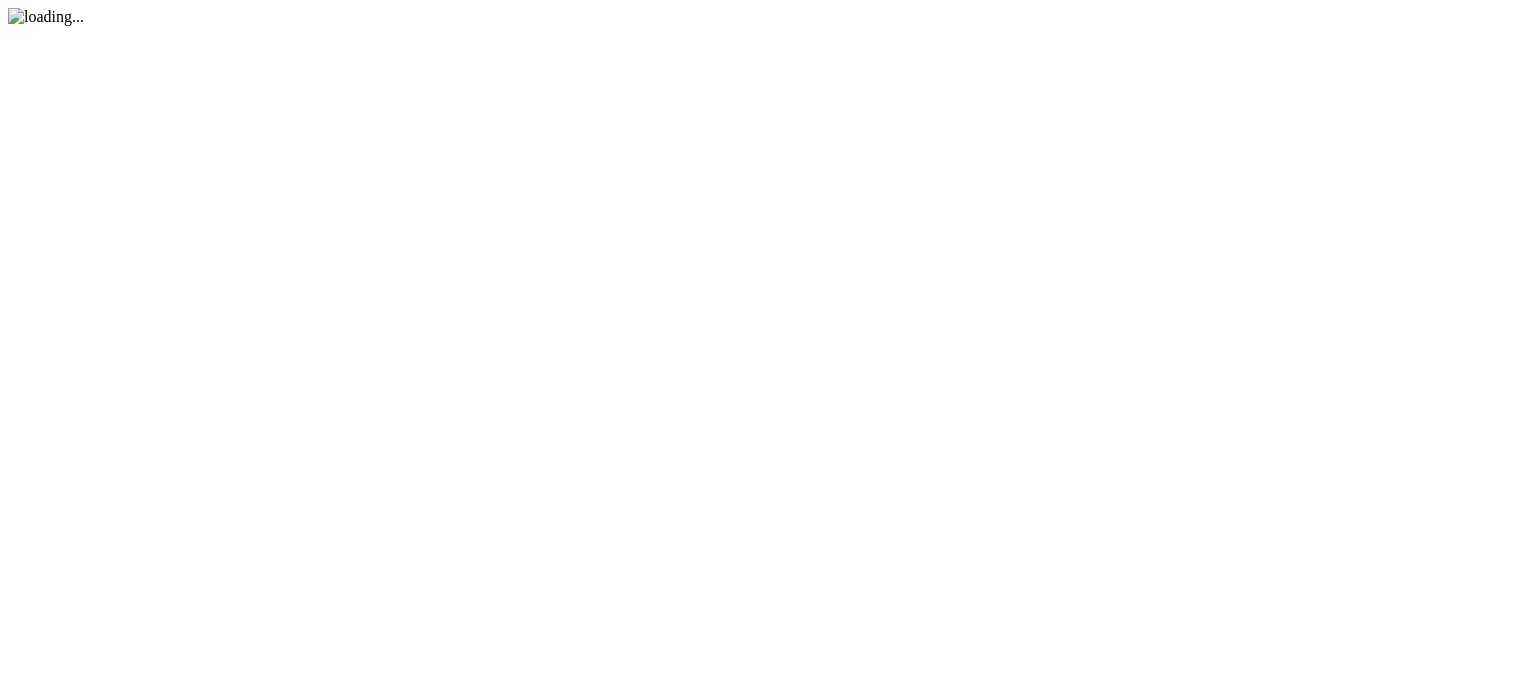 scroll, scrollTop: 0, scrollLeft: 0, axis: both 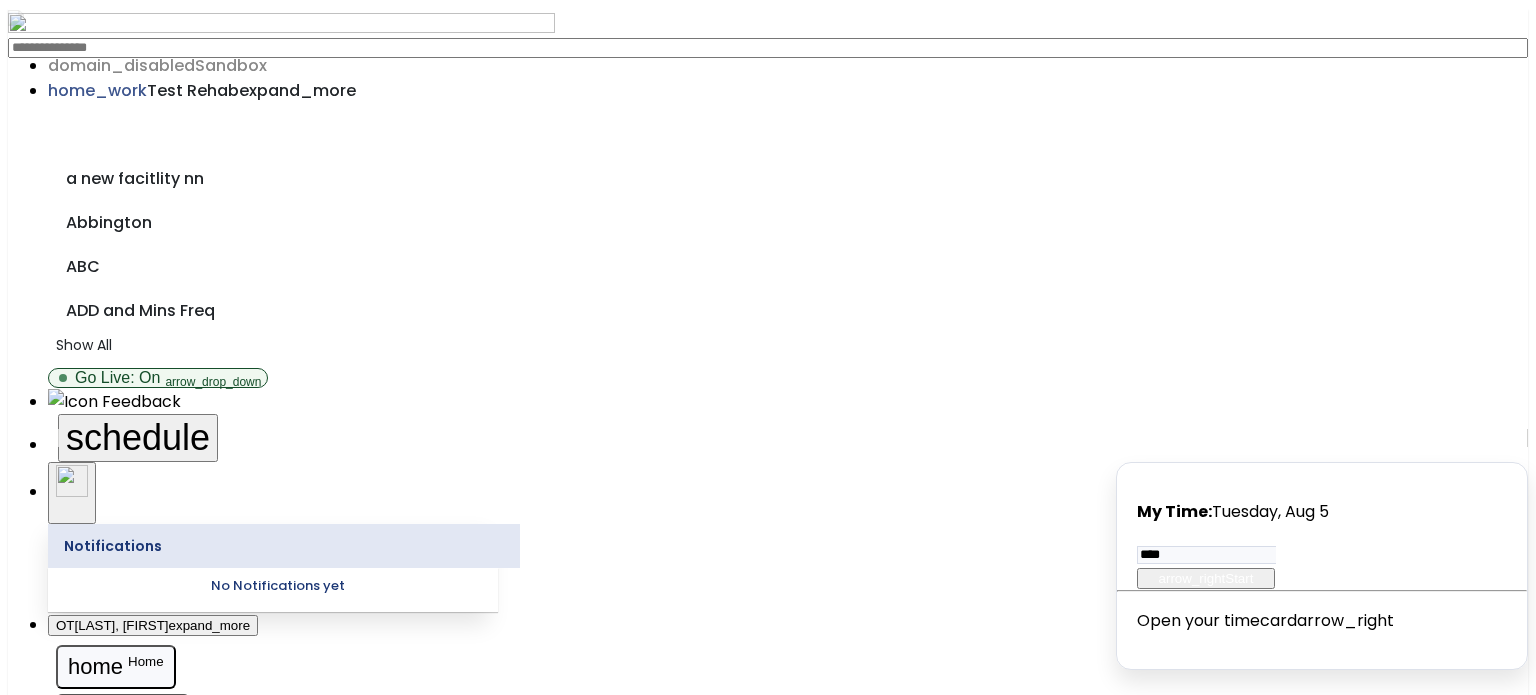 click on "Other" at bounding box center [768, 1682] 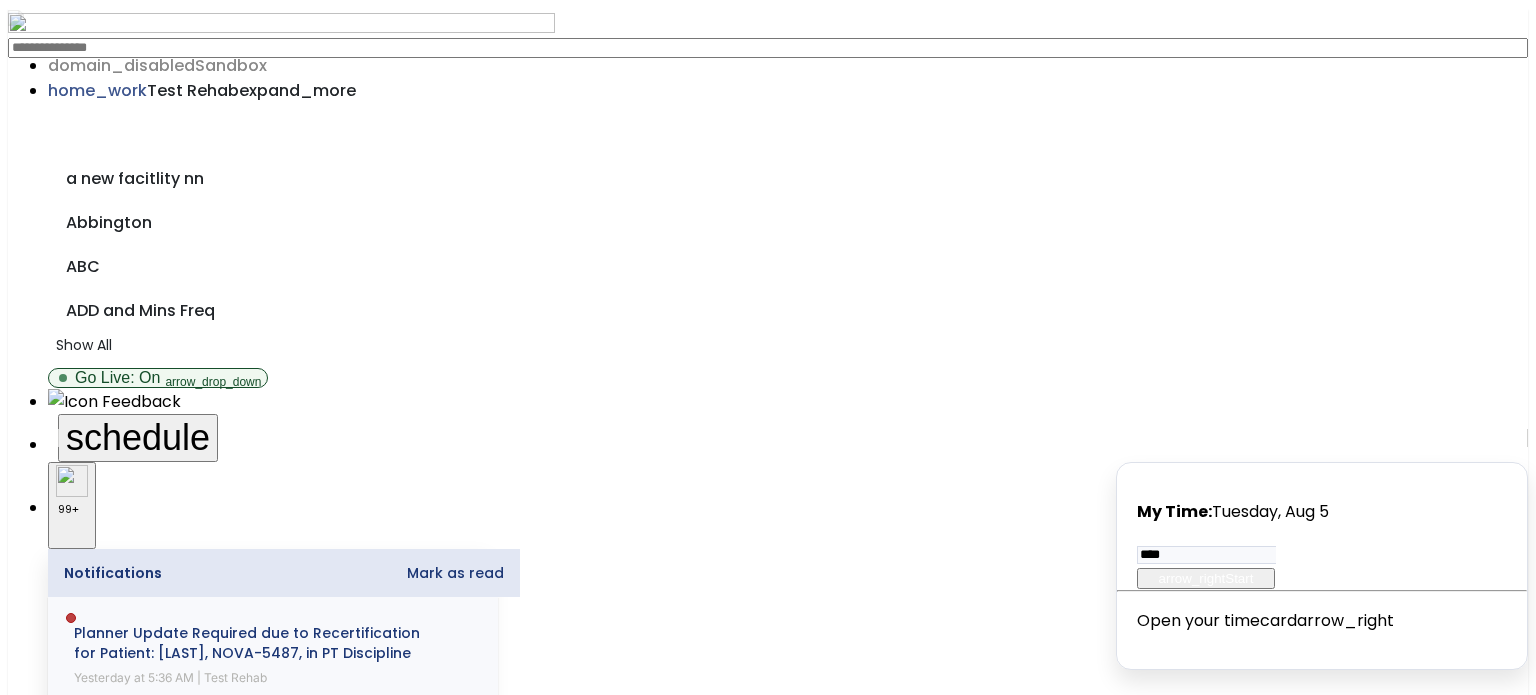 drag, startPoint x: 1318, startPoint y: 313, endPoint x: 1188, endPoint y: 311, distance: 130.01538 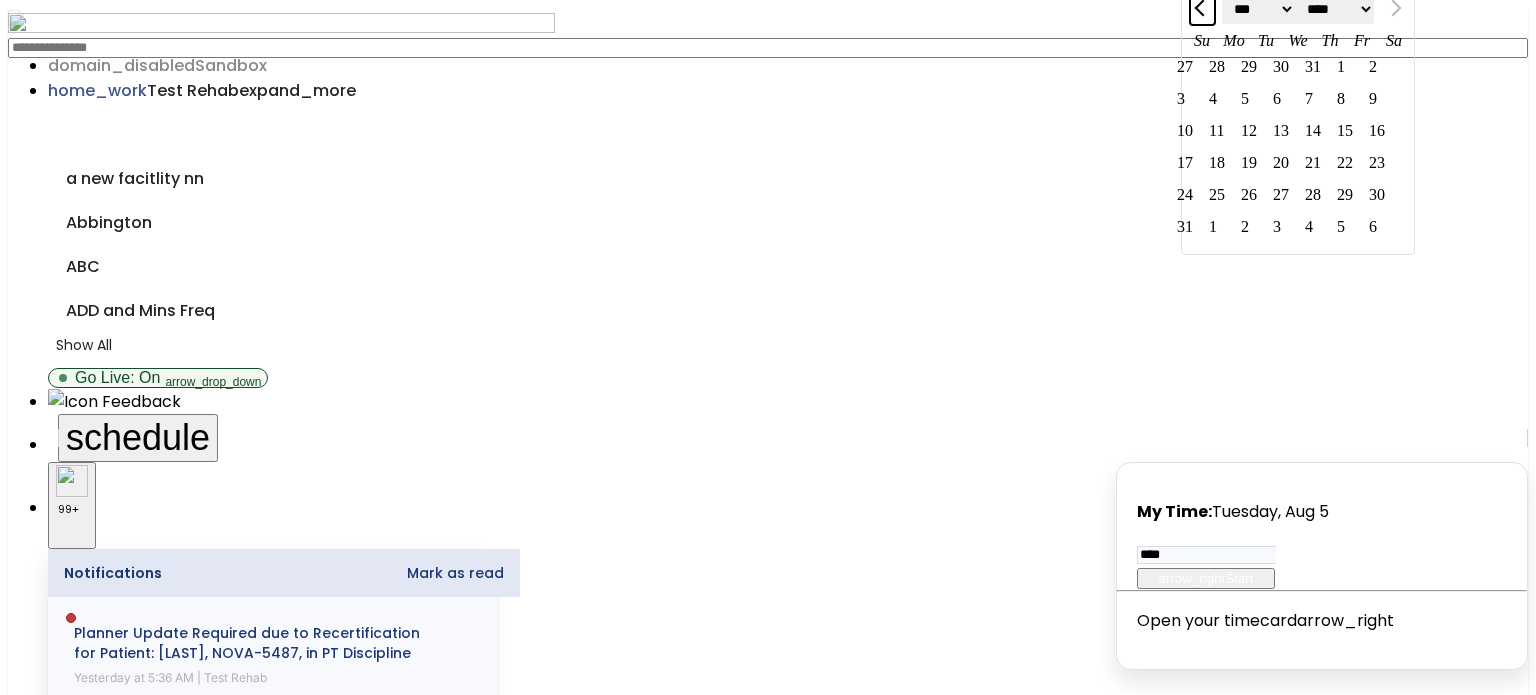 click 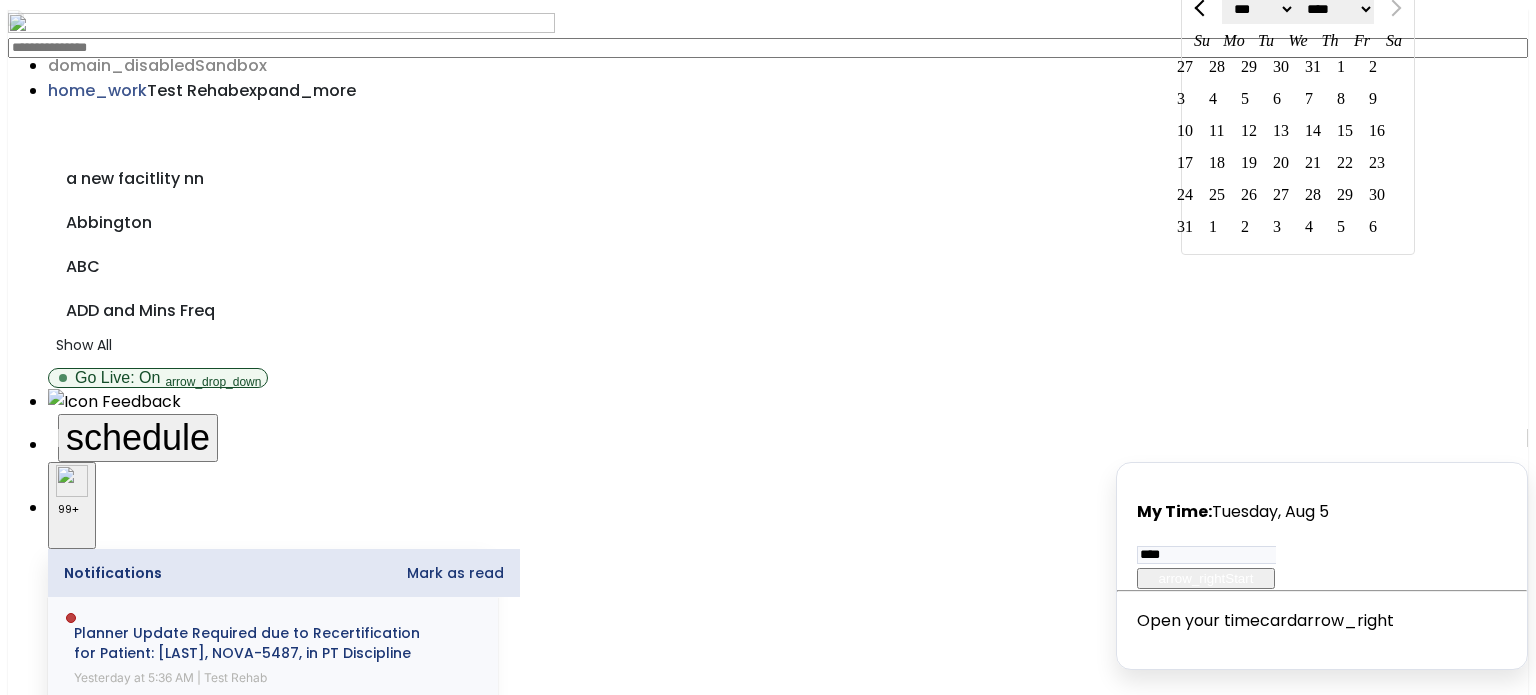 click on "*** *** *** *** *** *** *** ***" 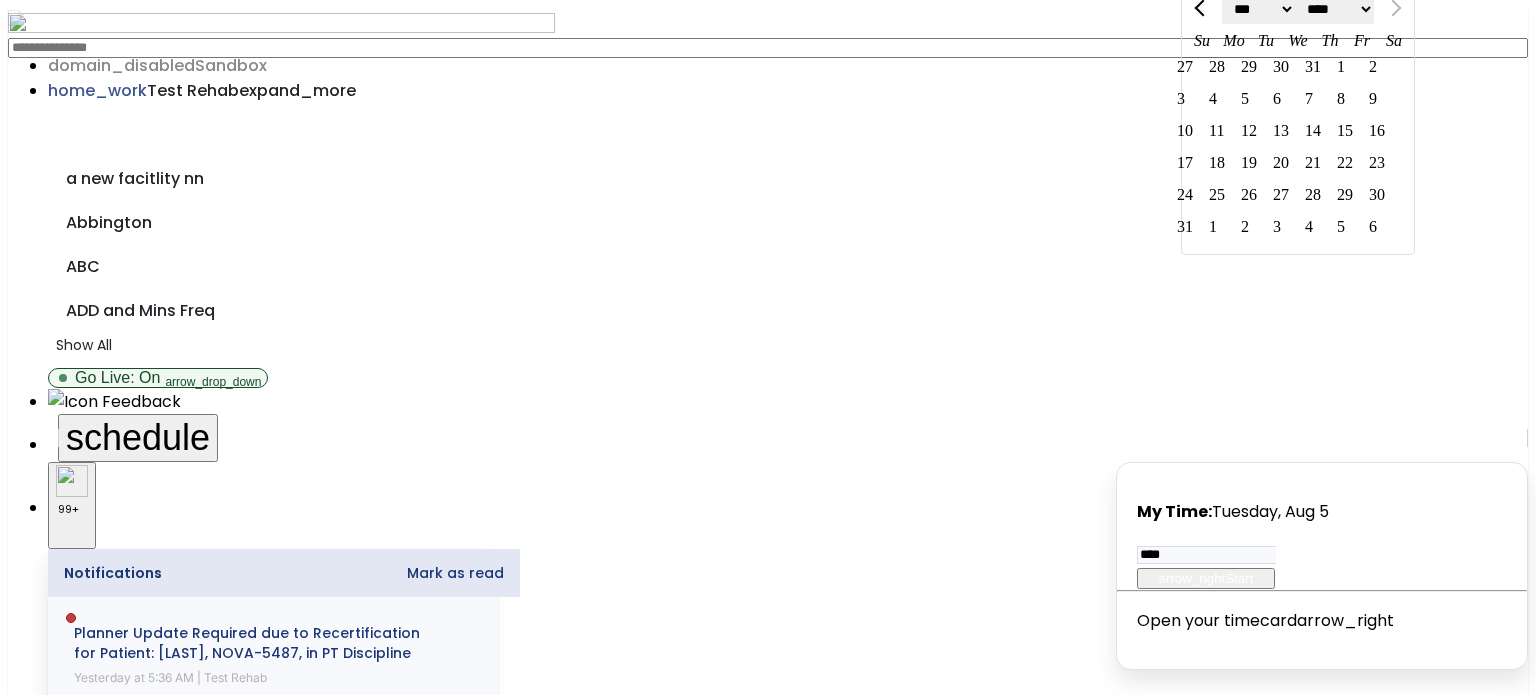 click on "**** **** **** **** **** **** **** **** **** **** **** **** **** **** **** **** **** **** **** **** **** **** **** **** **** **** **** **** **** **** **** **** **** **** **** **** **** **** **** **** **** **** **** **** **** **** **** **** **** **** **** **** **** **** **** **** **** **** **** **** **** **** **** **** **** **** **** **** **** **** **** **** **** **** **** **** **** **** **** **** **** **** **** **** **** **** **** **** **** **** **** **** **** **** **** **** **** **** **** **** **** **** **** **** **** **** **** **** **** **** **** **** **** **** **** **** **** **** **** **** **** **** **** **** **** ****" 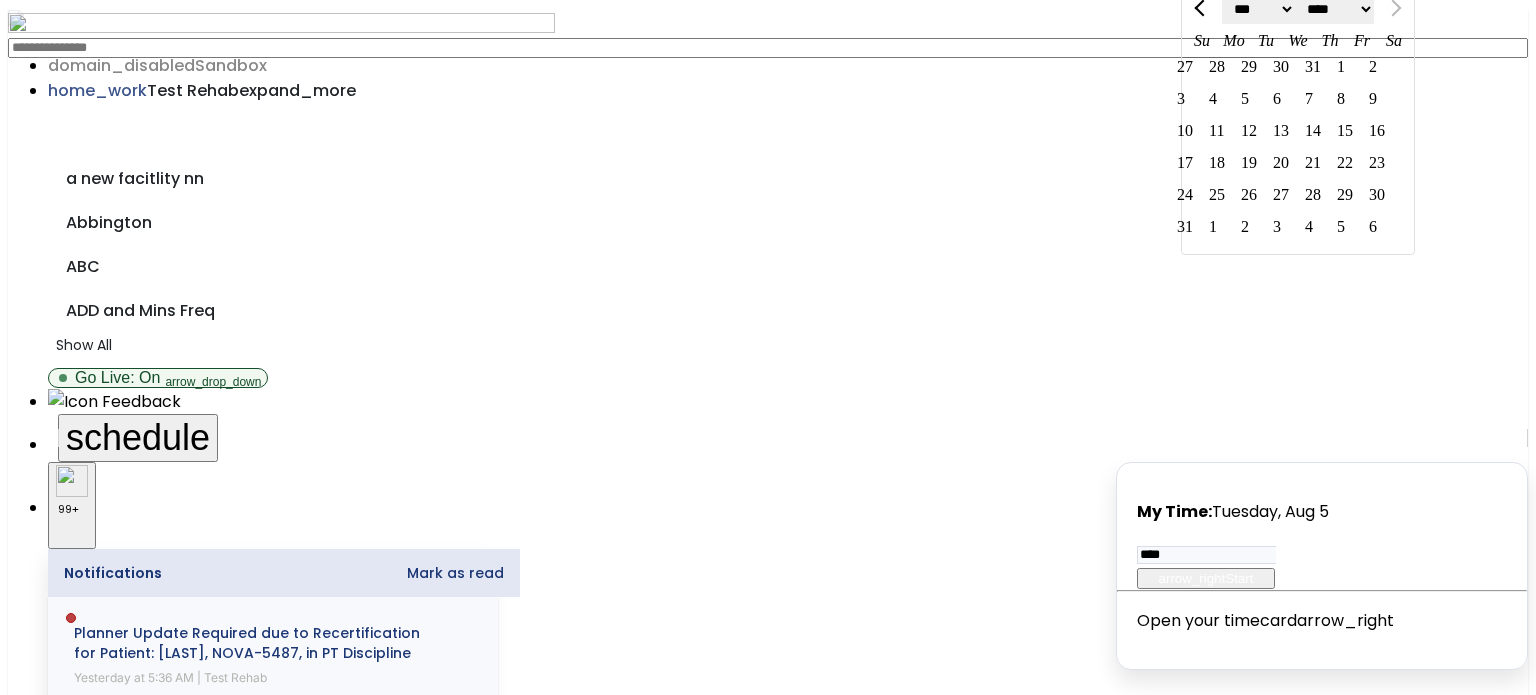 select on "****" 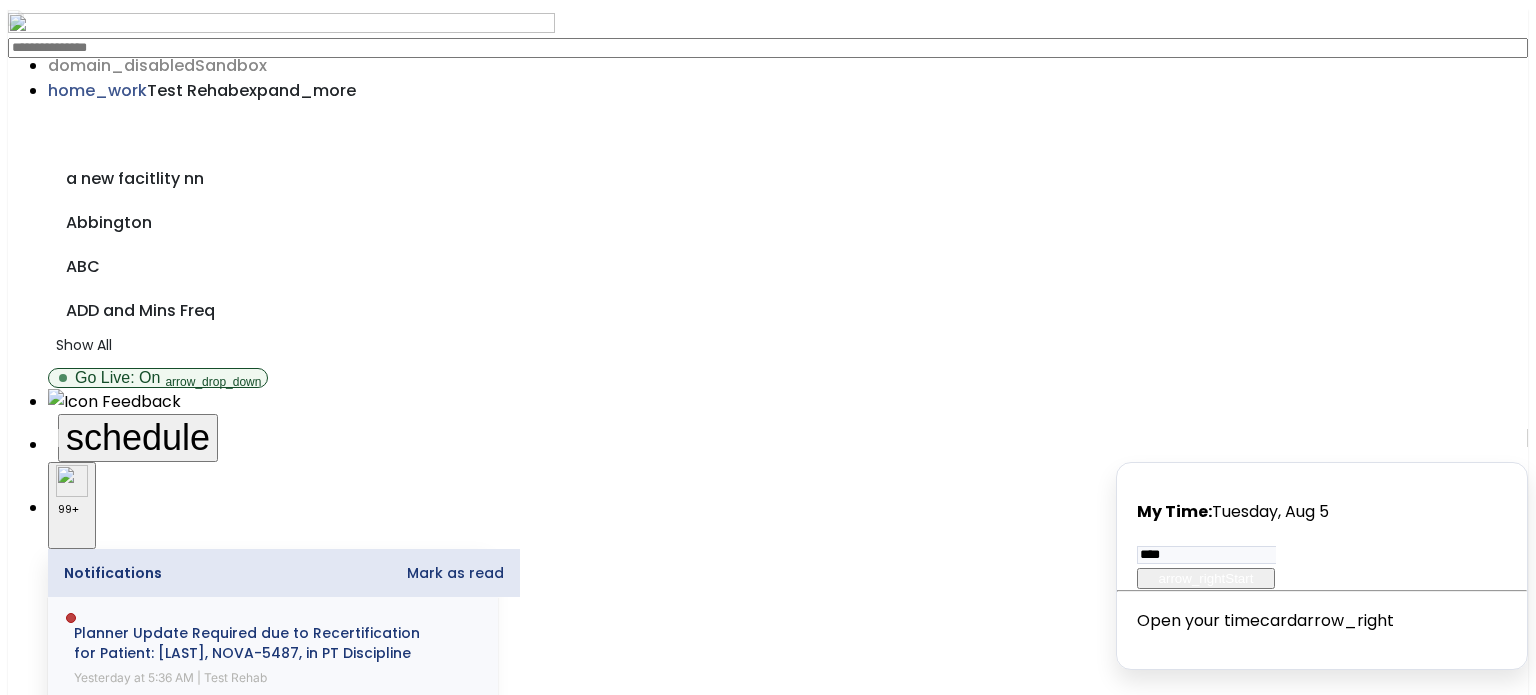 scroll, scrollTop: 0, scrollLeft: 0, axis: both 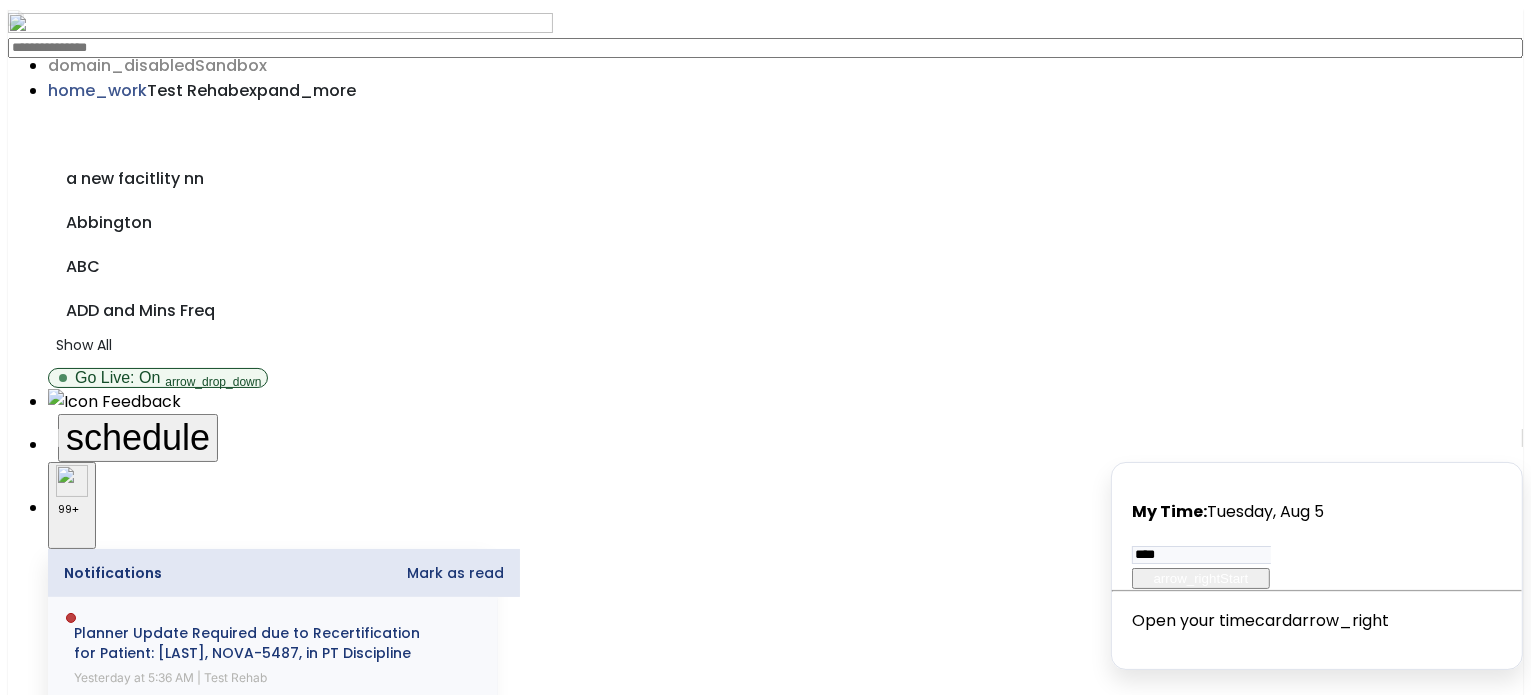 click on "All" at bounding box center [85, 2781] 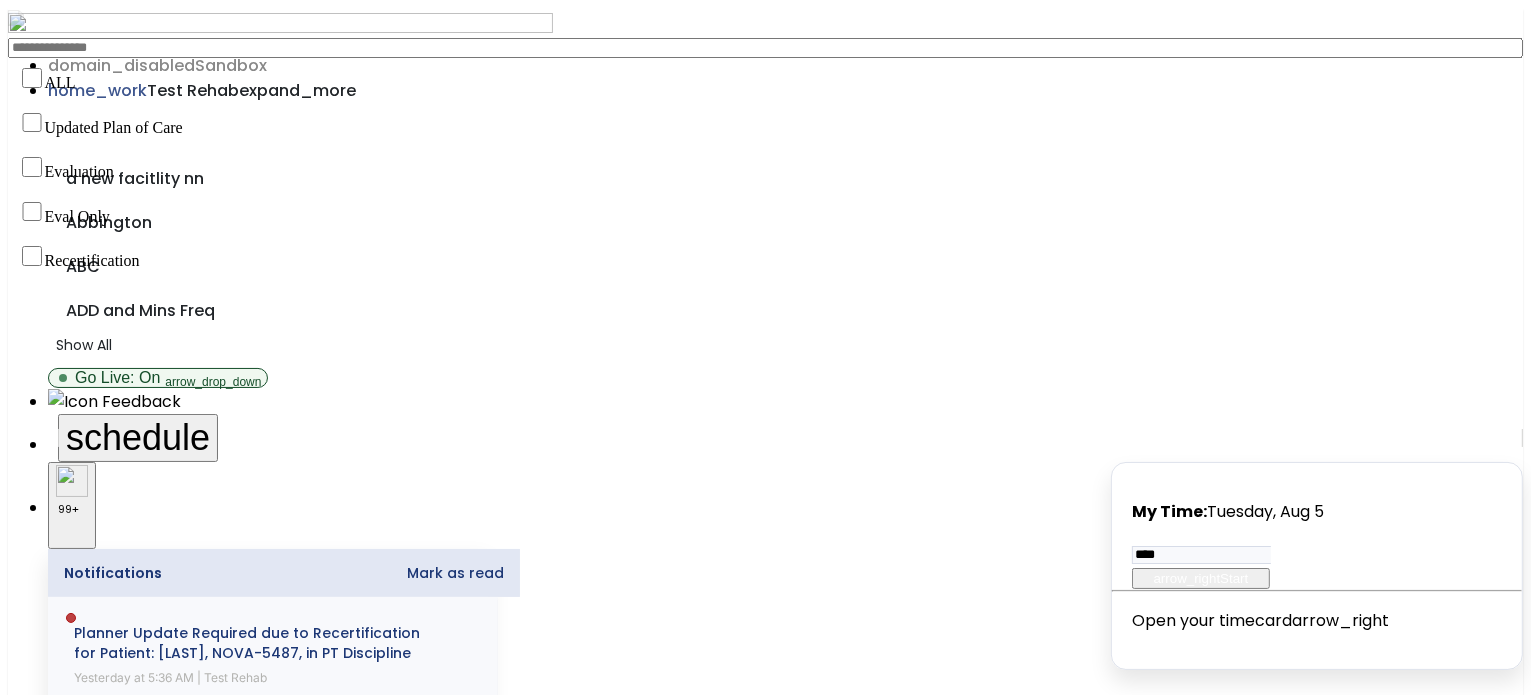 click on "(3)" at bounding box center (69, 3030) 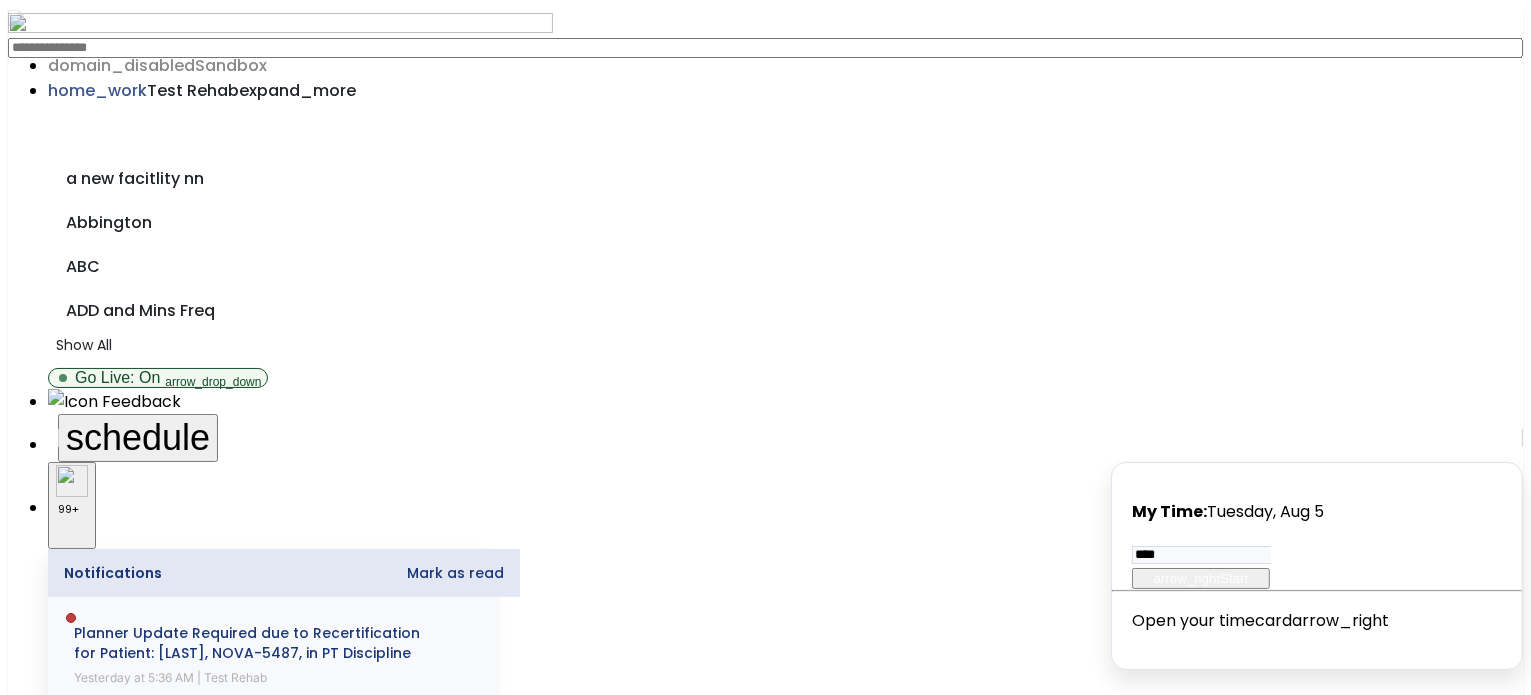 click on "All" at bounding box center (85, 2781) 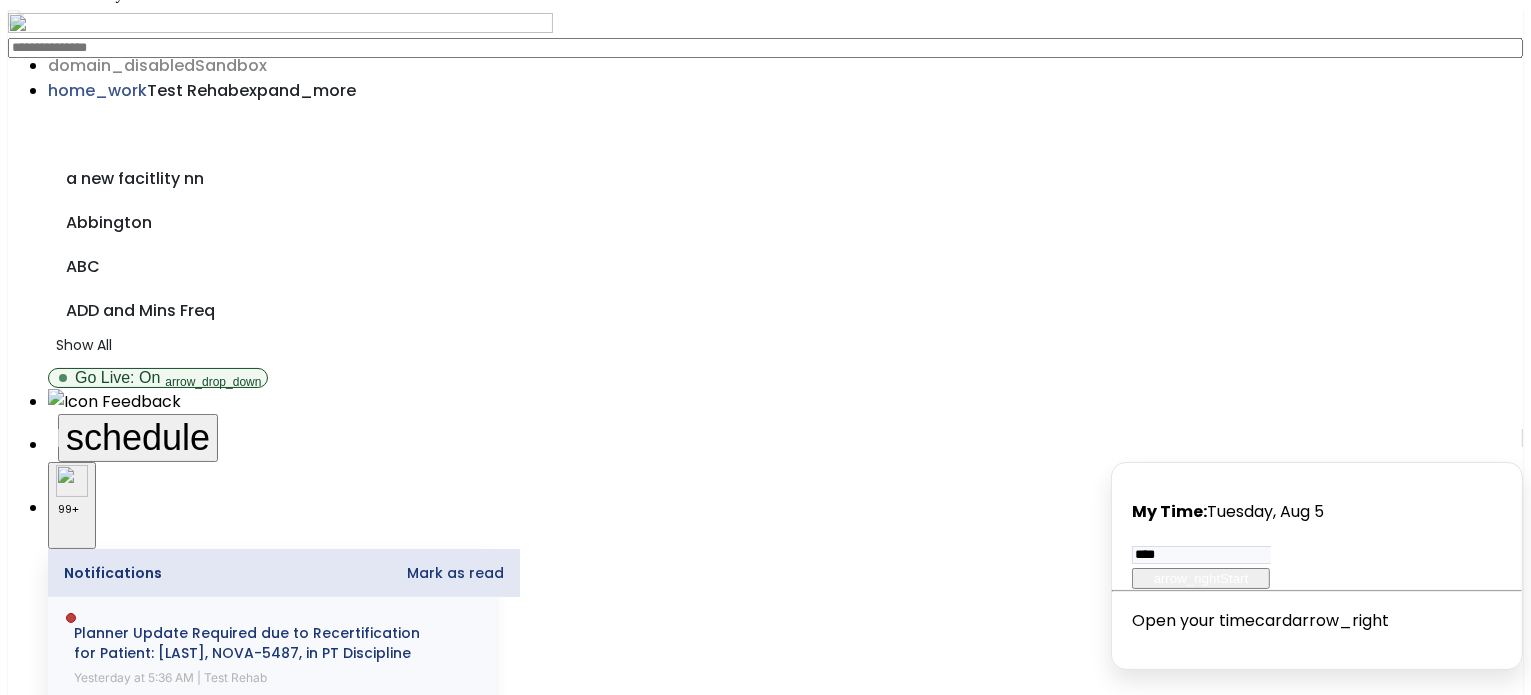 click on "View Results" at bounding box center [120, 3221] 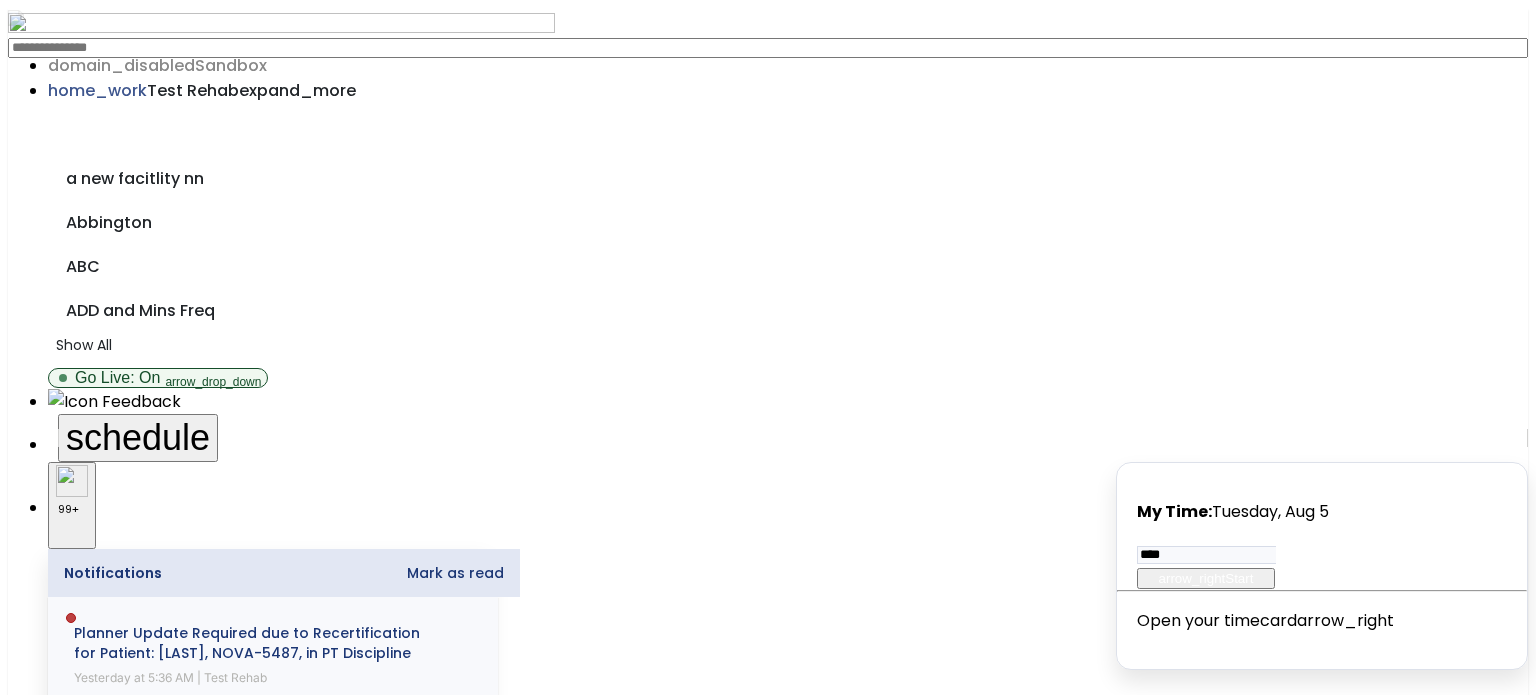 click on "Clear All" 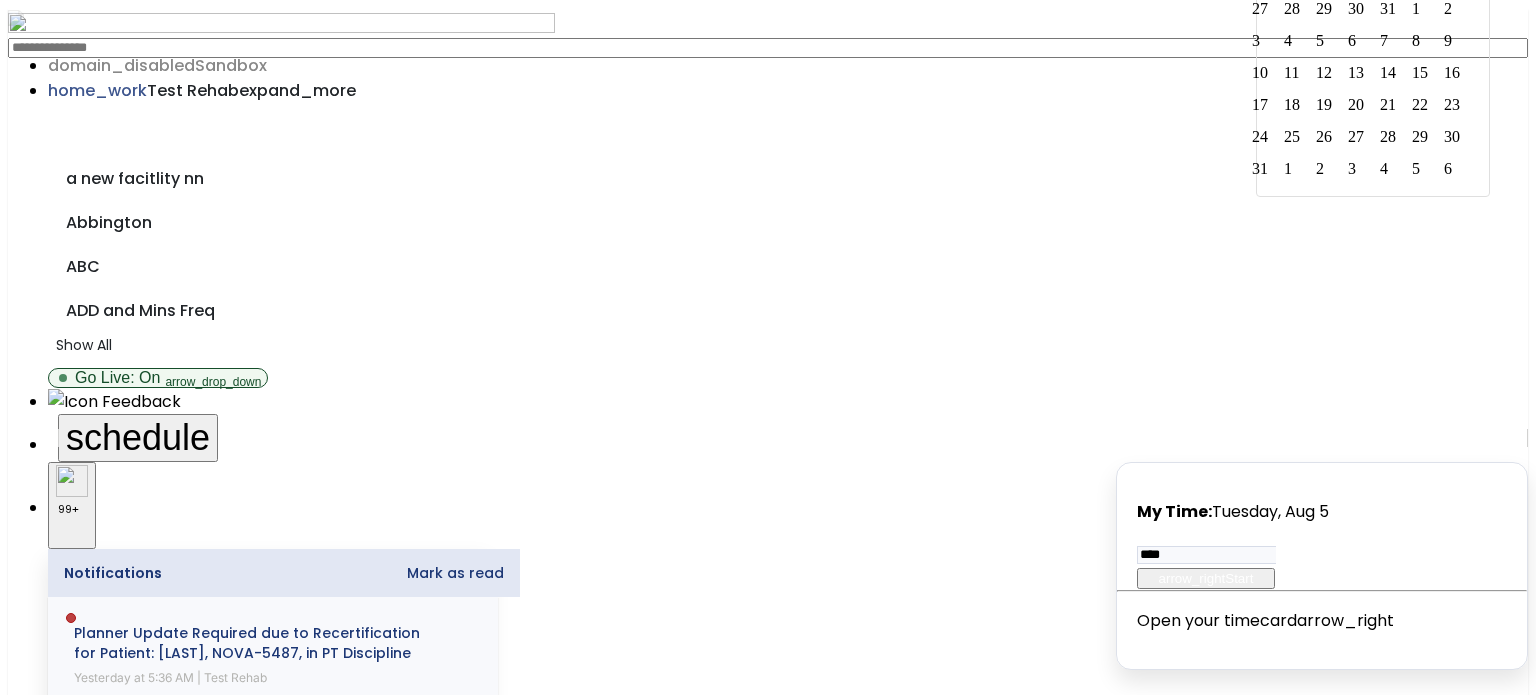 click at bounding box center (95, 2829) 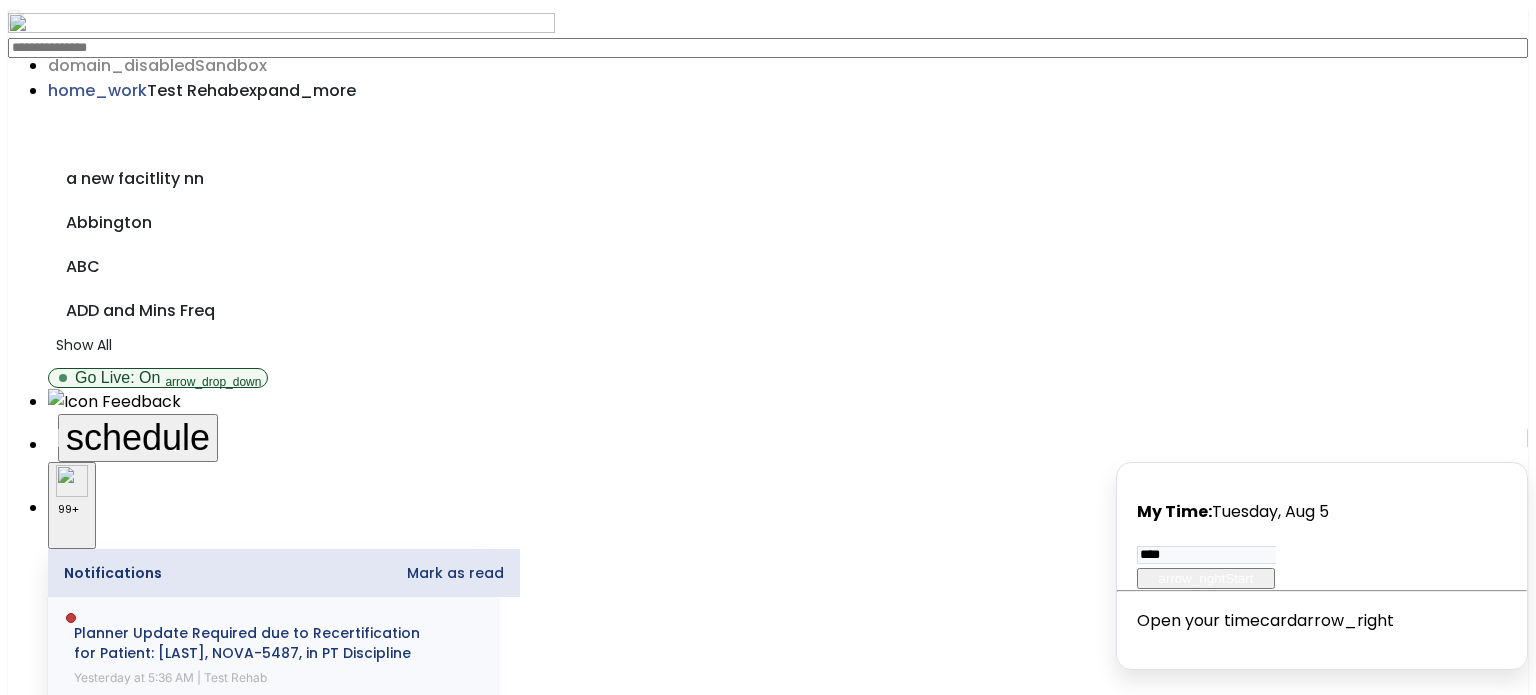 scroll, scrollTop: 0, scrollLeft: 0, axis: both 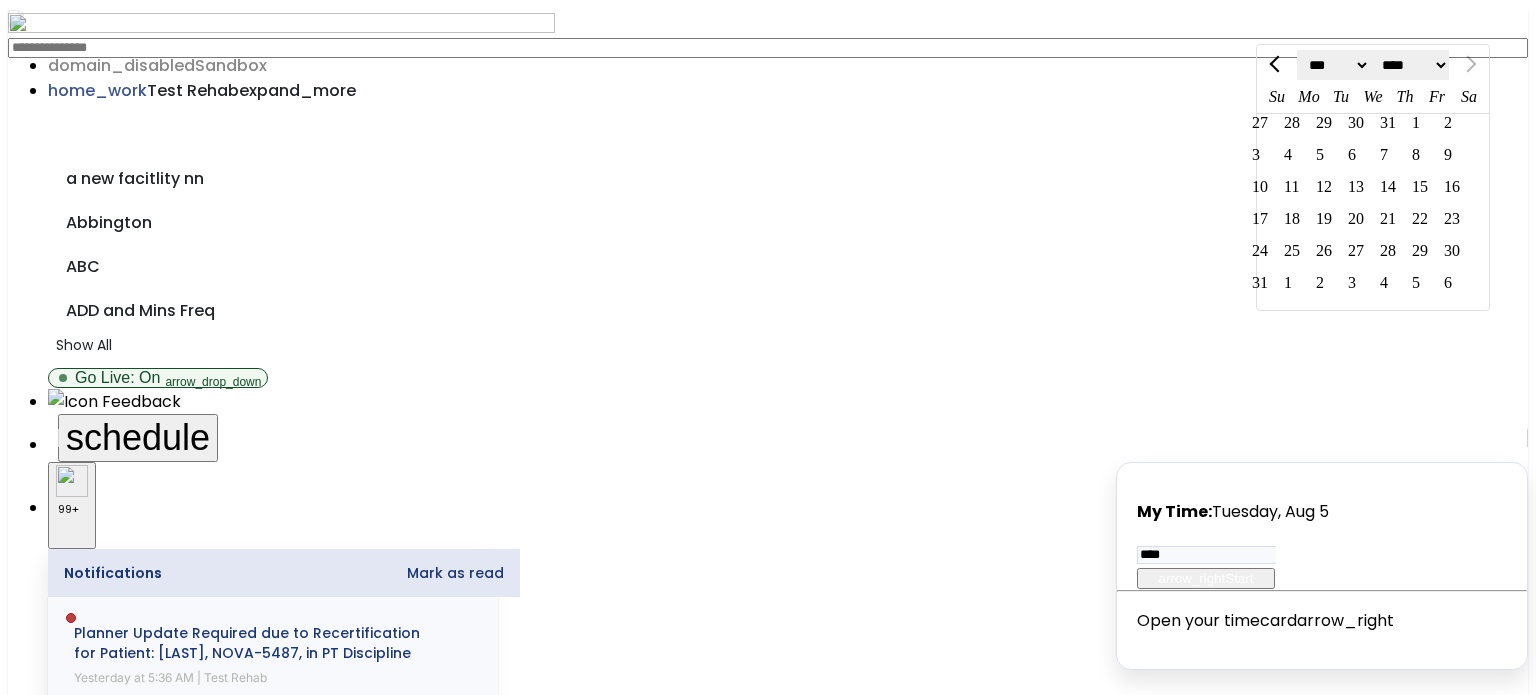 click at bounding box center [95, 2829] 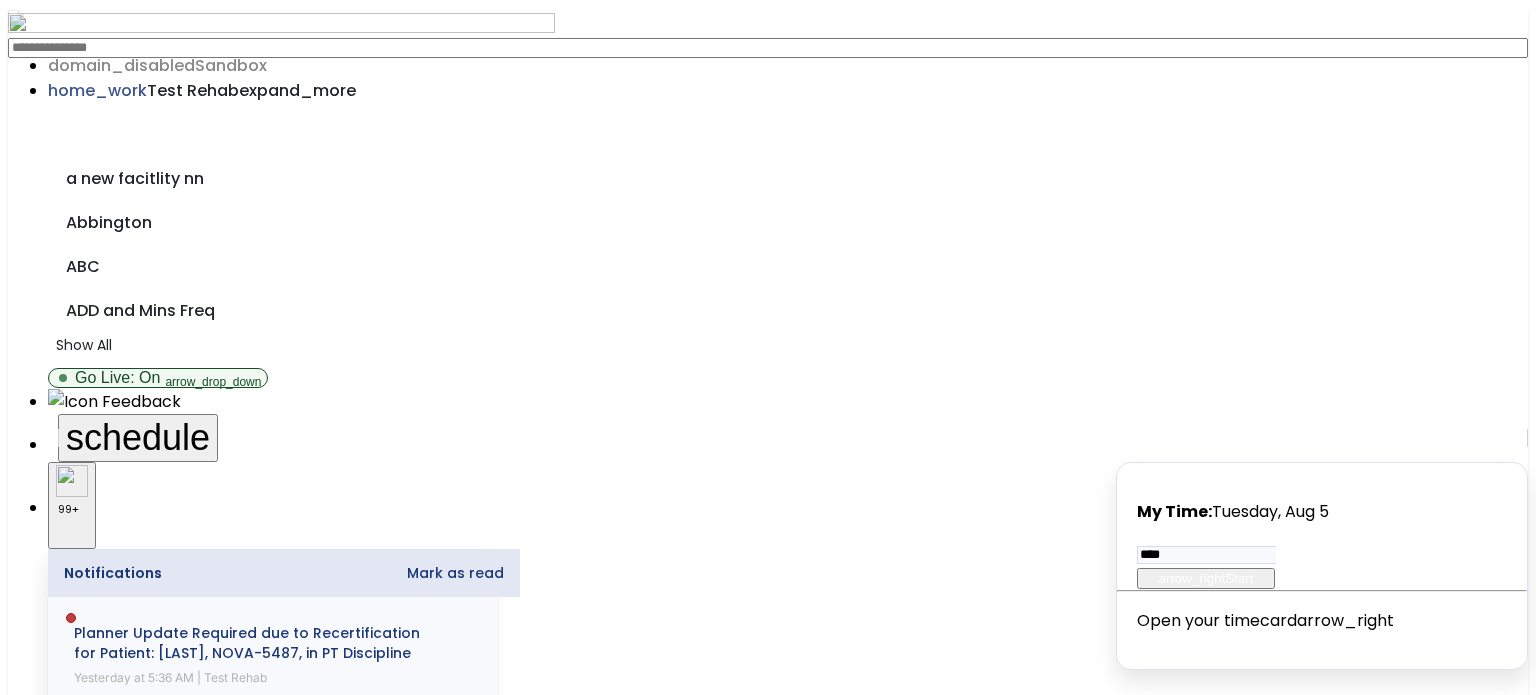 scroll, scrollTop: 113, scrollLeft: 0, axis: vertical 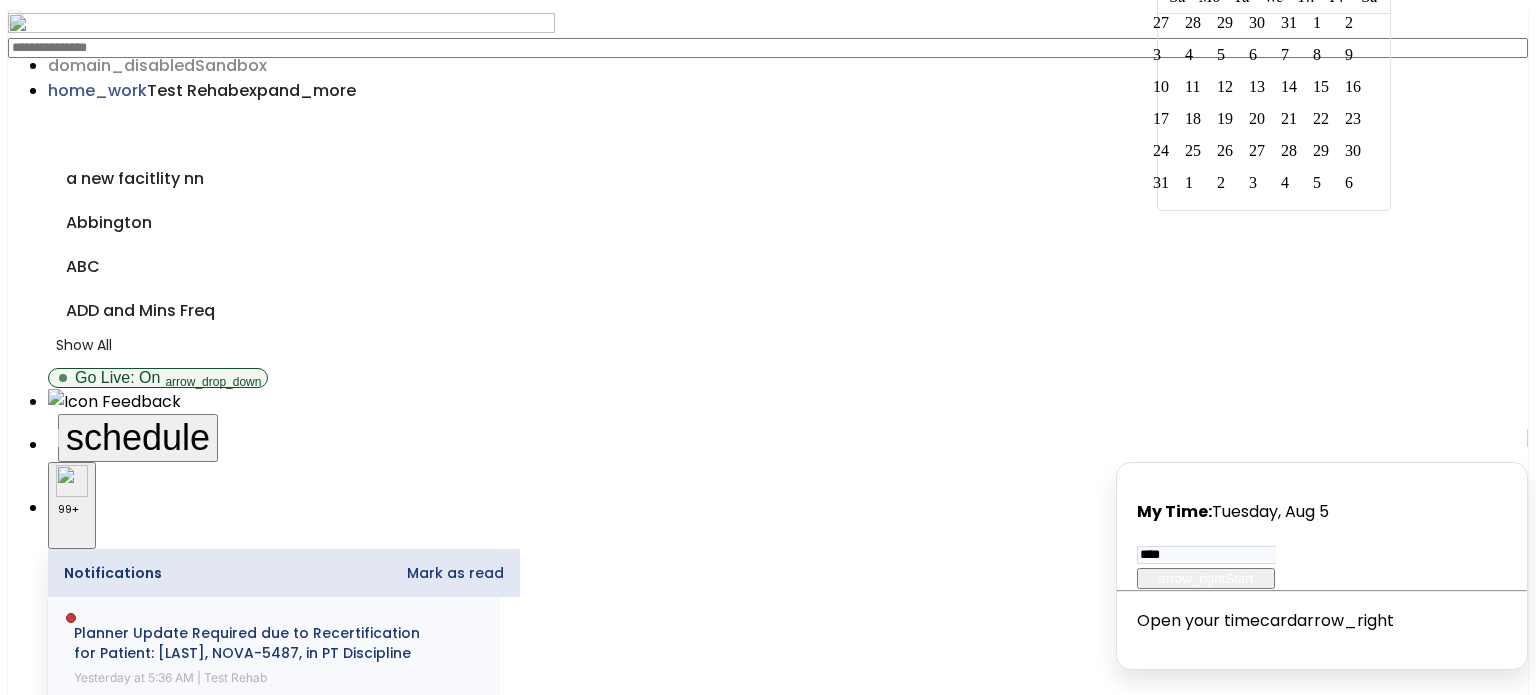click on "calendar_today" at bounding box center (78, 2917) 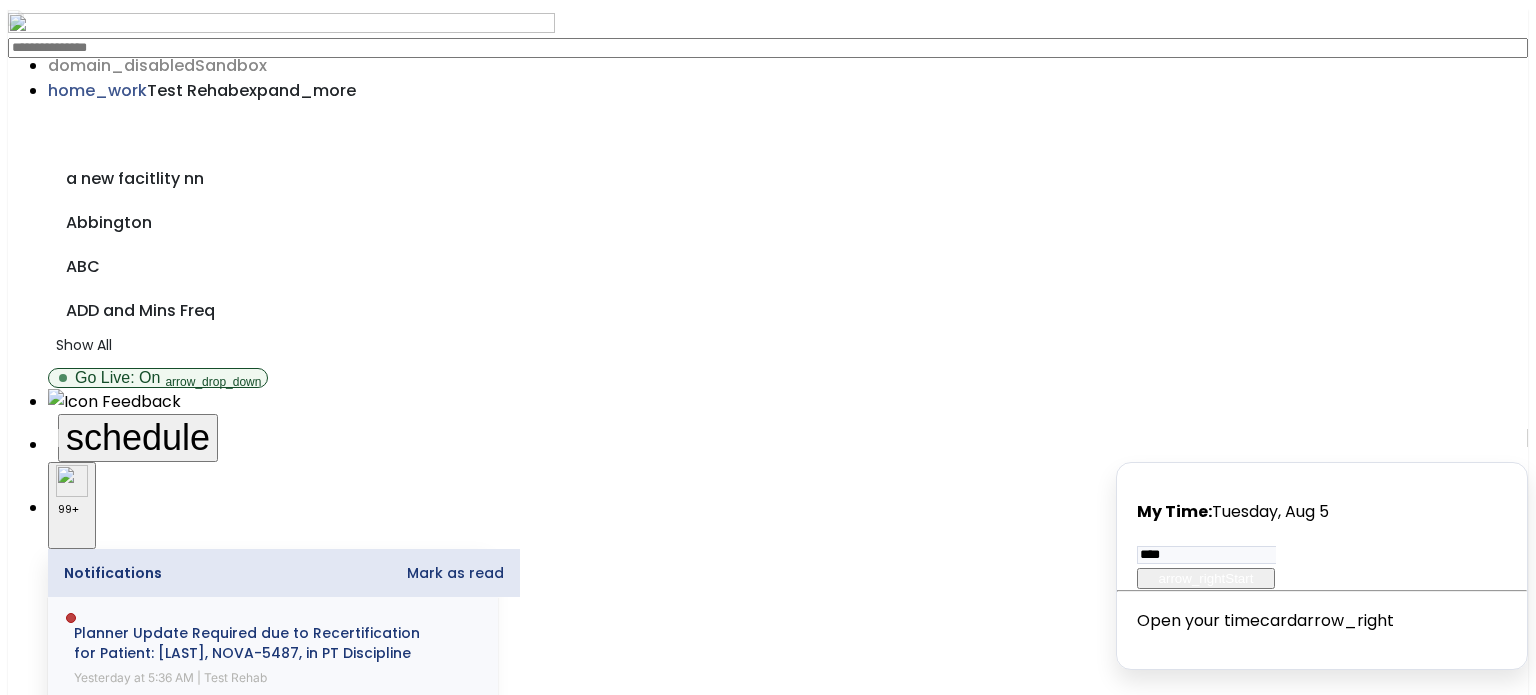 scroll, scrollTop: 0, scrollLeft: 0, axis: both 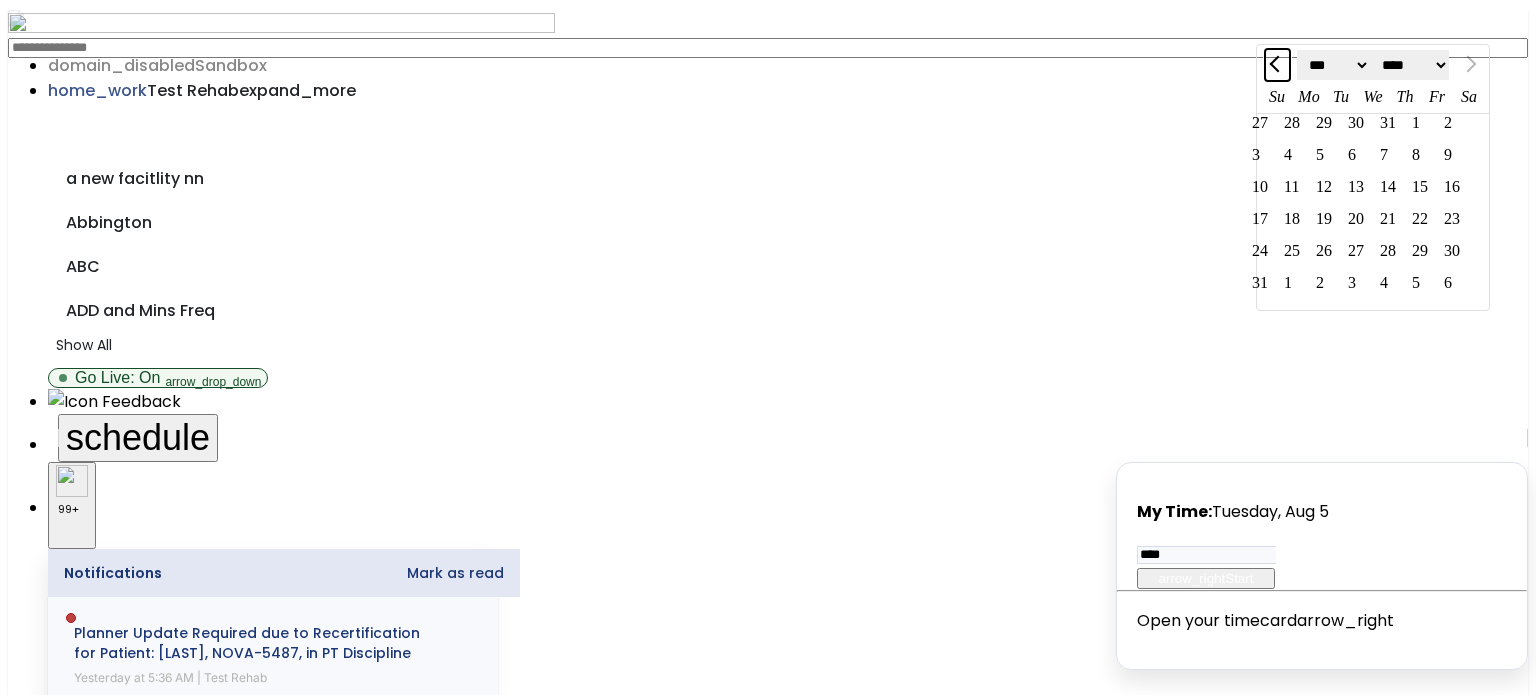 click 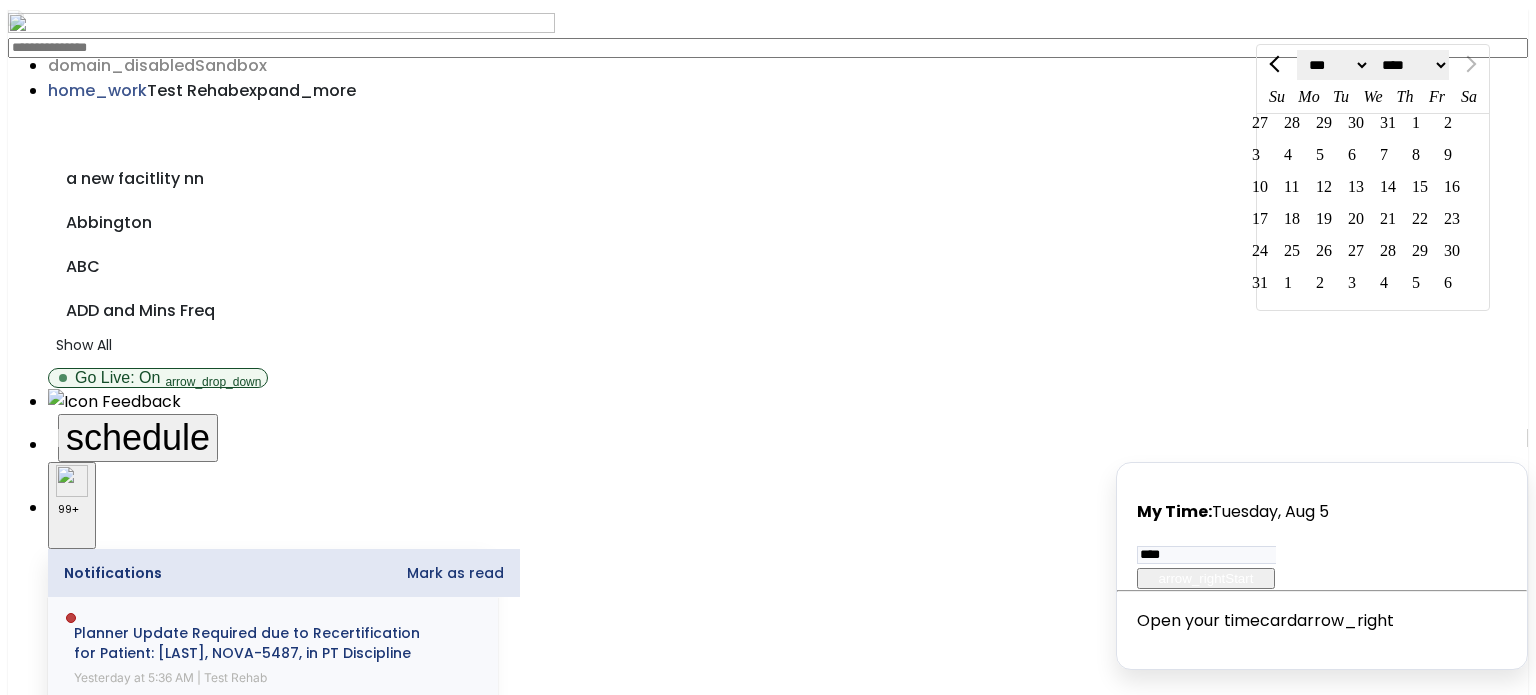 click on "*** *** *** *** *** *** *** *** **** **** **** **** **** **** **** **** **** **** **** **** **** **** **** **** **** **** **** **** **** **** **** **** **** **** **** **** **** **** **** **** **** **** **** **** **** **** **** **** **** **** **** **** **** **** **** **** **** **** **** **** **** **** **** **** **** **** **** **** **** **** **** **** **** **** **** **** **** **** **** **** **** **** **** **** **** **** **** **** **** **** **** **** **** **** **** **** **** **** **** **** **** **** **** **** **** **** **** **** **** **** **** **** **** **** **** **** **** **** **** **** **** **** **** **** **** **** **** **** **** **** **** **** **** **** Su Mo Tu We Th Fr Sa  27   28   29   30   31   1   2   3   4   5   6   7   8   9   10   11   12   13   14   15   16   17   18   19   20   21   22   23   24   25   26   27   28   29   30   31   1   2   3   4   5   6" 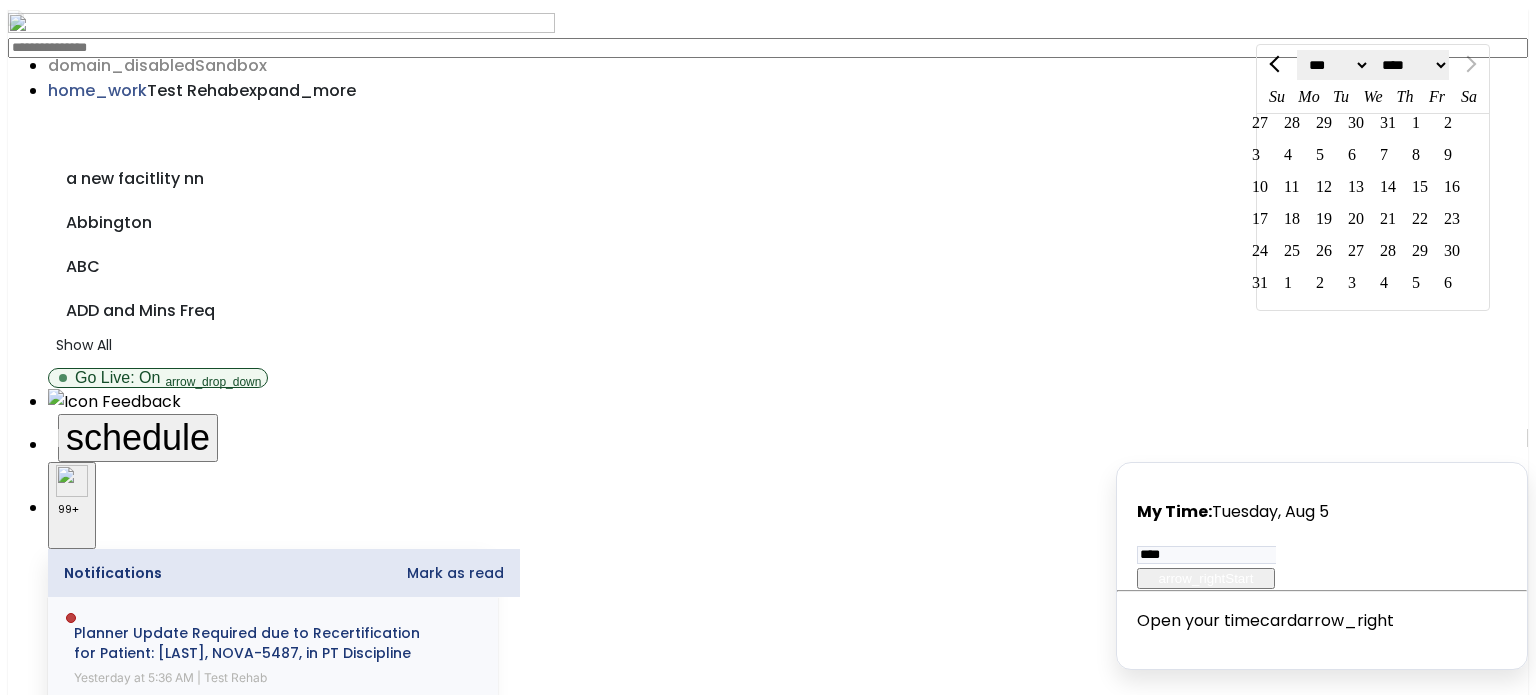 click on "Patients" at bounding box center [73, 1508] 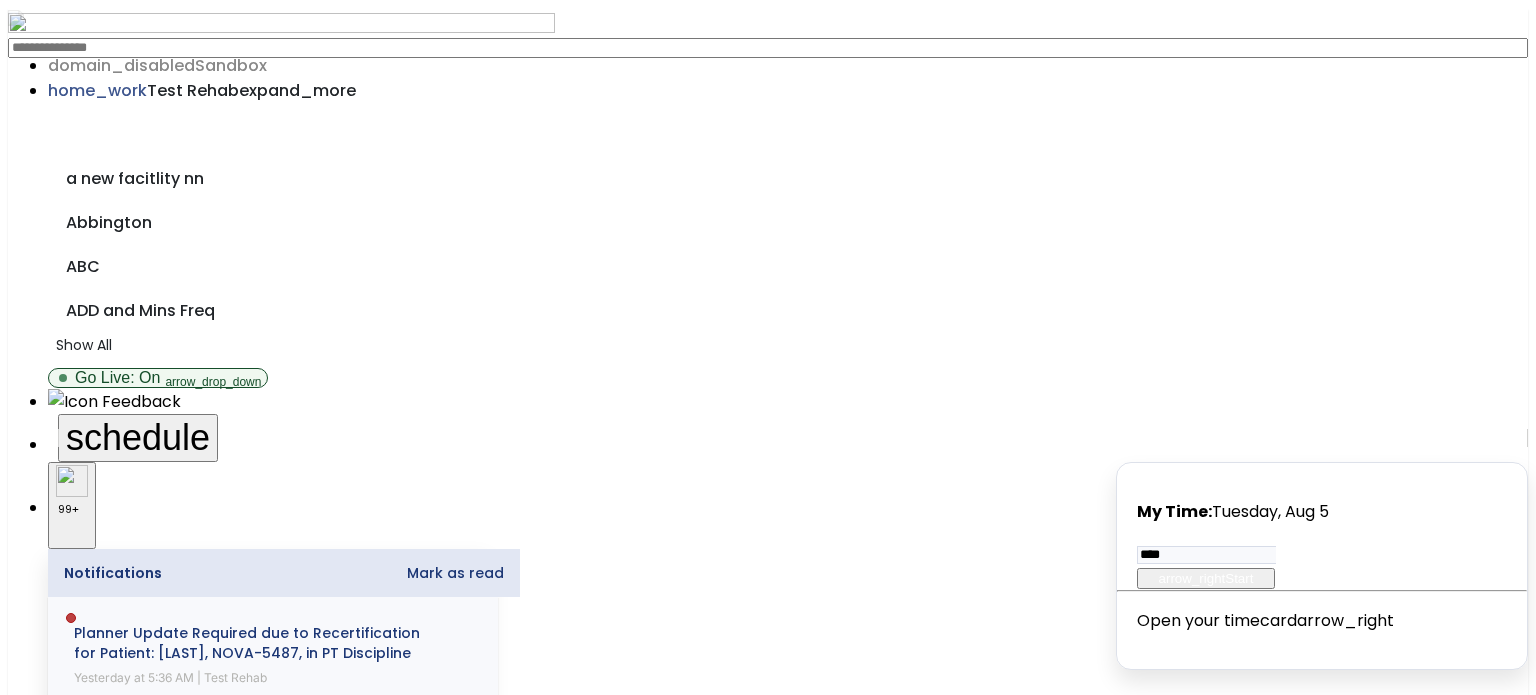 select on "***" 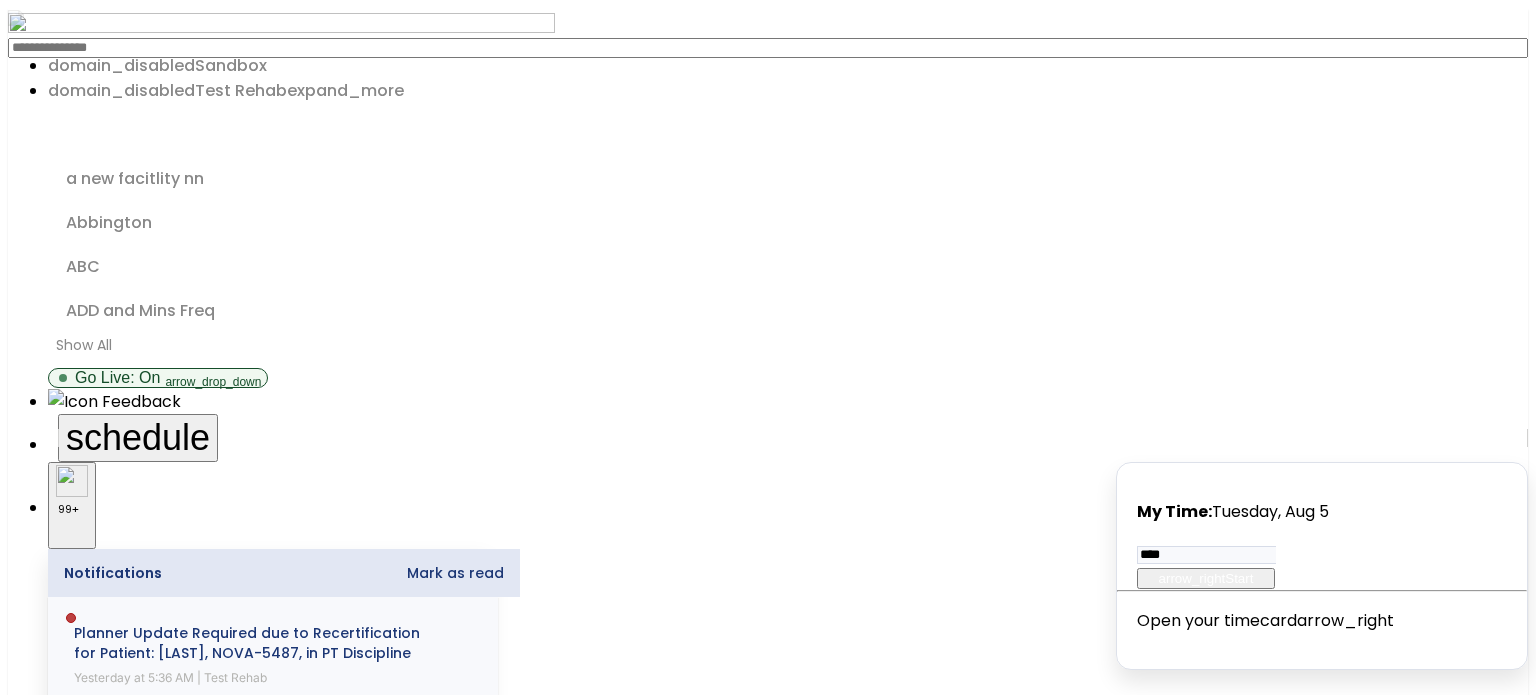 click on "open_in_new" at bounding box center [1360, 2400] 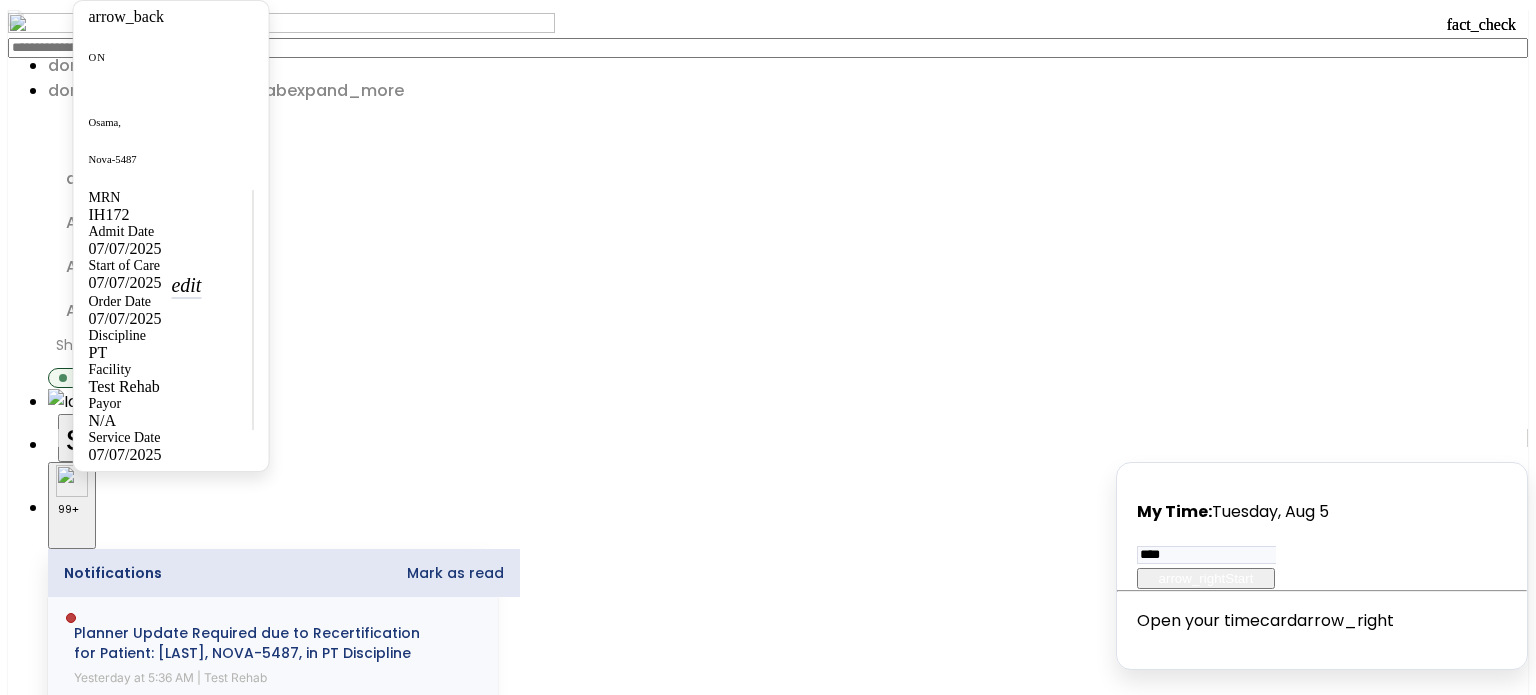 scroll, scrollTop: 300, scrollLeft: 0, axis: vertical 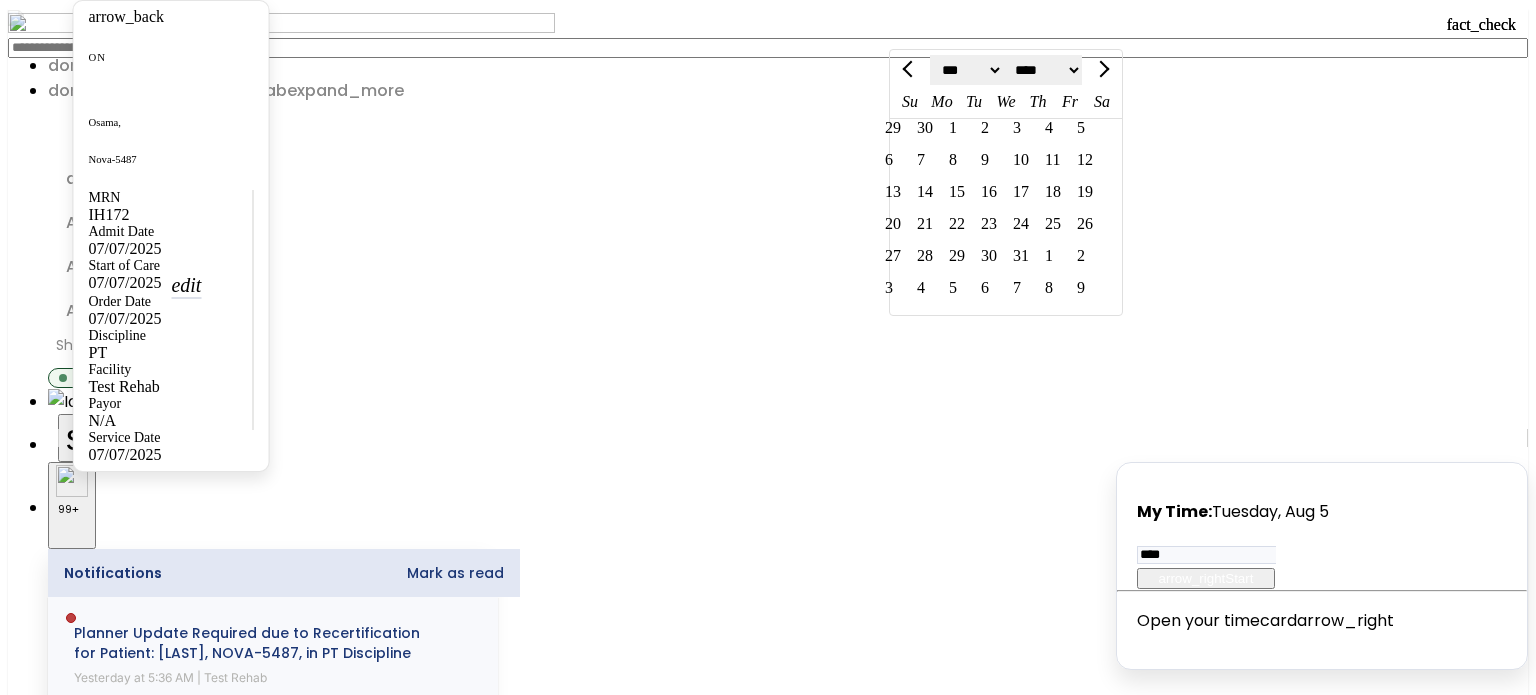 click on "Medical Diagnosis      menu   Add Medical Diagnosis   Delete Medical Diagnosis
Code
Description
Pdpm Clinical Category" 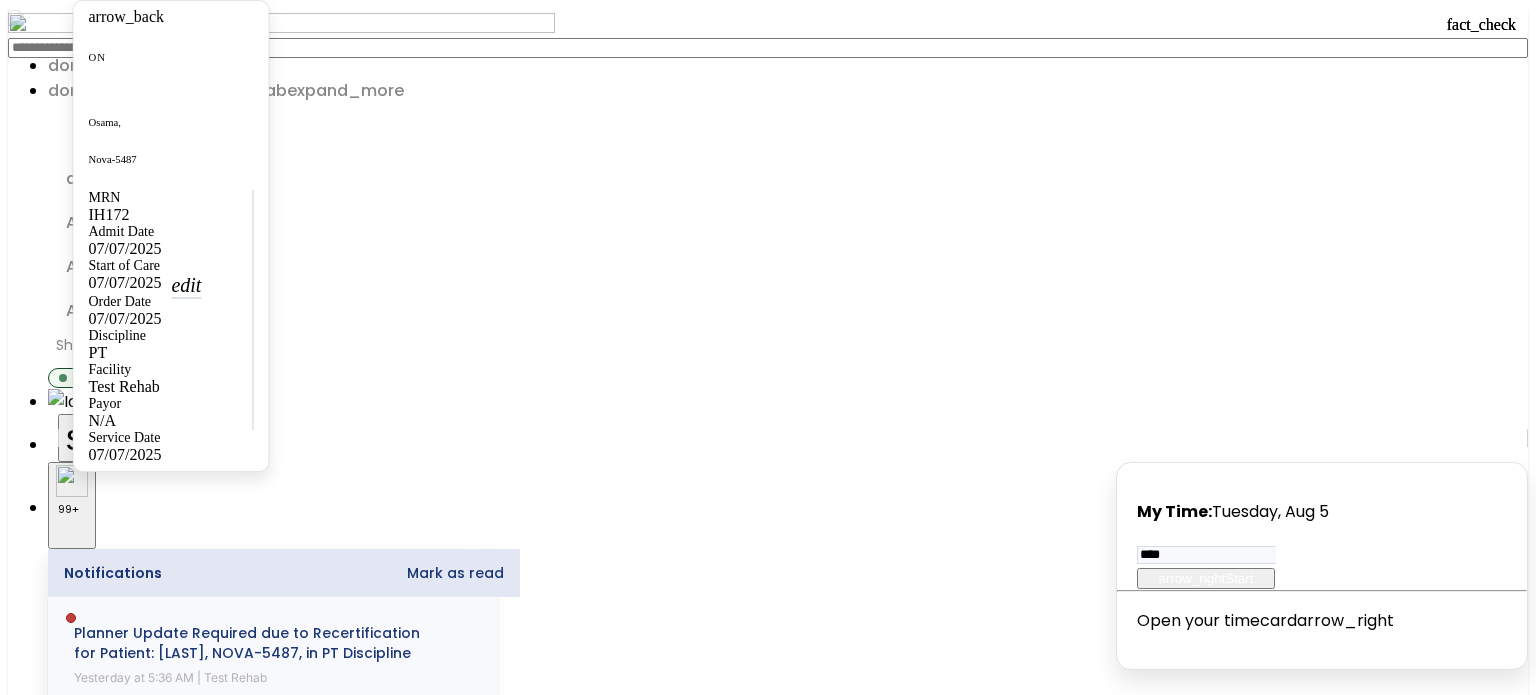 scroll, scrollTop: 100, scrollLeft: 0, axis: vertical 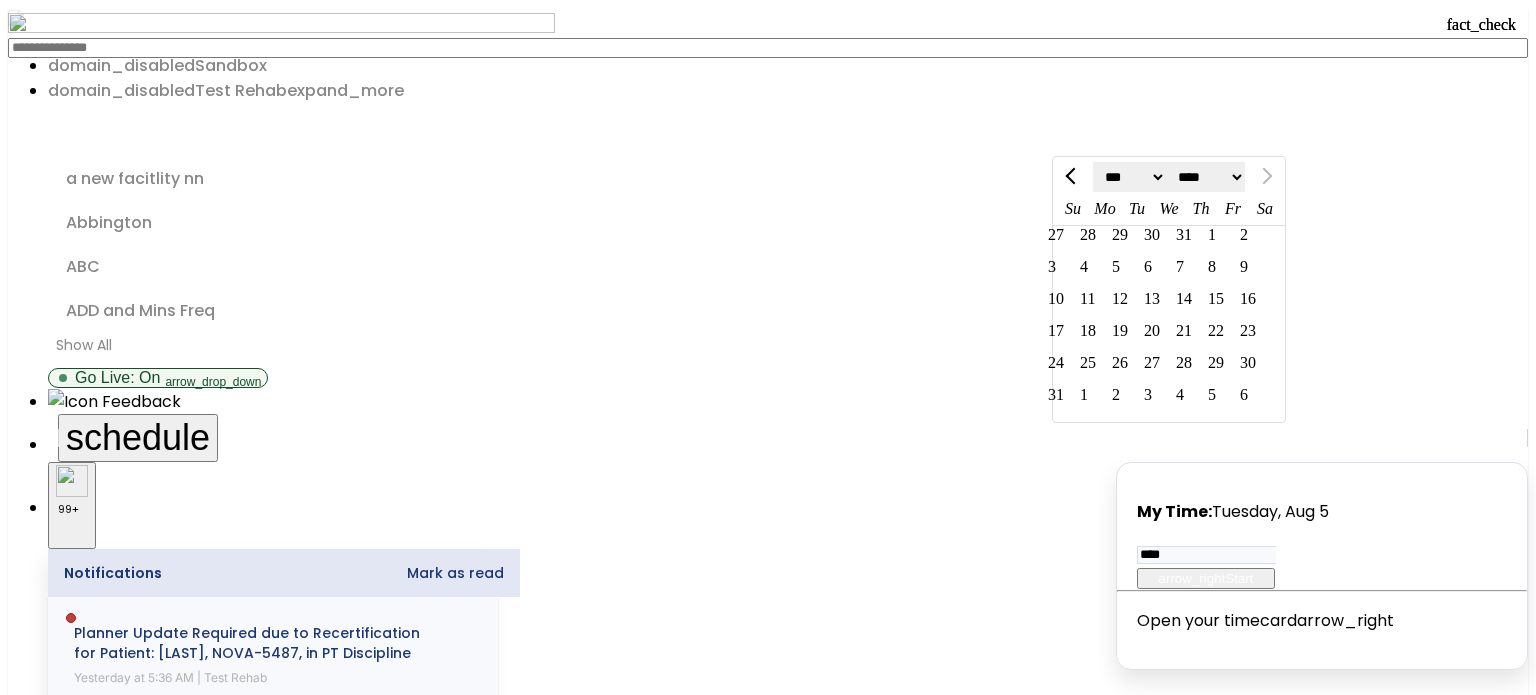 click on "Quick Links  Medical Diagnosis   Medical Diagnosis   Treatment Diagnosis   Treatment Diagnosis   Prior Hospitalization Dates   Prior Hospitalization Dates   Past Medical History   *  Past Medical History   *  Reason For Referral   Reason For Referral   Chief Complaint   *  Chief Complaint   *  Precautions   Precautions   Contraindications   Contraindications   Medications   *  Medications   *" 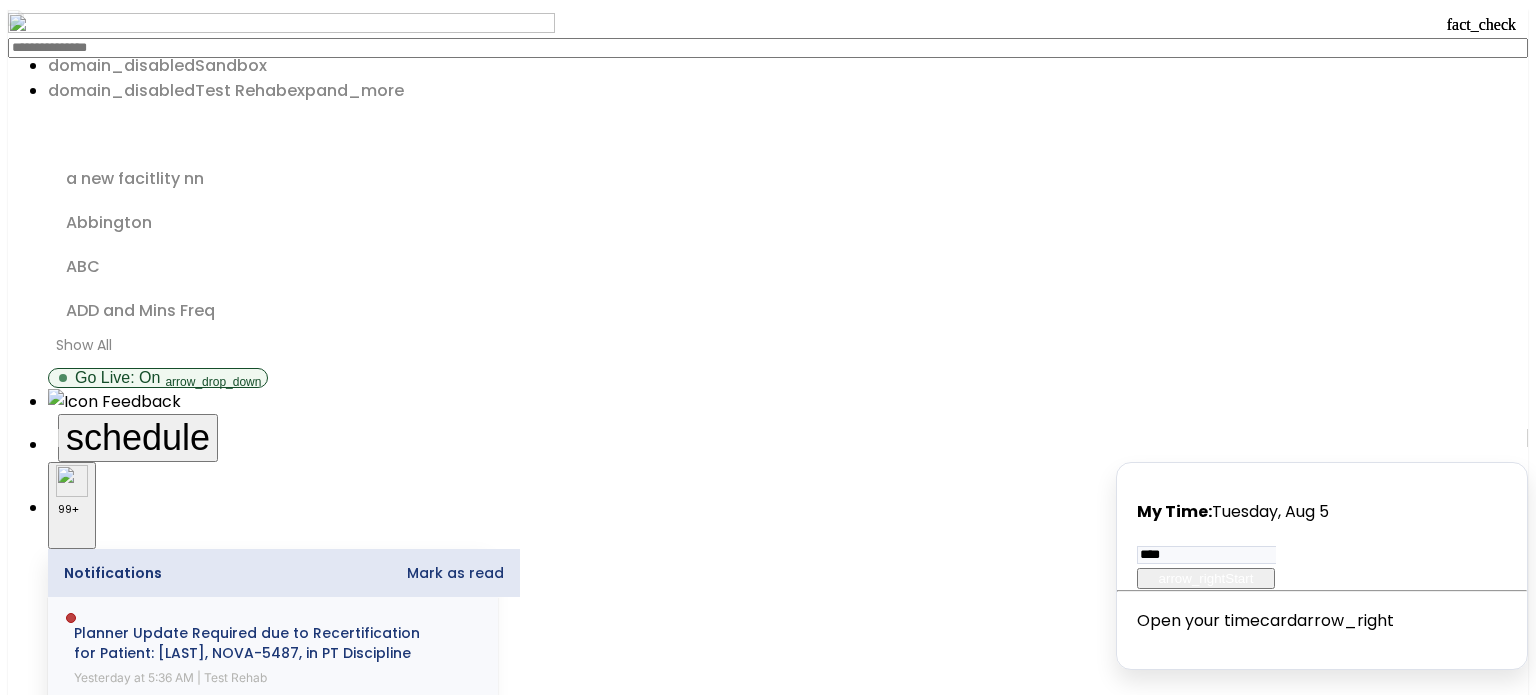 click on "arrow_back" 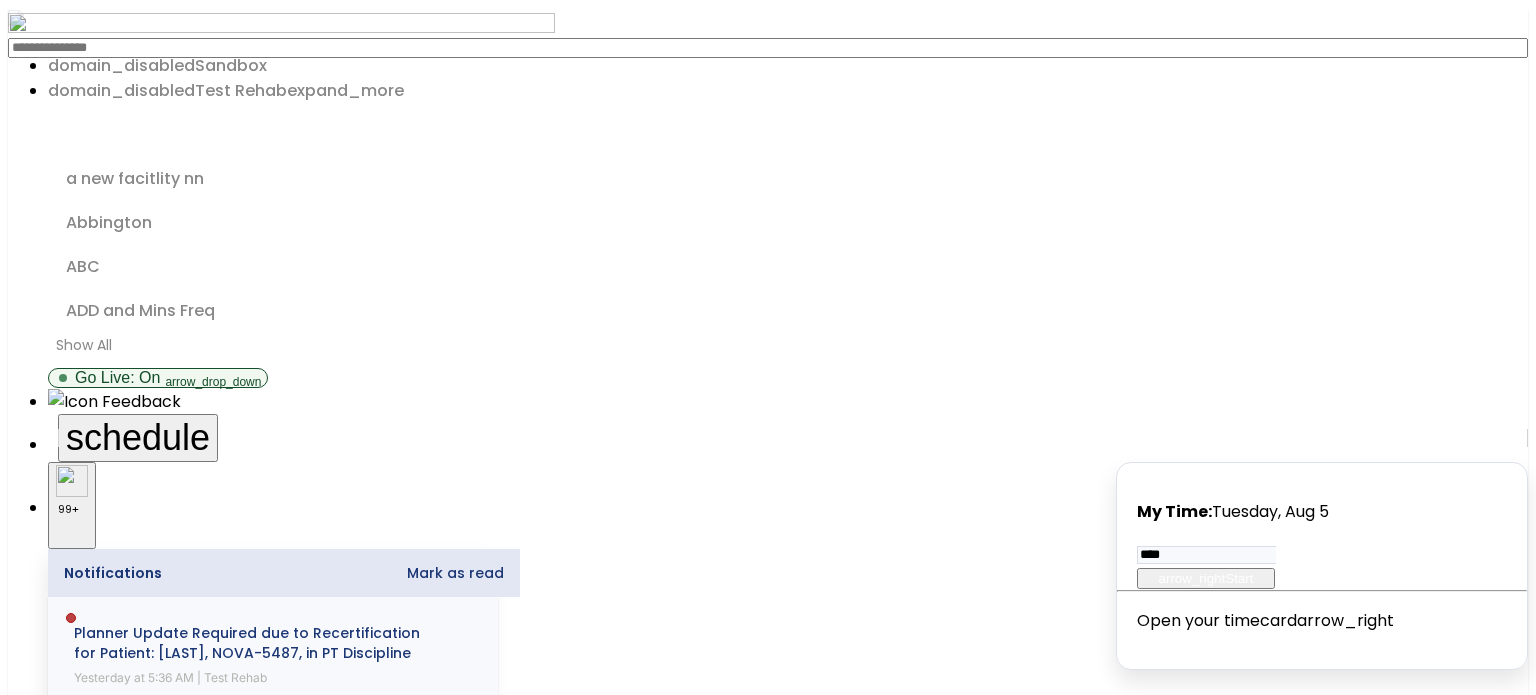 click on "arrow_back" 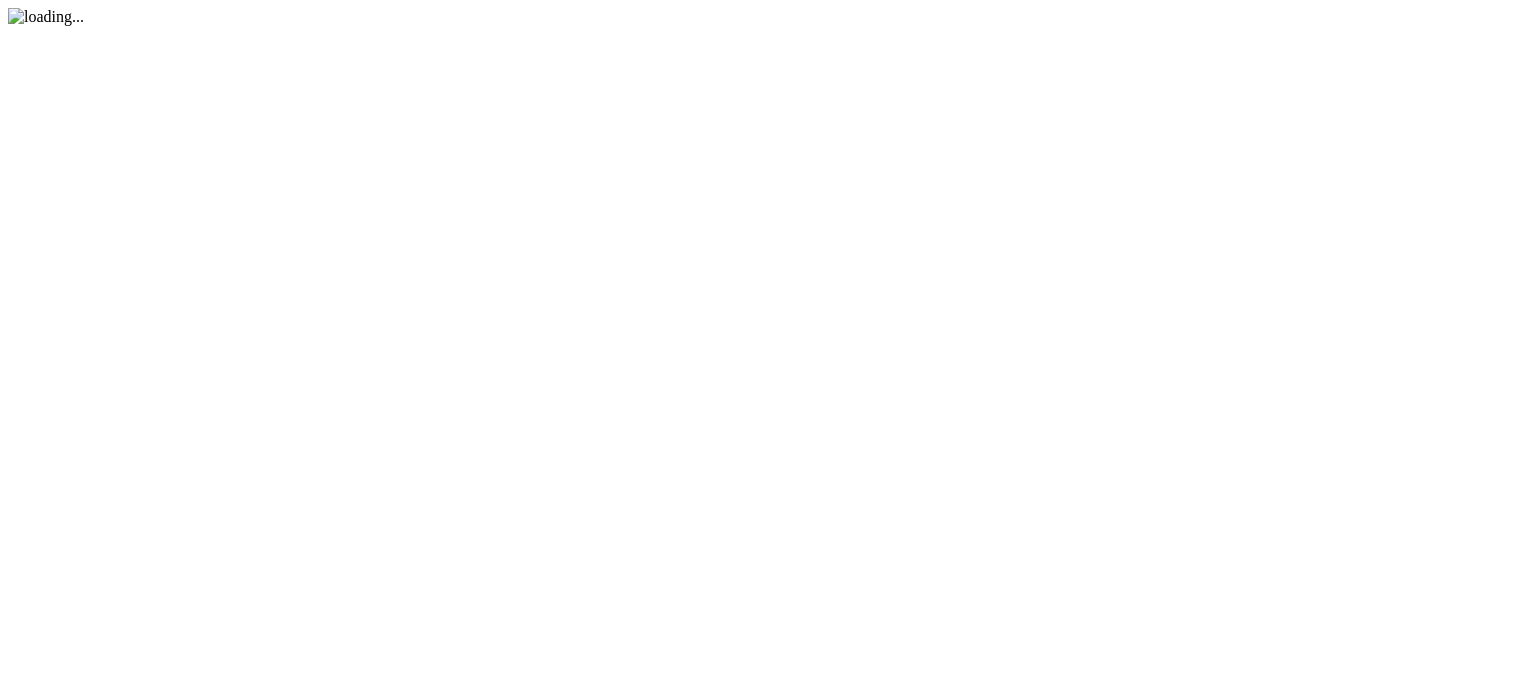 scroll, scrollTop: 0, scrollLeft: 0, axis: both 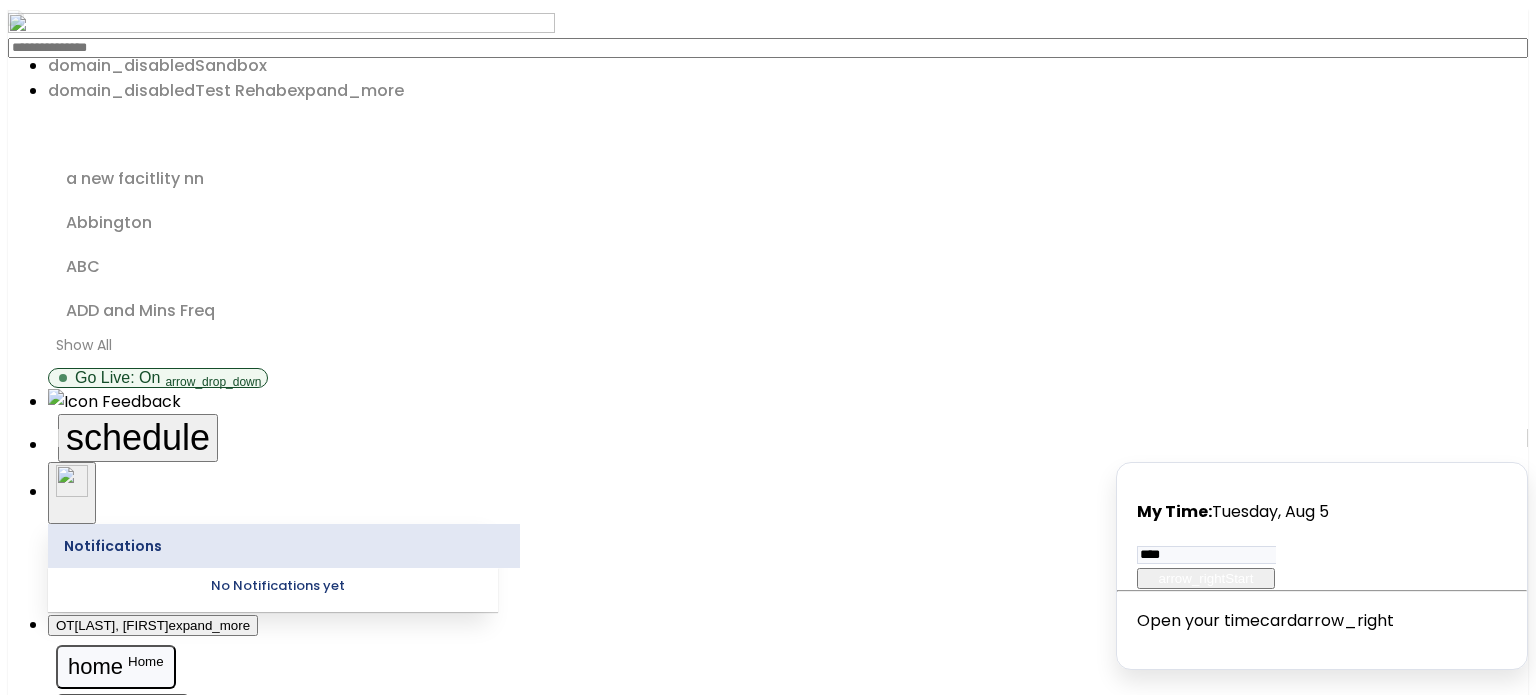 click at bounding box center [48, 922] 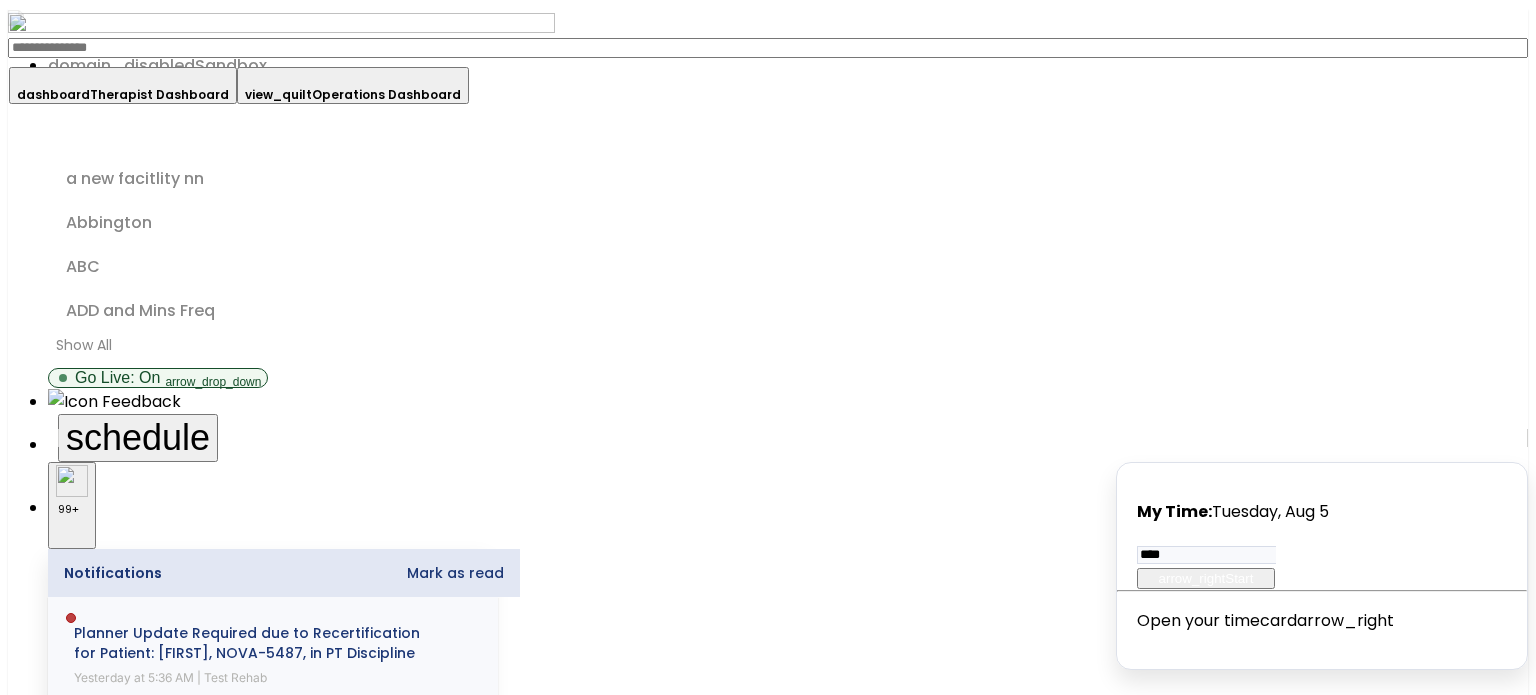 click on "Therapist Dashboard" at bounding box center [159, 94] 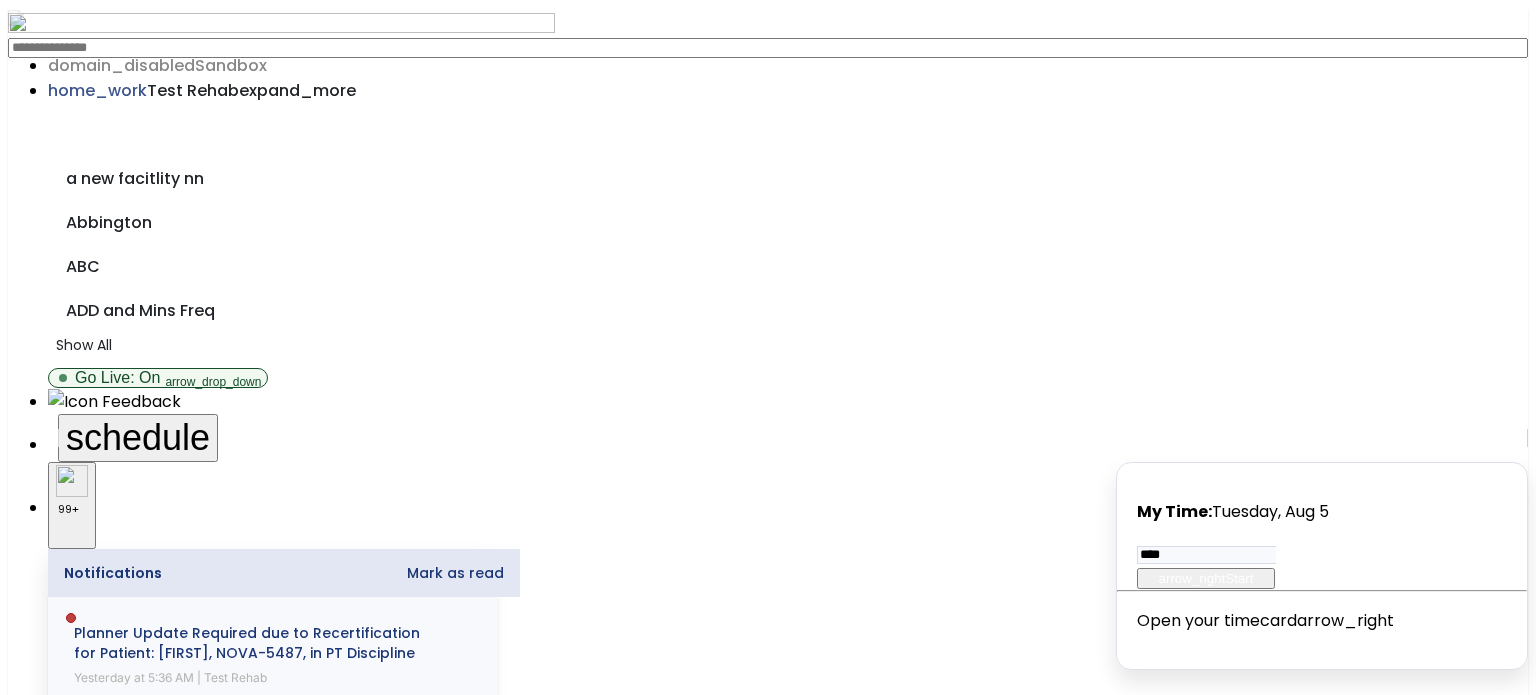 click on "POC Physician Documents" 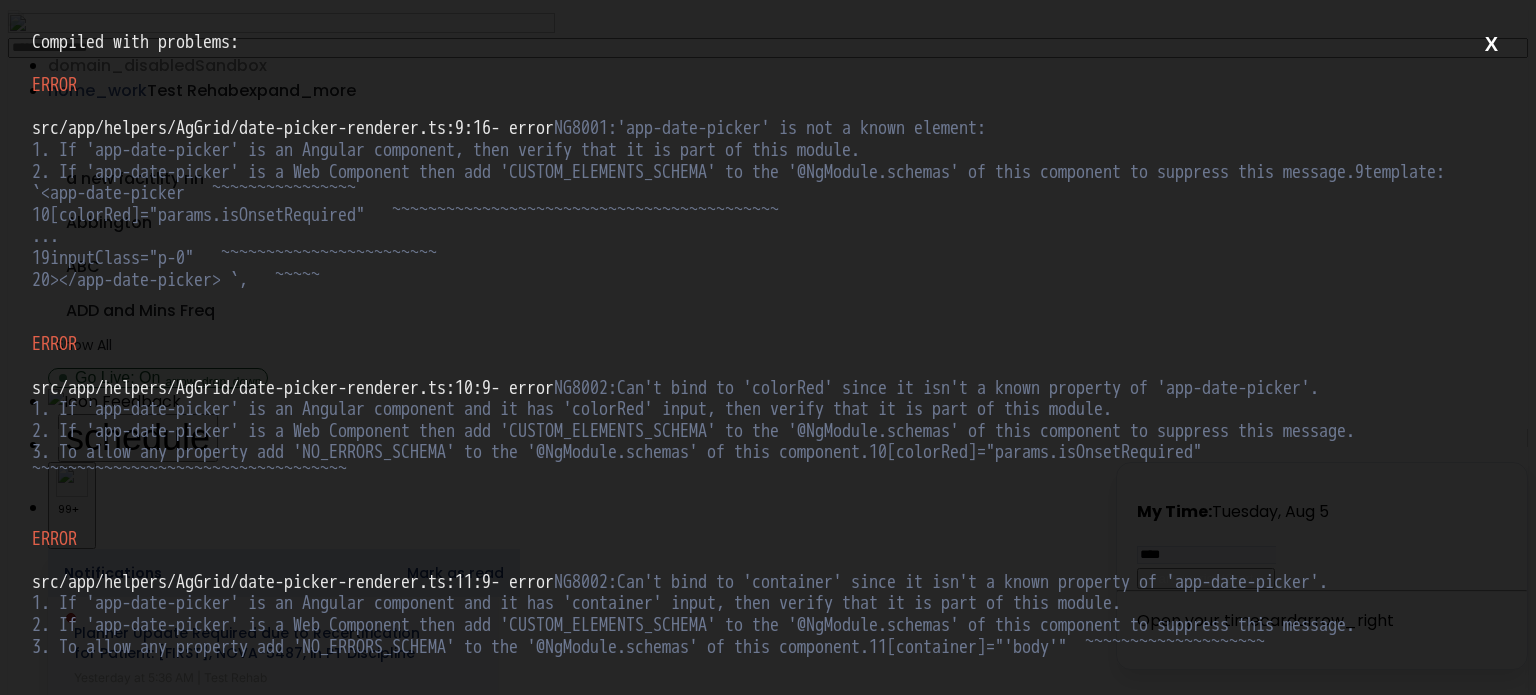 scroll, scrollTop: 0, scrollLeft: 0, axis: both 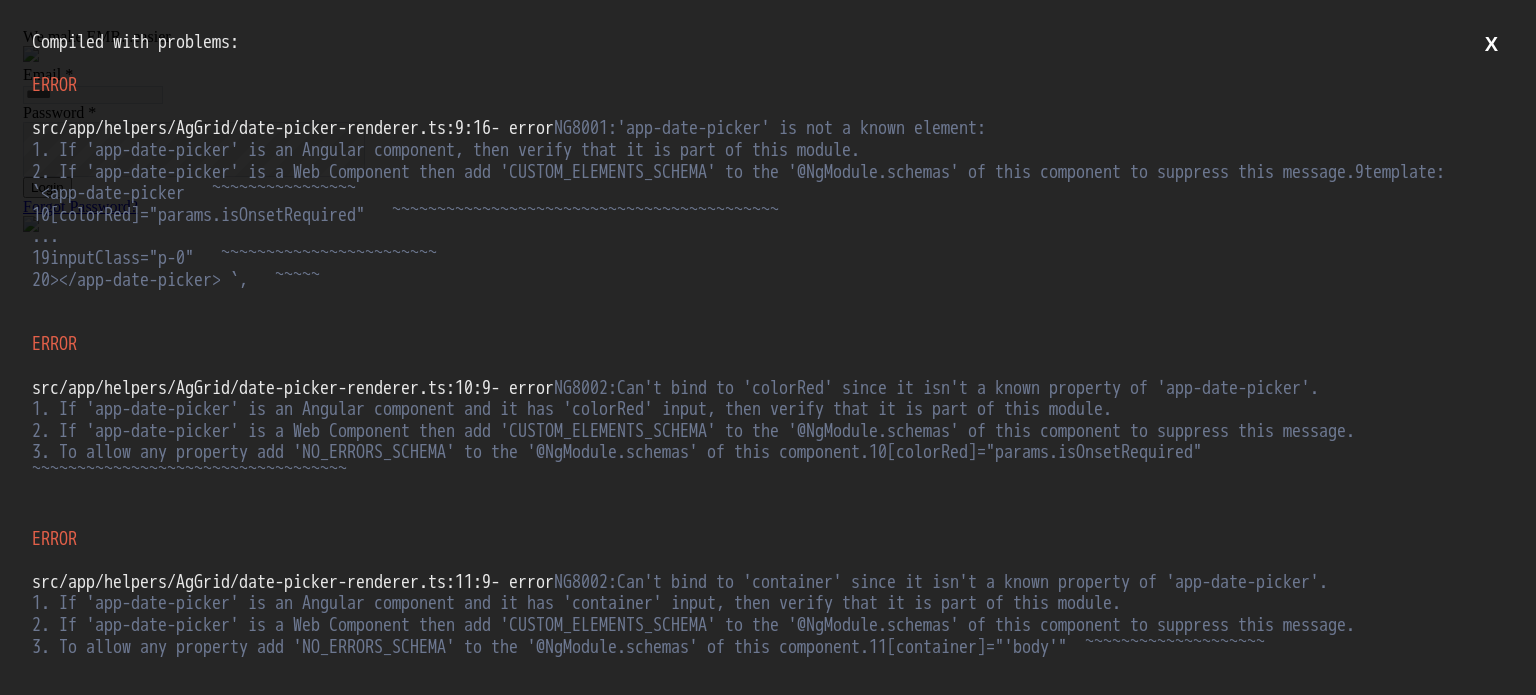 type on "**********" 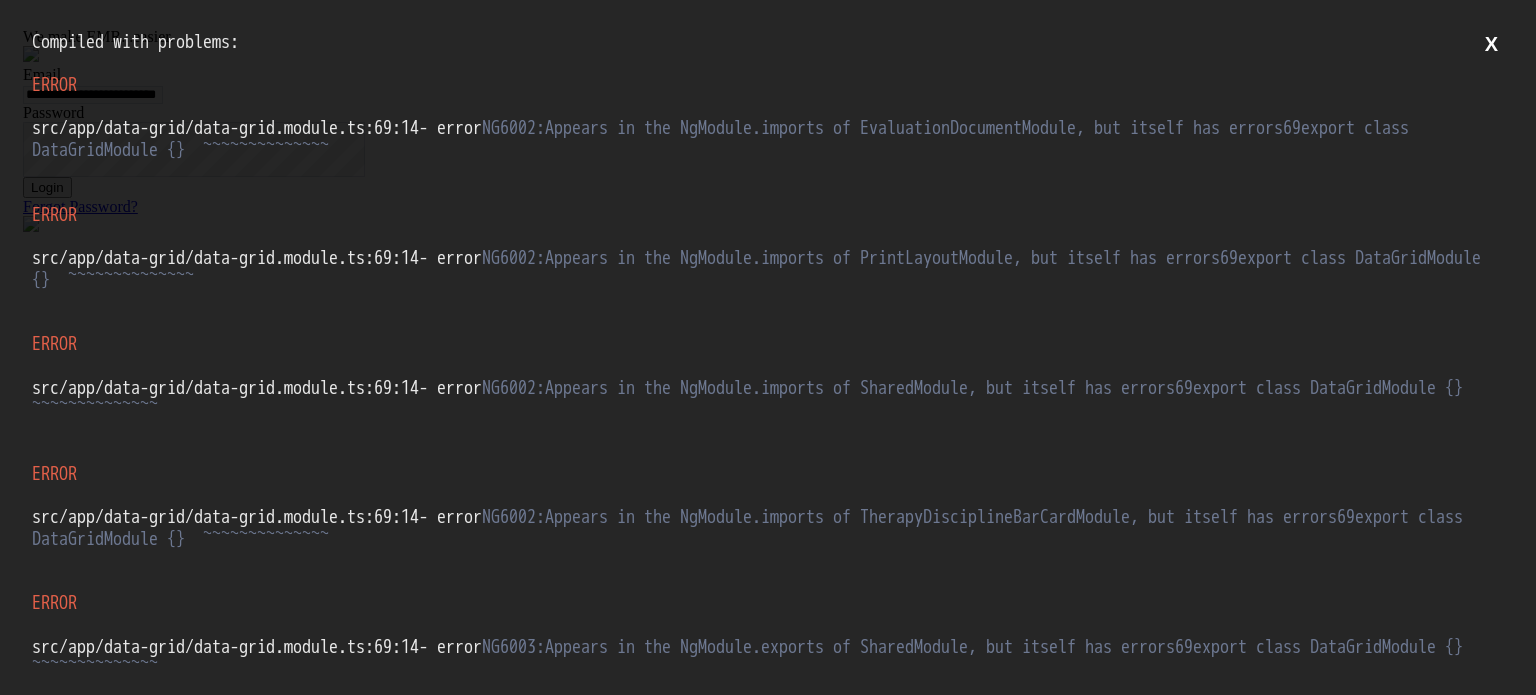 scroll, scrollTop: 0, scrollLeft: 0, axis: both 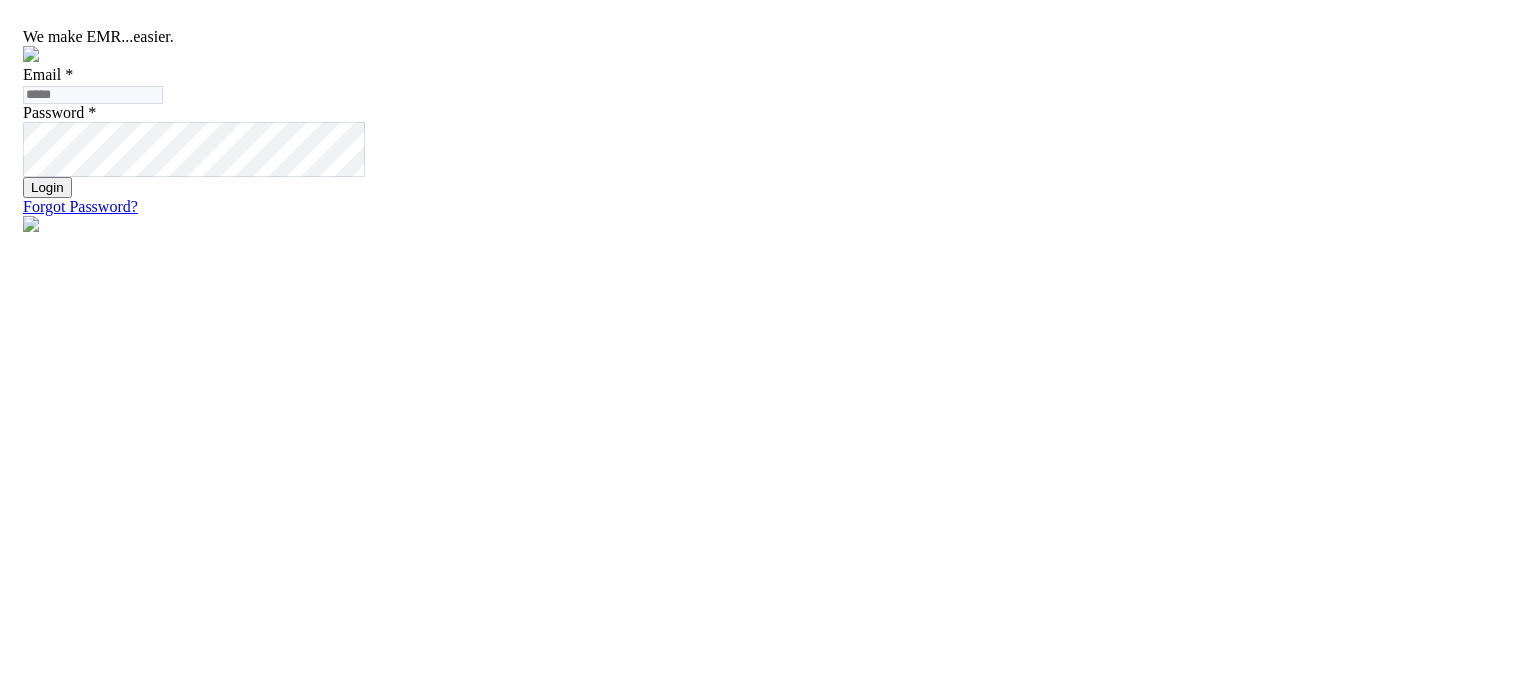 type on "**********" 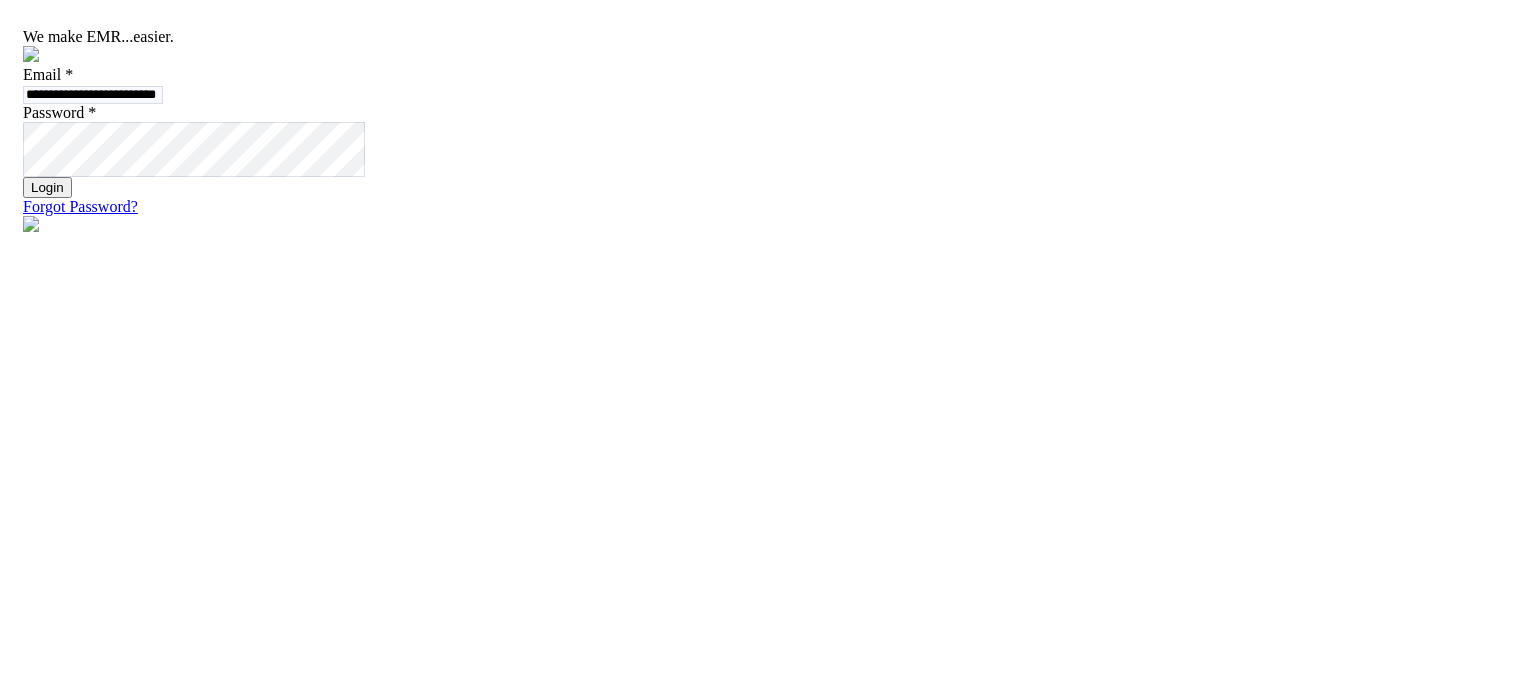 click on "Login" 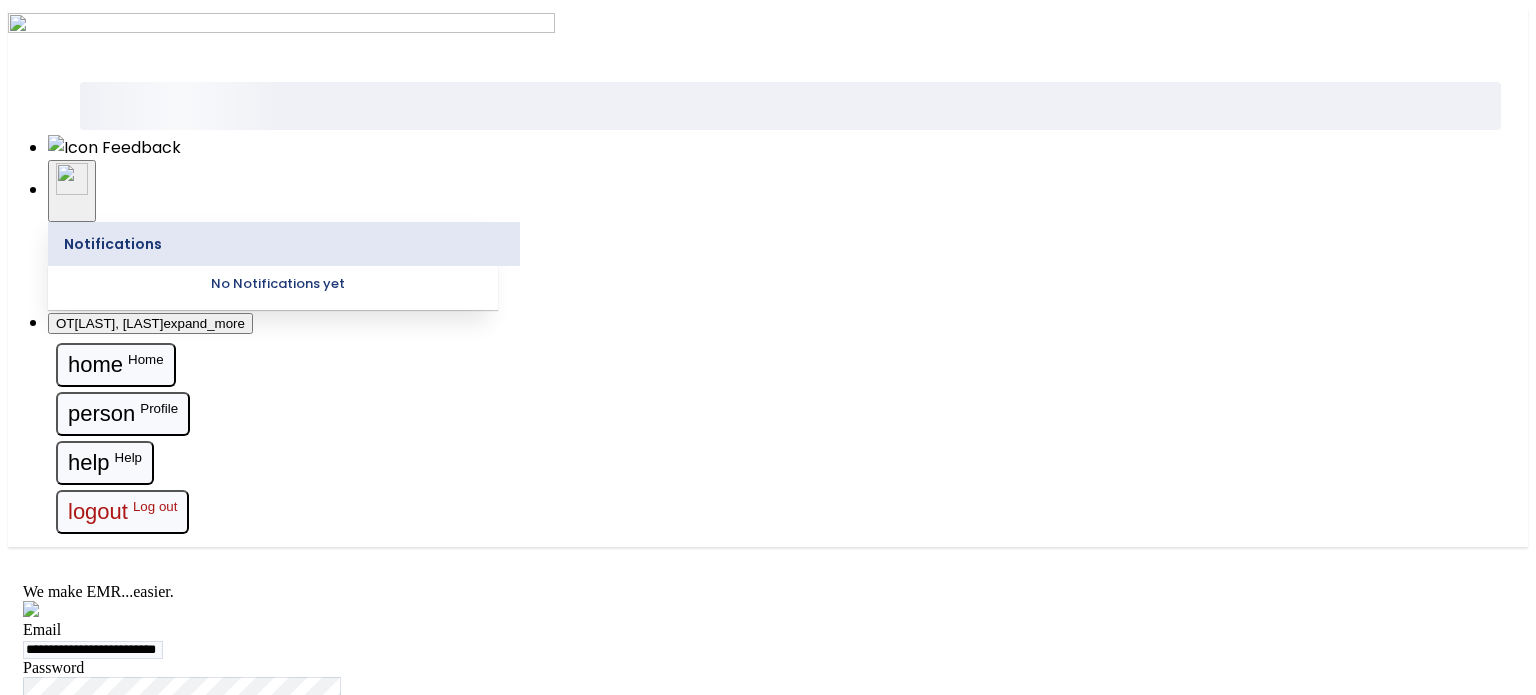 select on "***" 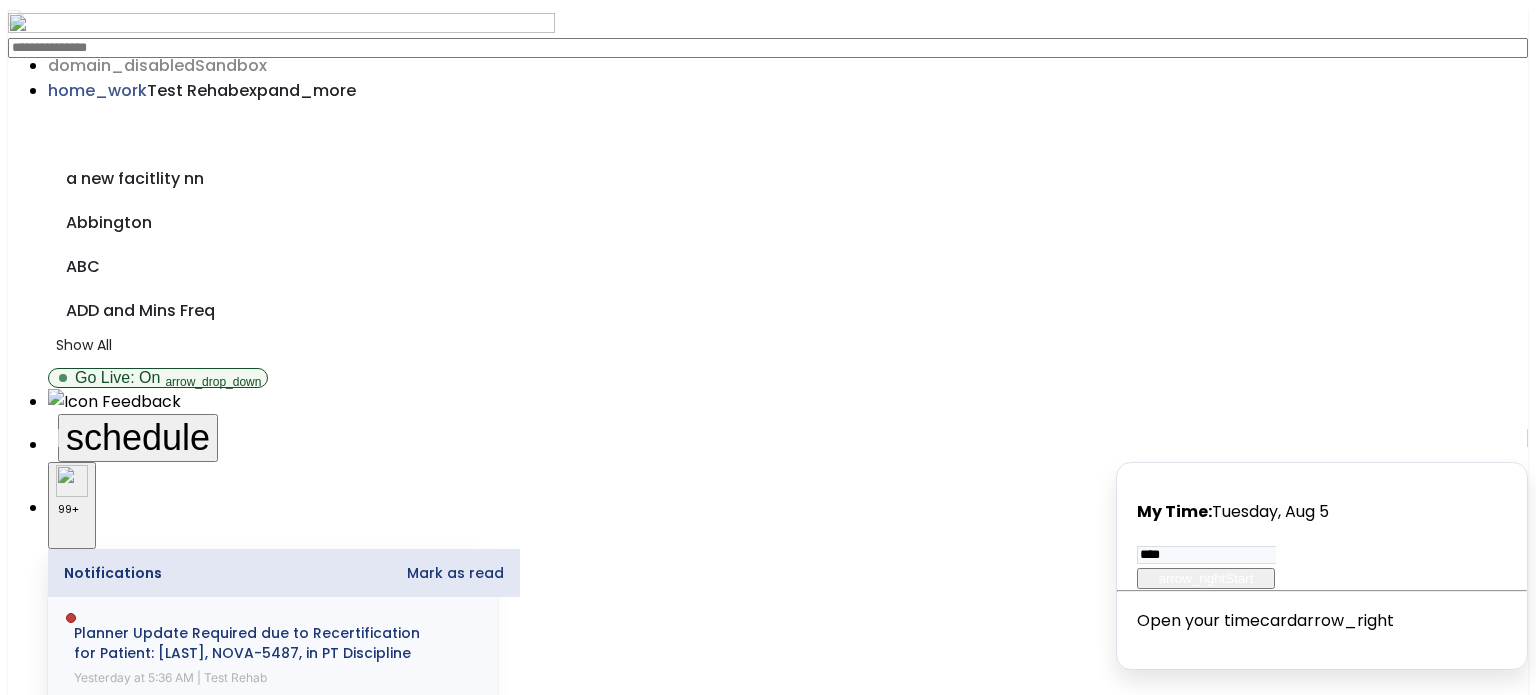 click on "draft   open_in_new" at bounding box center [768, 1907] 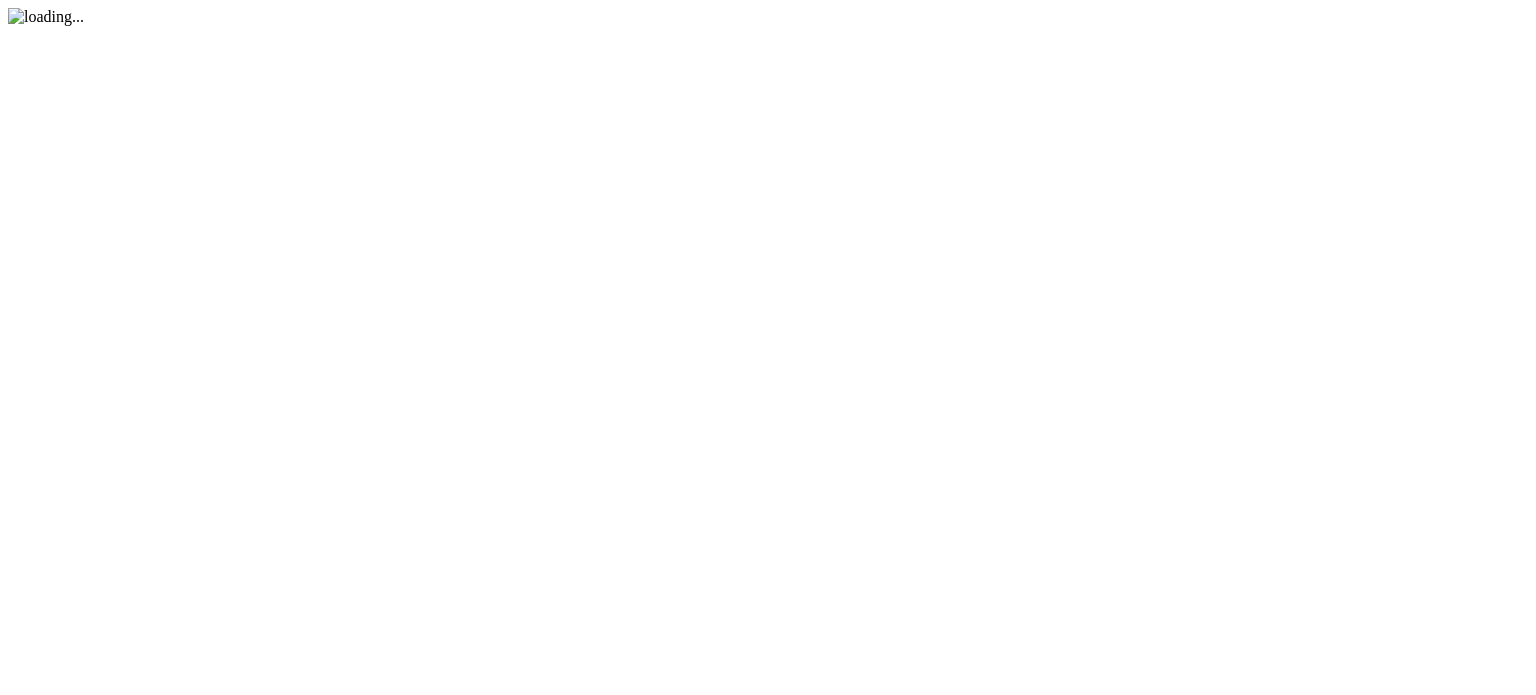 scroll, scrollTop: 0, scrollLeft: 0, axis: both 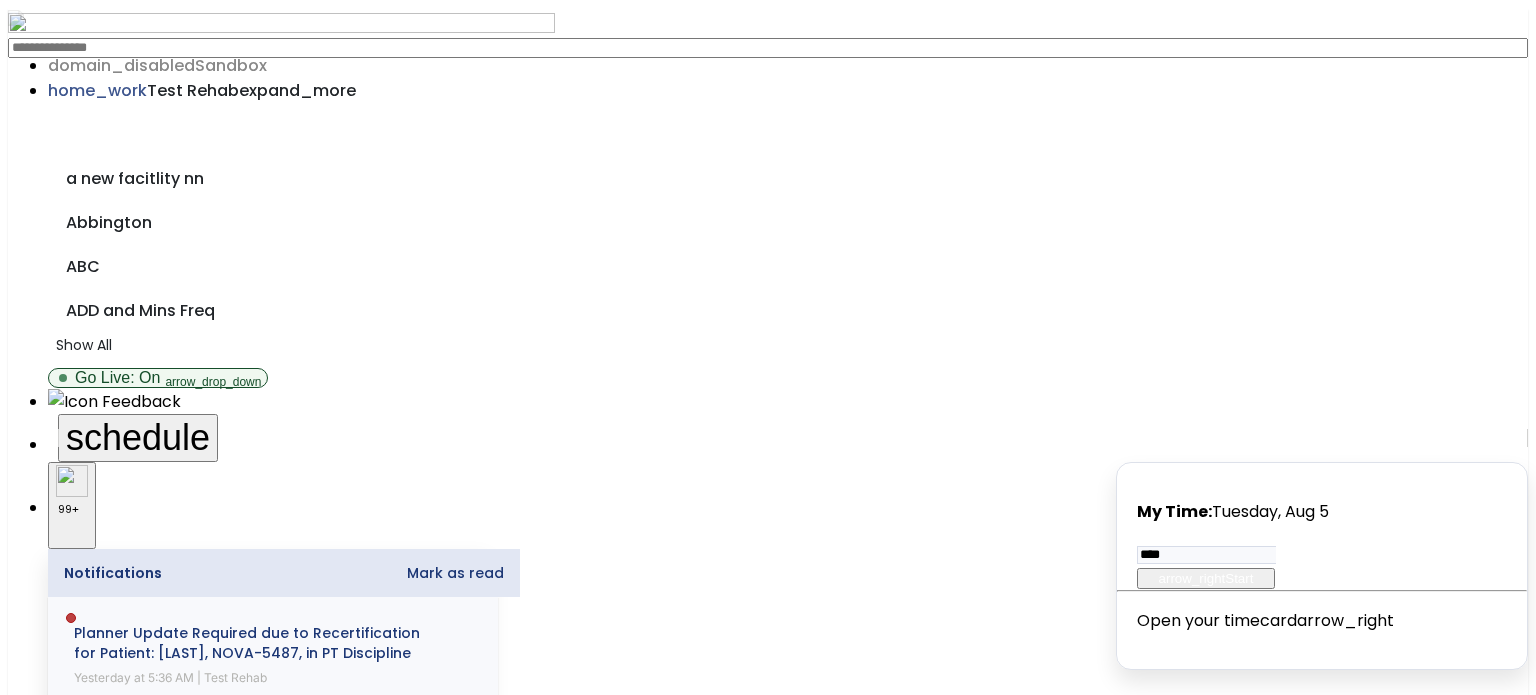 click on "Other" at bounding box center (768, 2195) 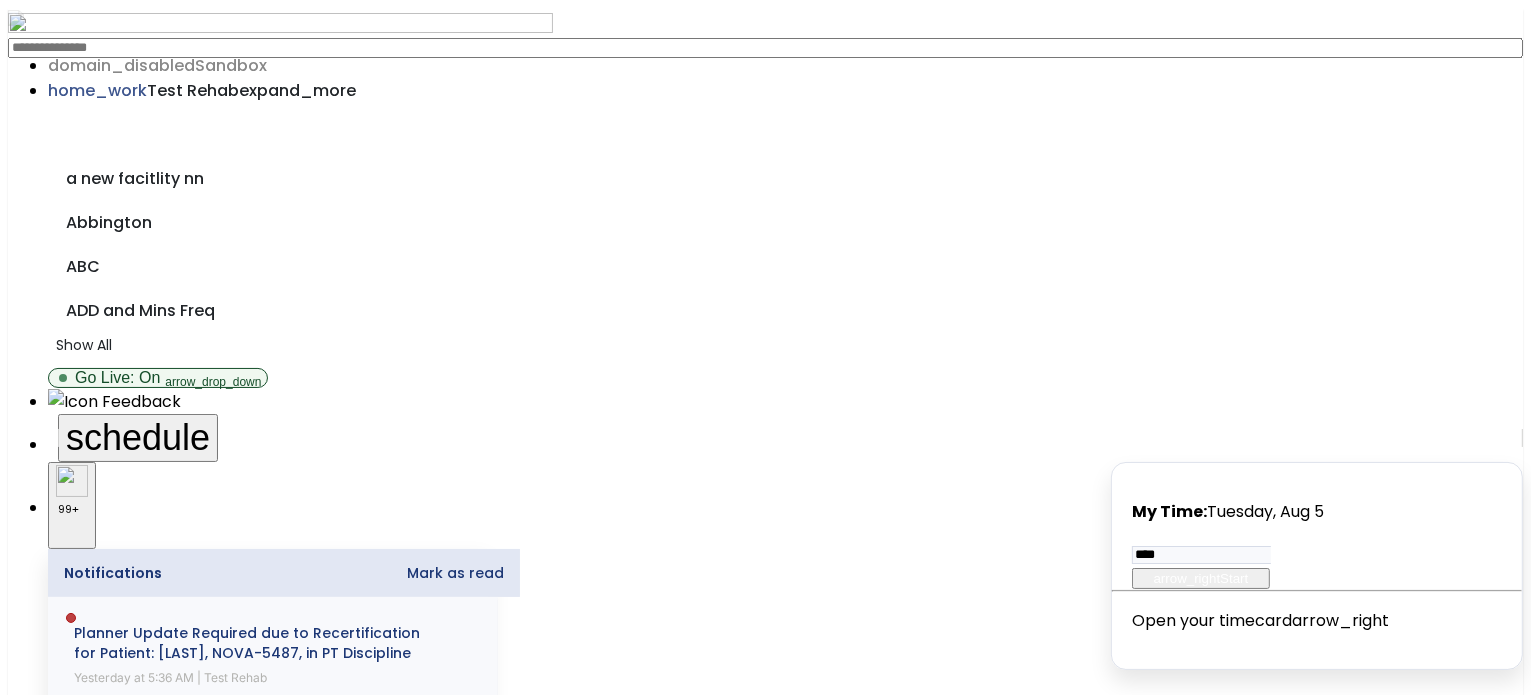 click at bounding box center (80, 2705) 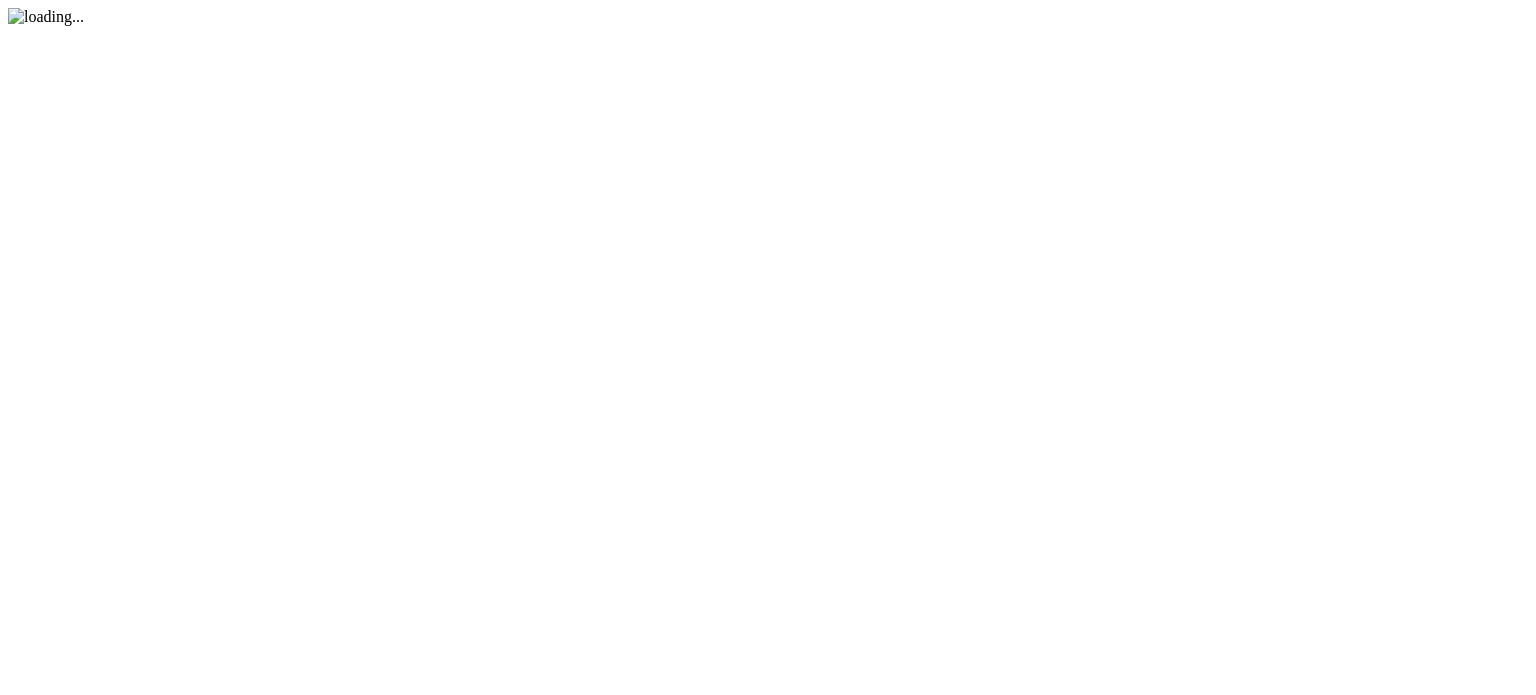 scroll, scrollTop: 0, scrollLeft: 0, axis: both 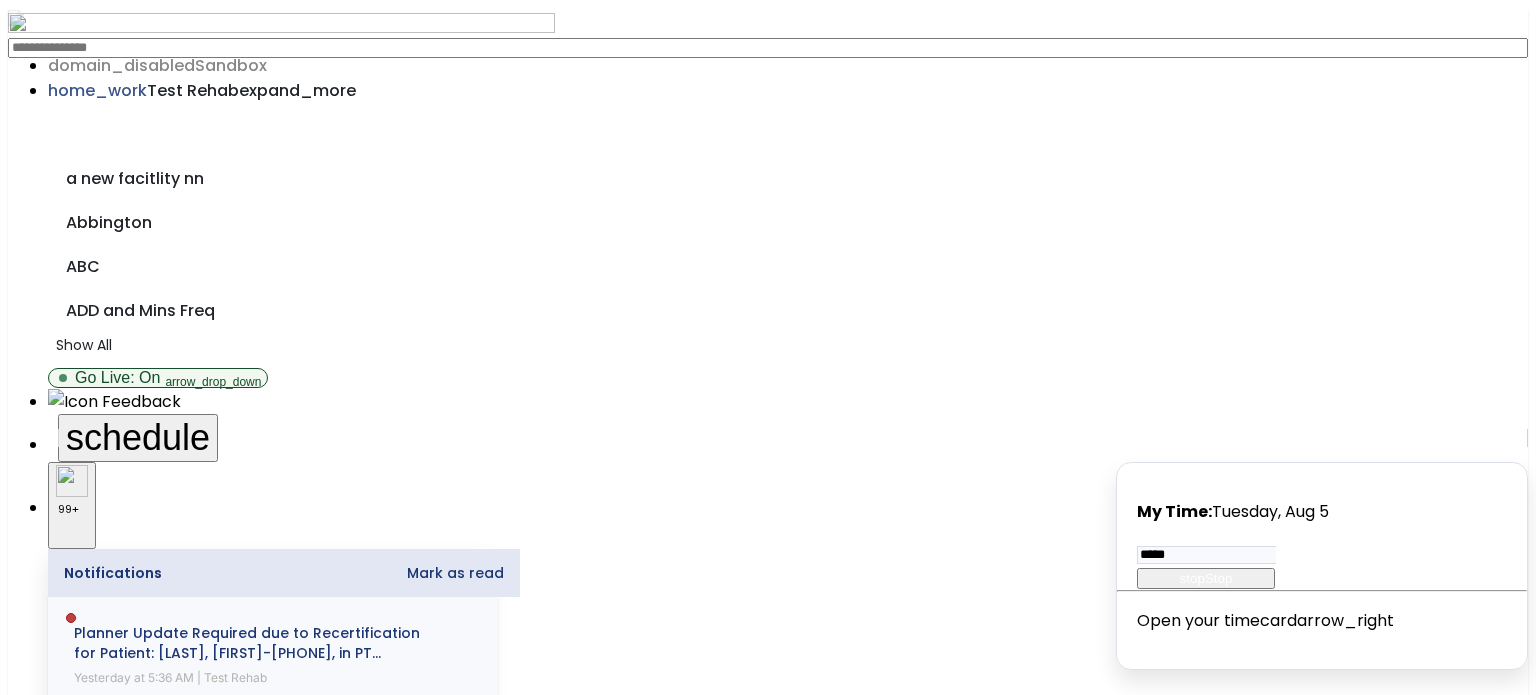click on "Other" at bounding box center [767, 2195] 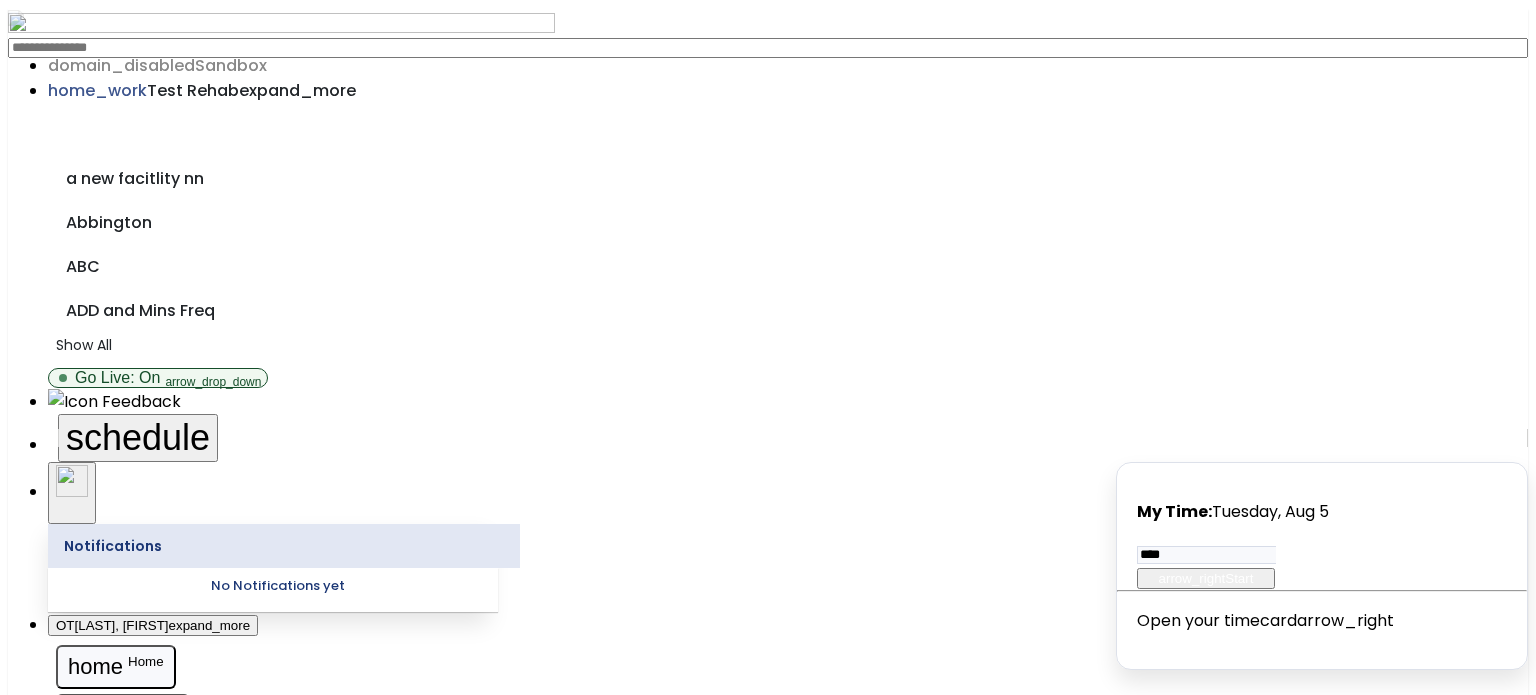 scroll, scrollTop: 0, scrollLeft: 0, axis: both 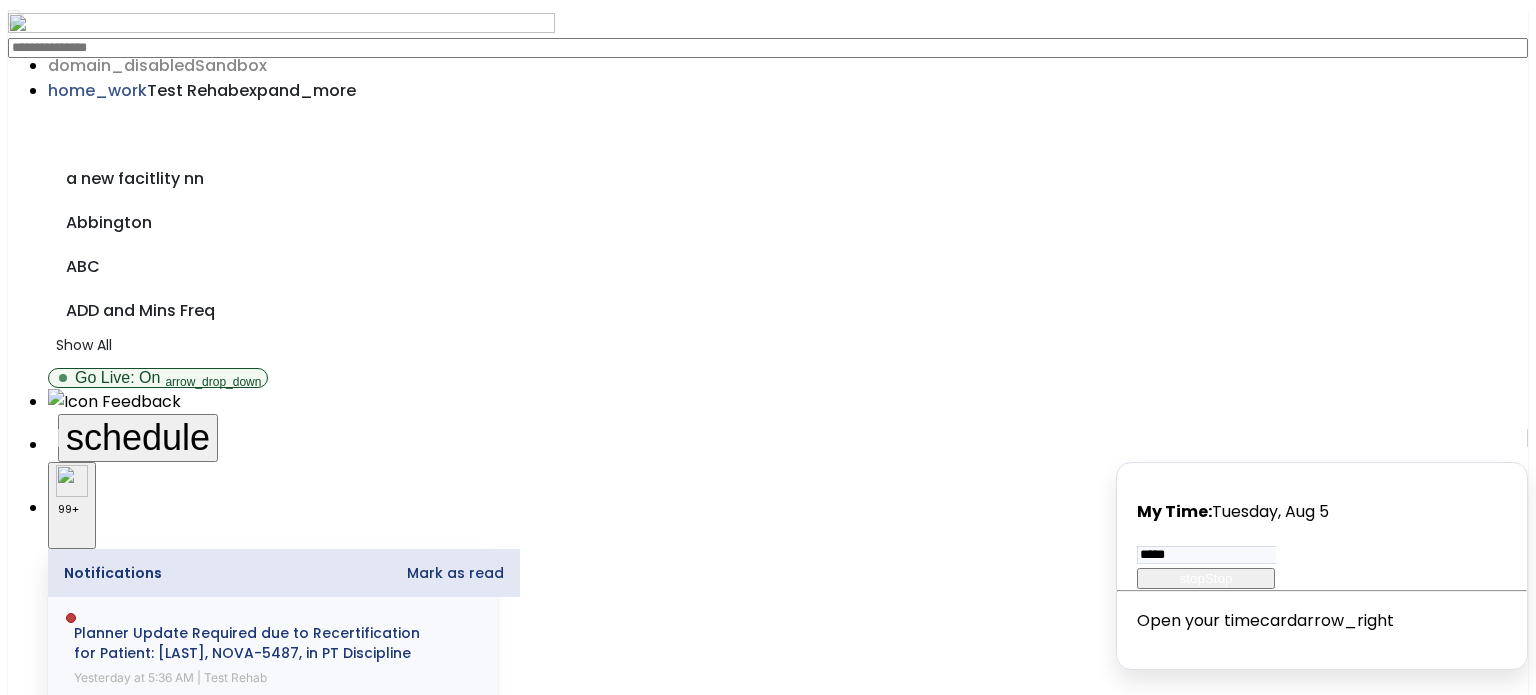 click on "Other" at bounding box center [768, 2195] 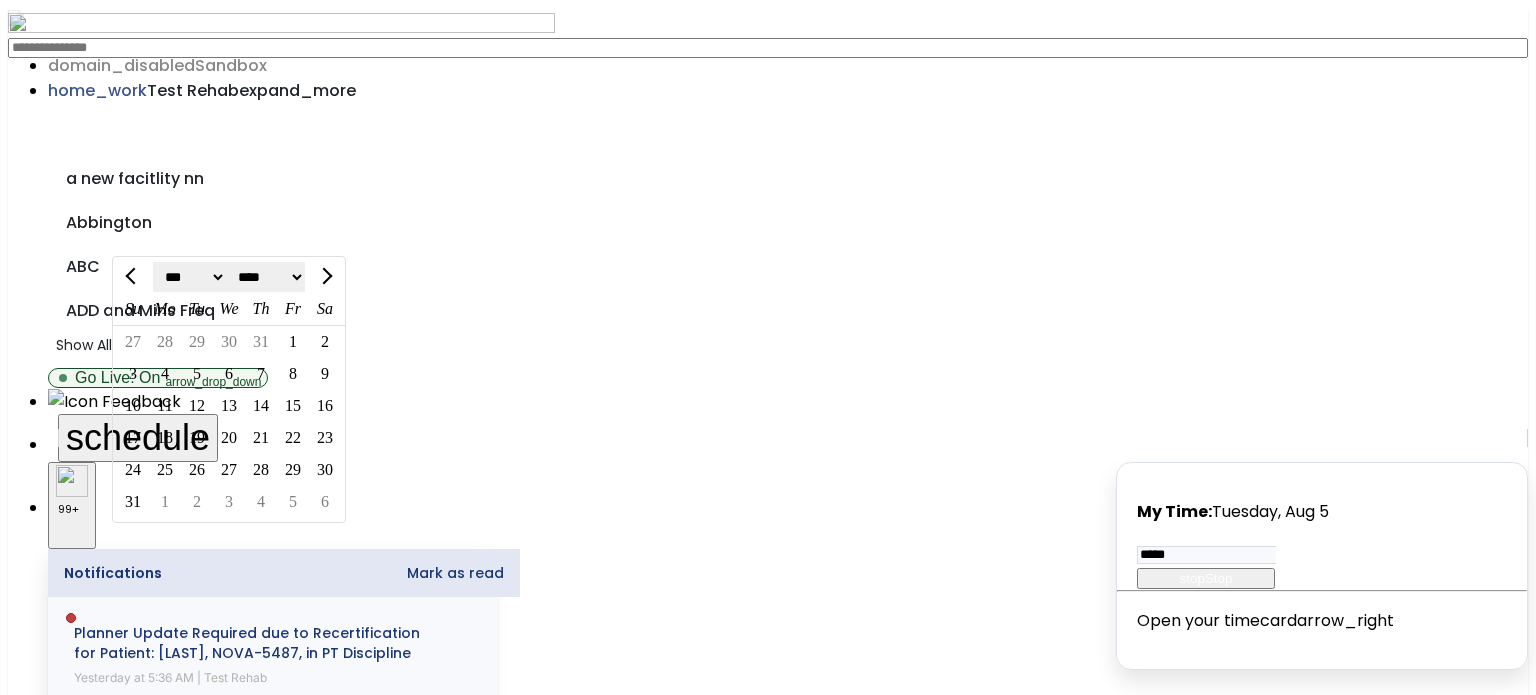 click at bounding box center [95, 3733] 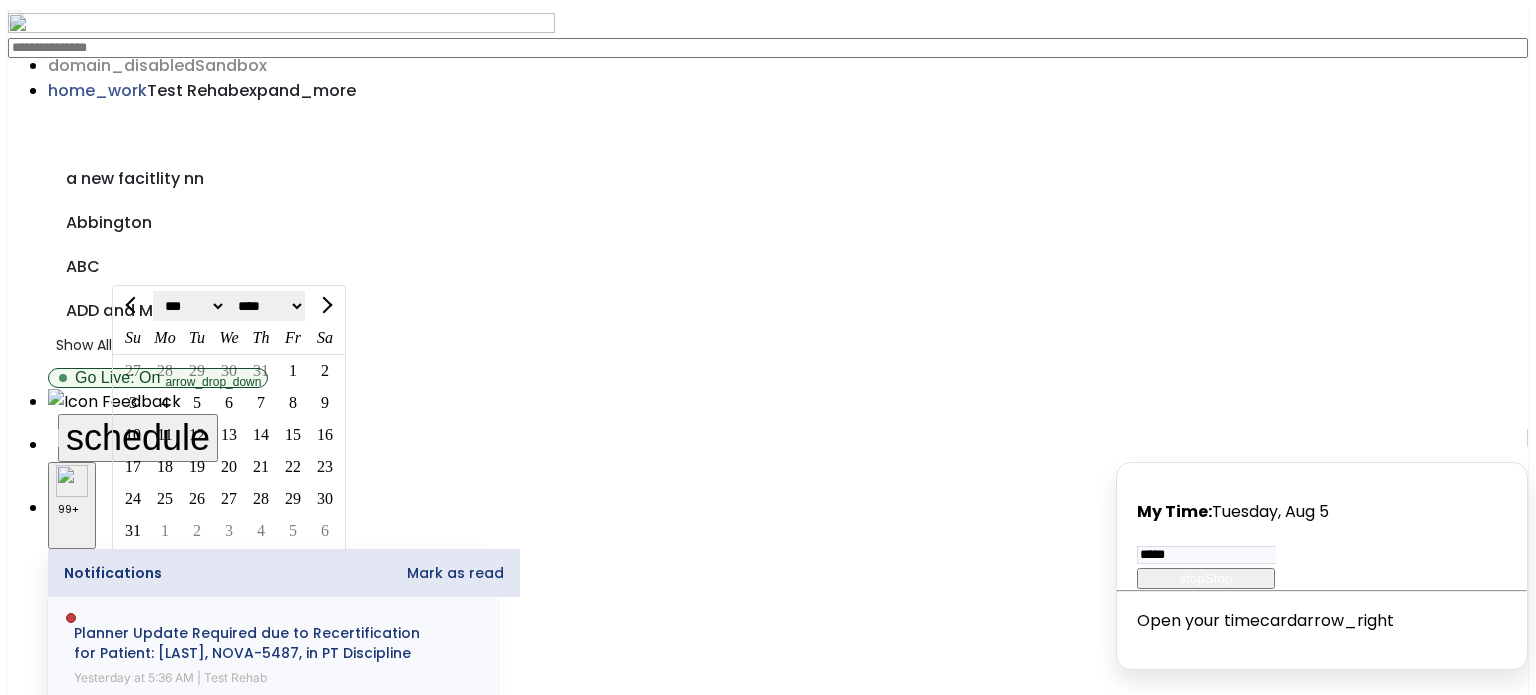 click on "4" at bounding box center [165, 403] 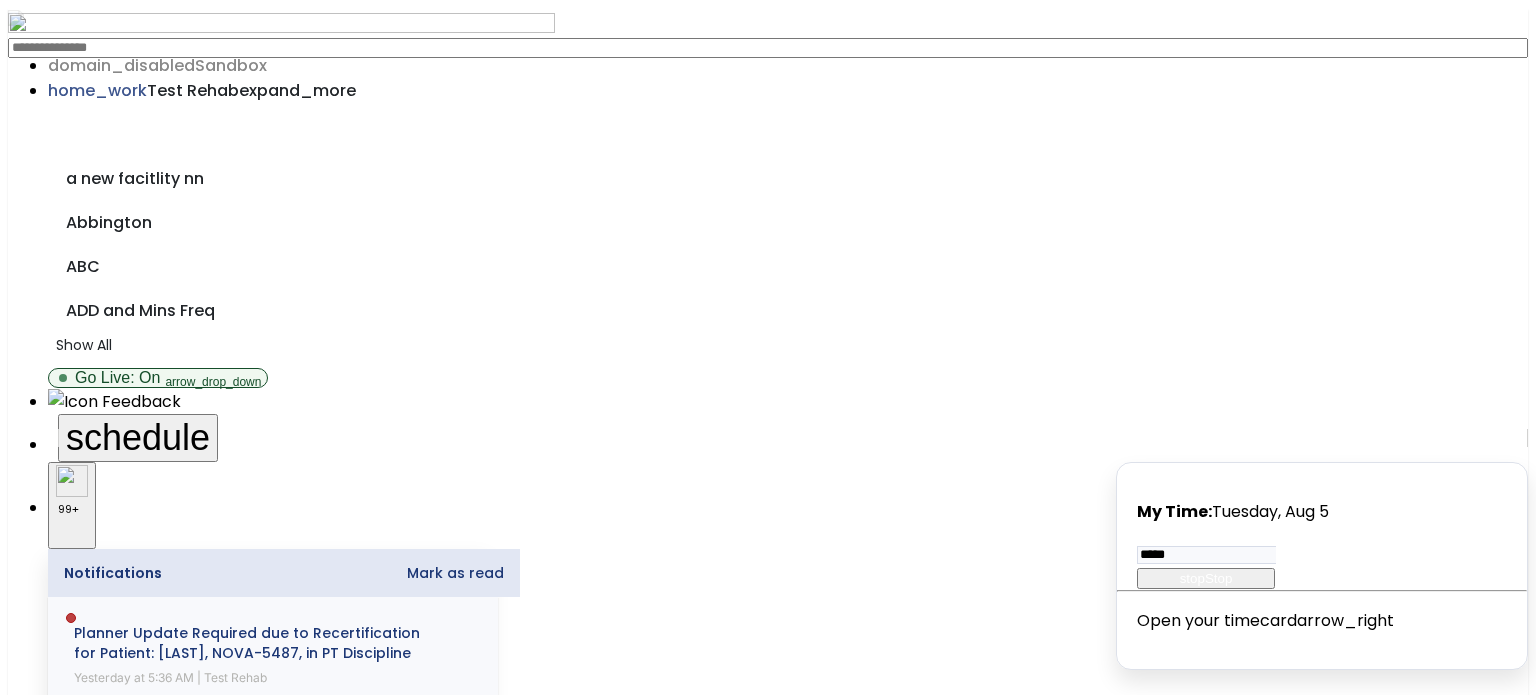click at bounding box center (95, 3733) 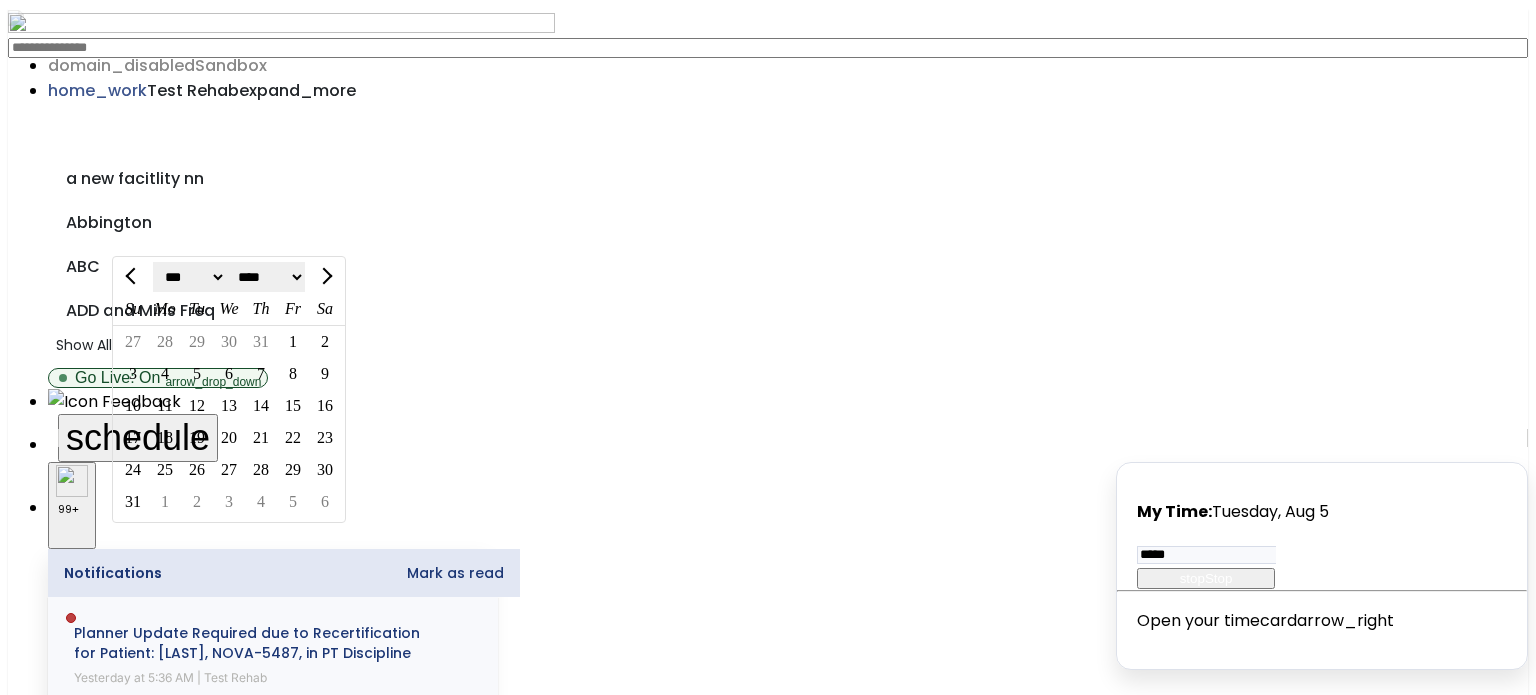 click on "13" at bounding box center (229, 406) 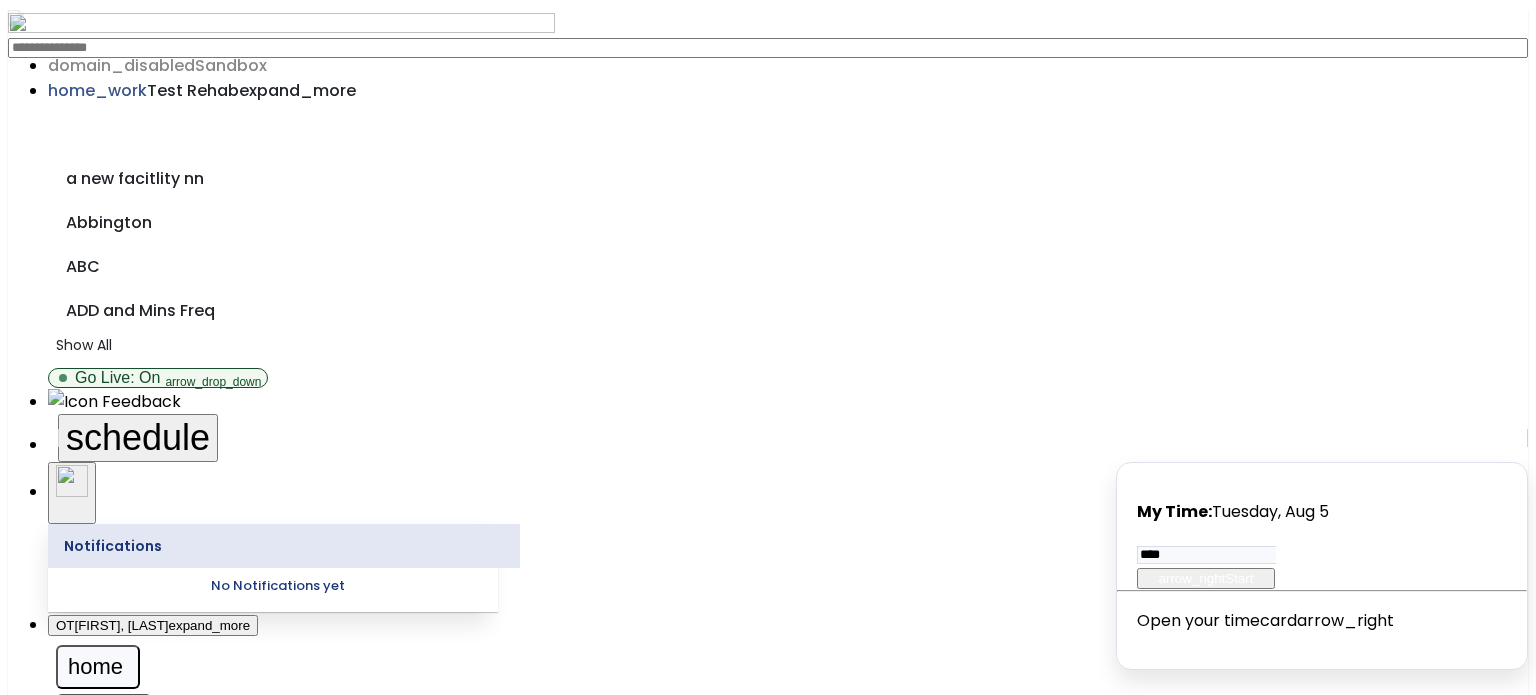 scroll, scrollTop: 0, scrollLeft: 0, axis: both 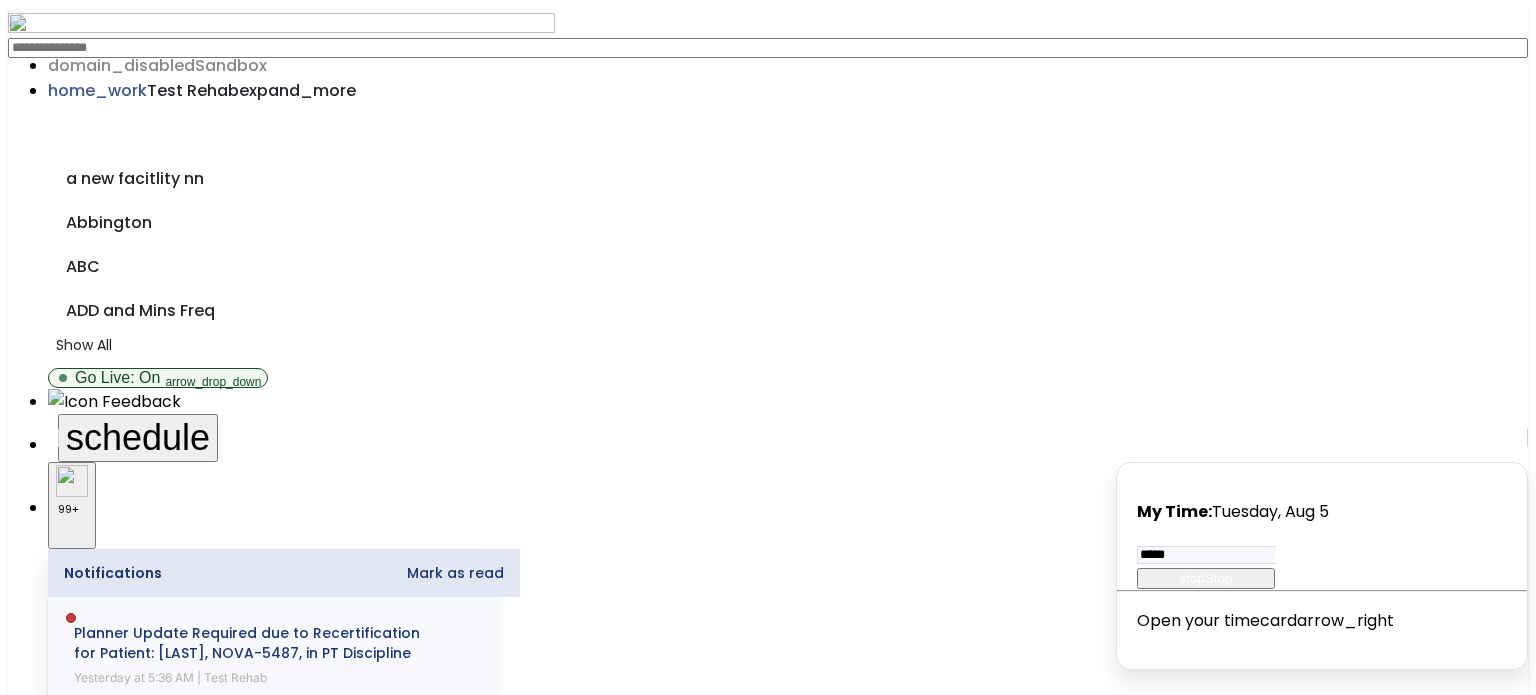 click on "Other" at bounding box center (768, 2195) 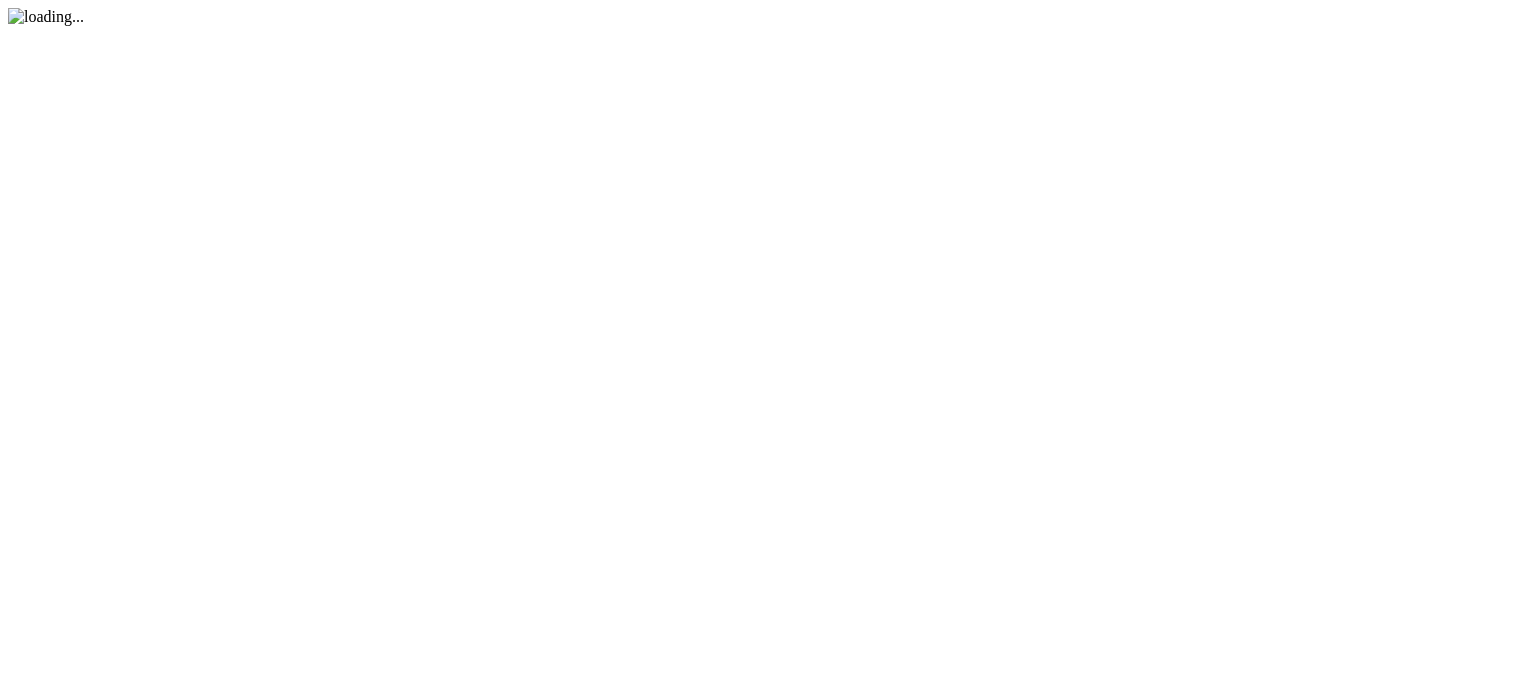 scroll, scrollTop: 0, scrollLeft: 0, axis: both 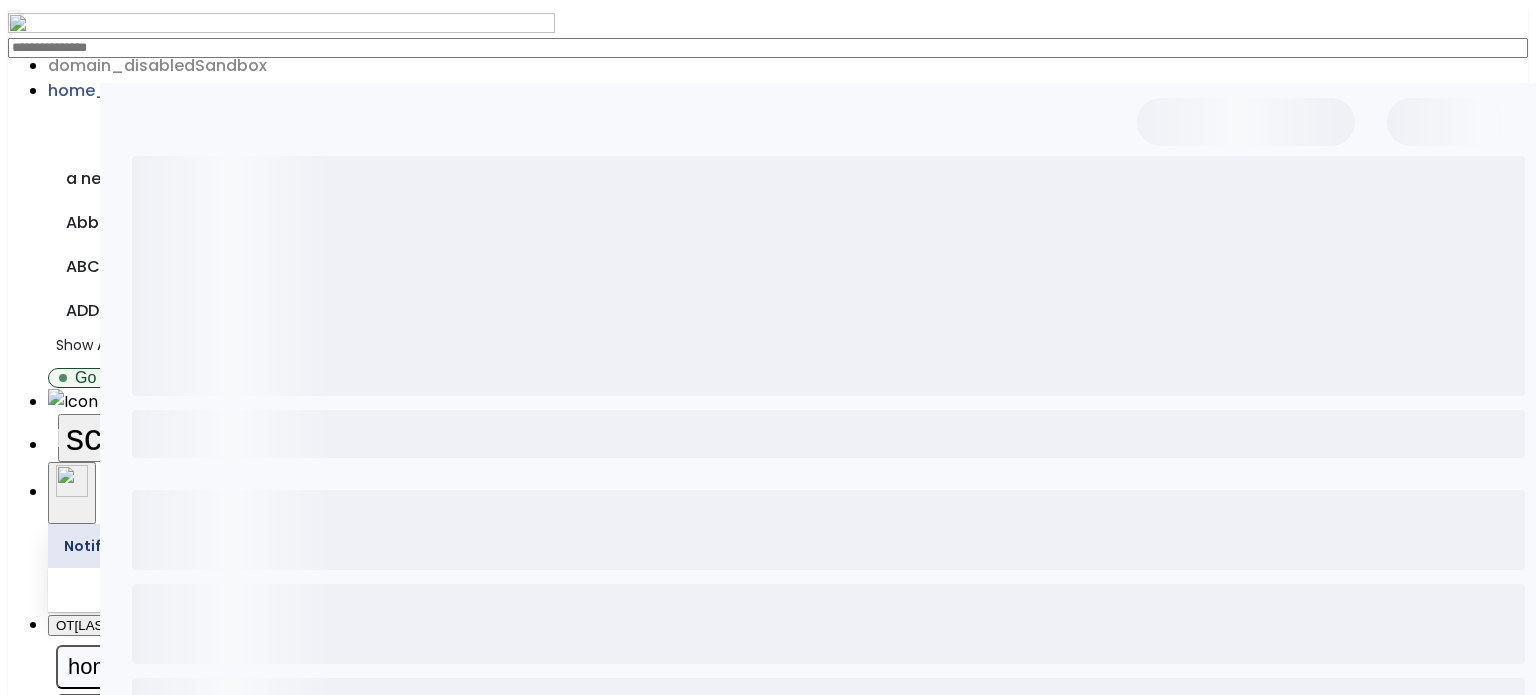 drag, startPoint x: 45, startPoint y: 330, endPoint x: 156, endPoint y: 347, distance: 112.29426 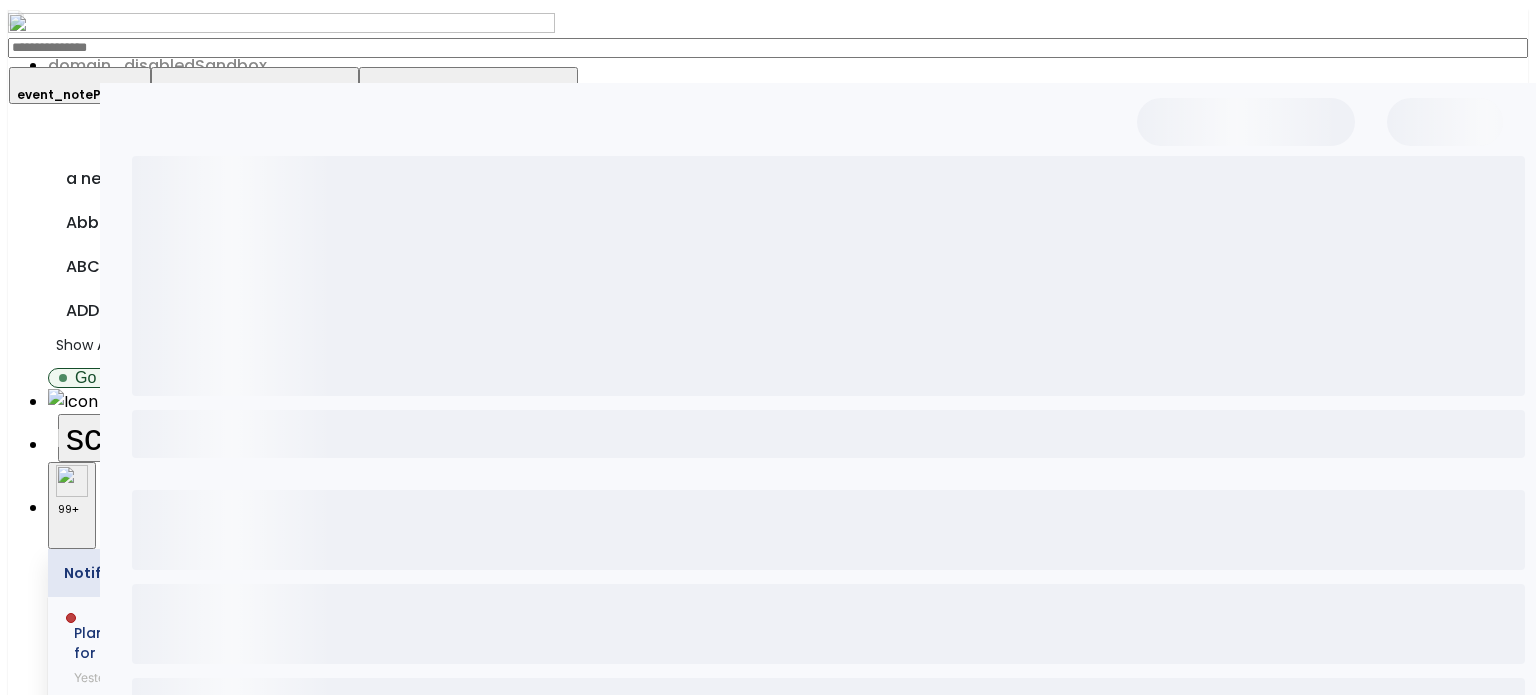 click on "Patients" at bounding box center [73, 1508] 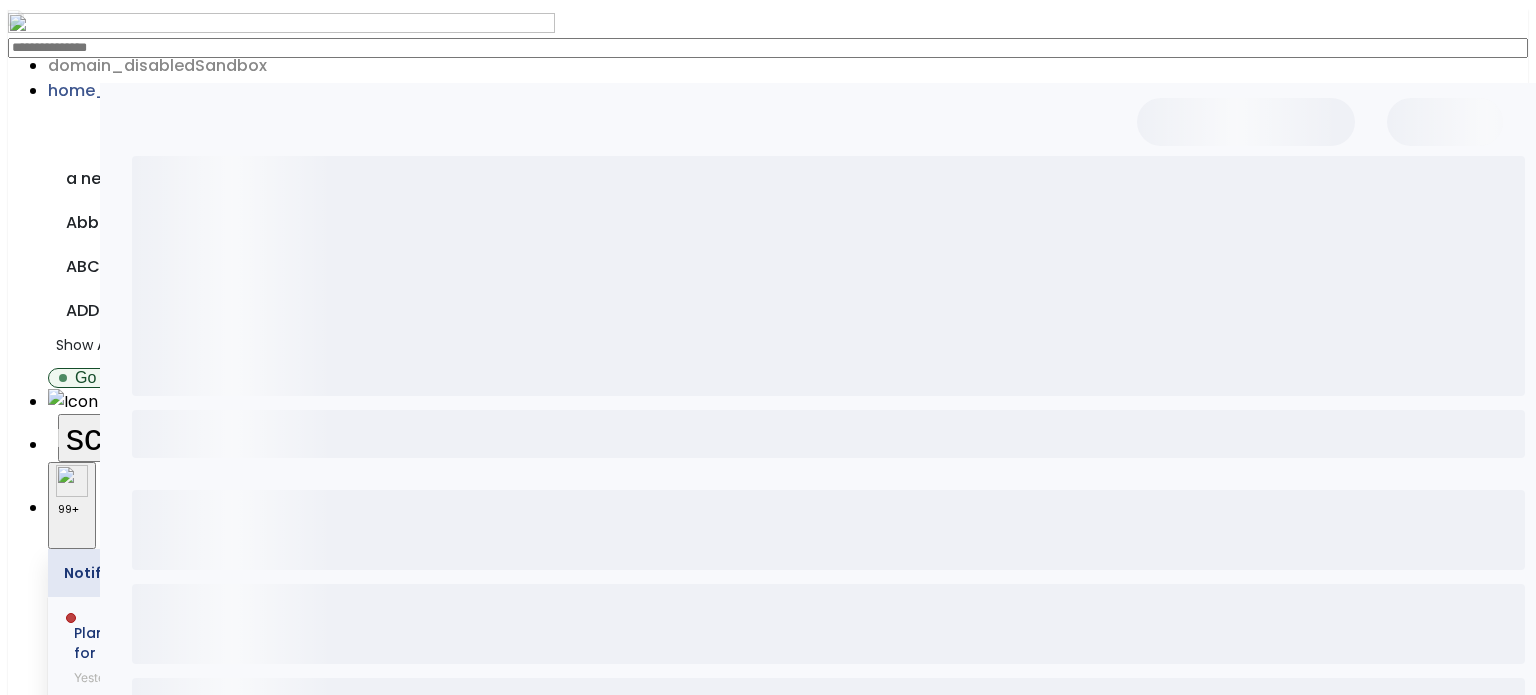select on "***" 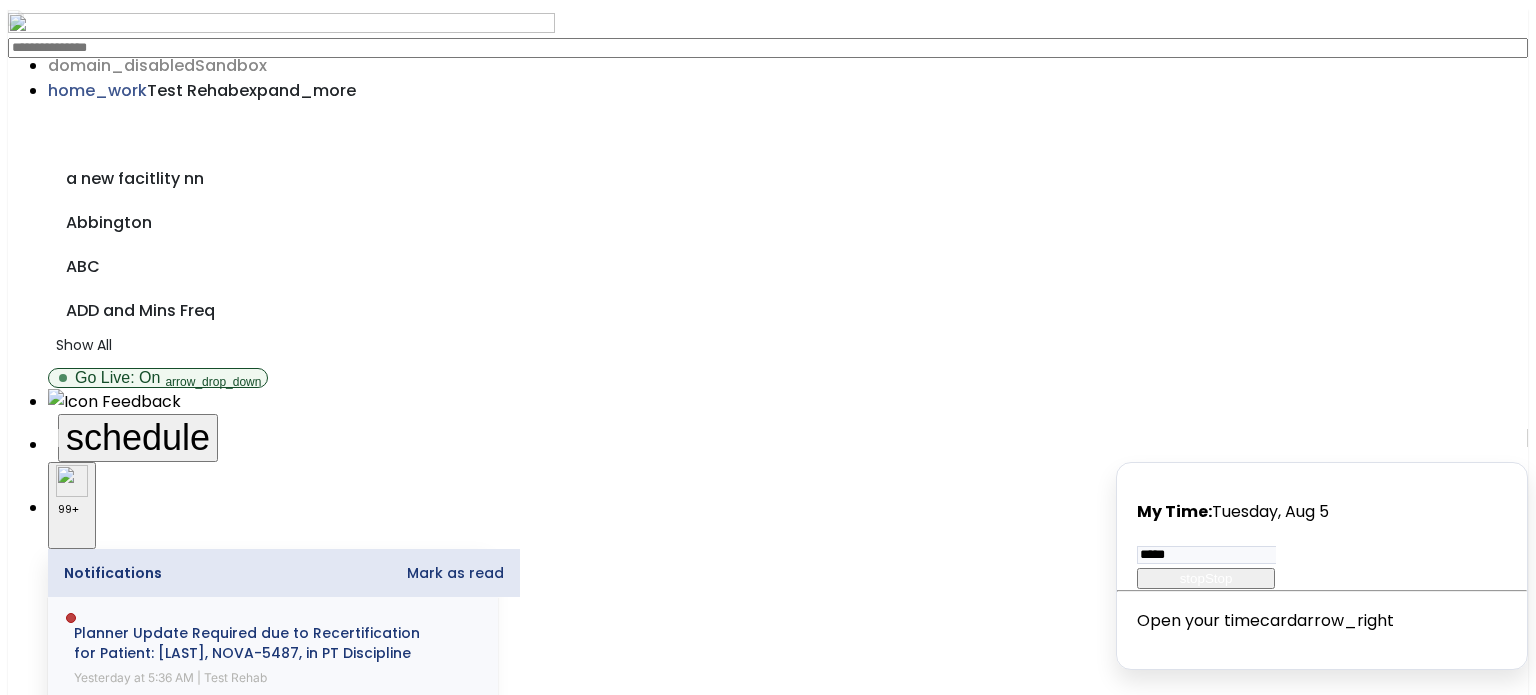 click on "open_in_new" at bounding box center [66, 2815] 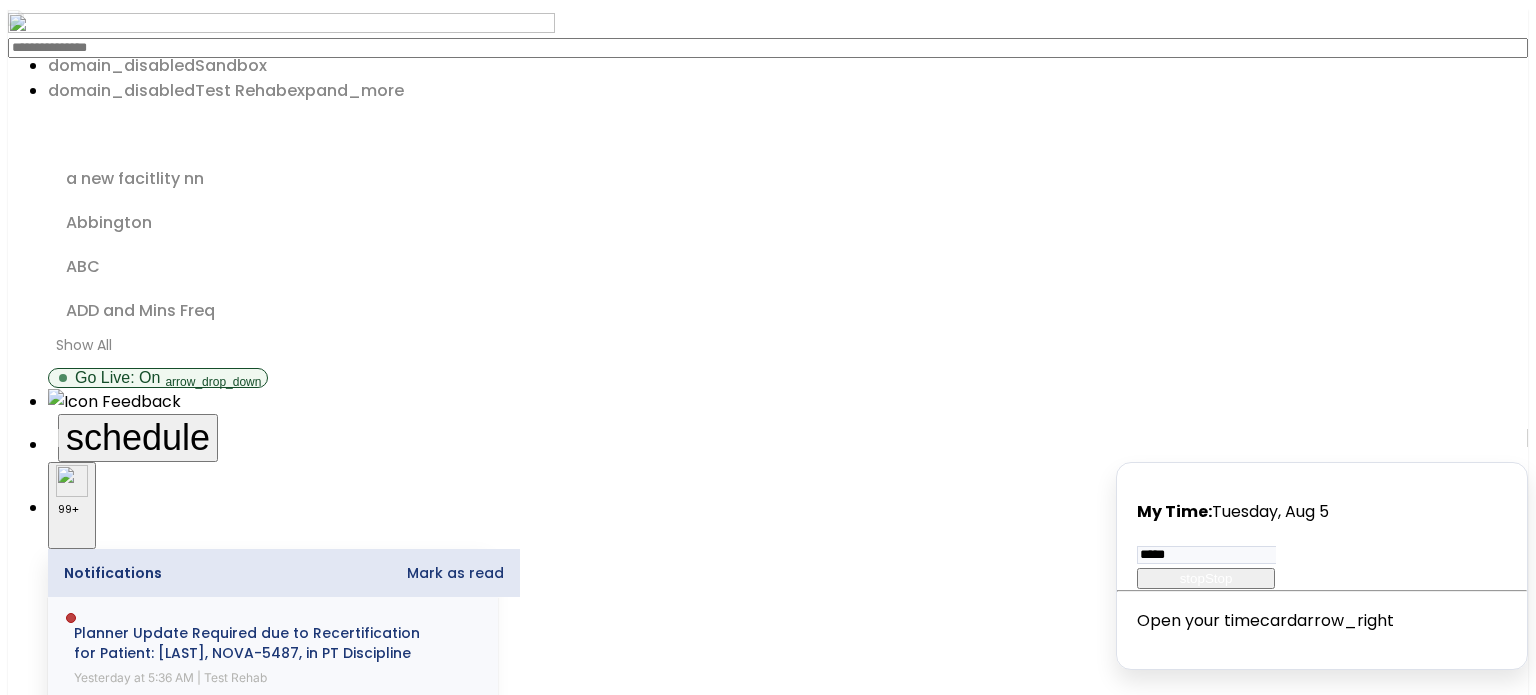 click on "open_in_new" at bounding box center (1360, 2400) 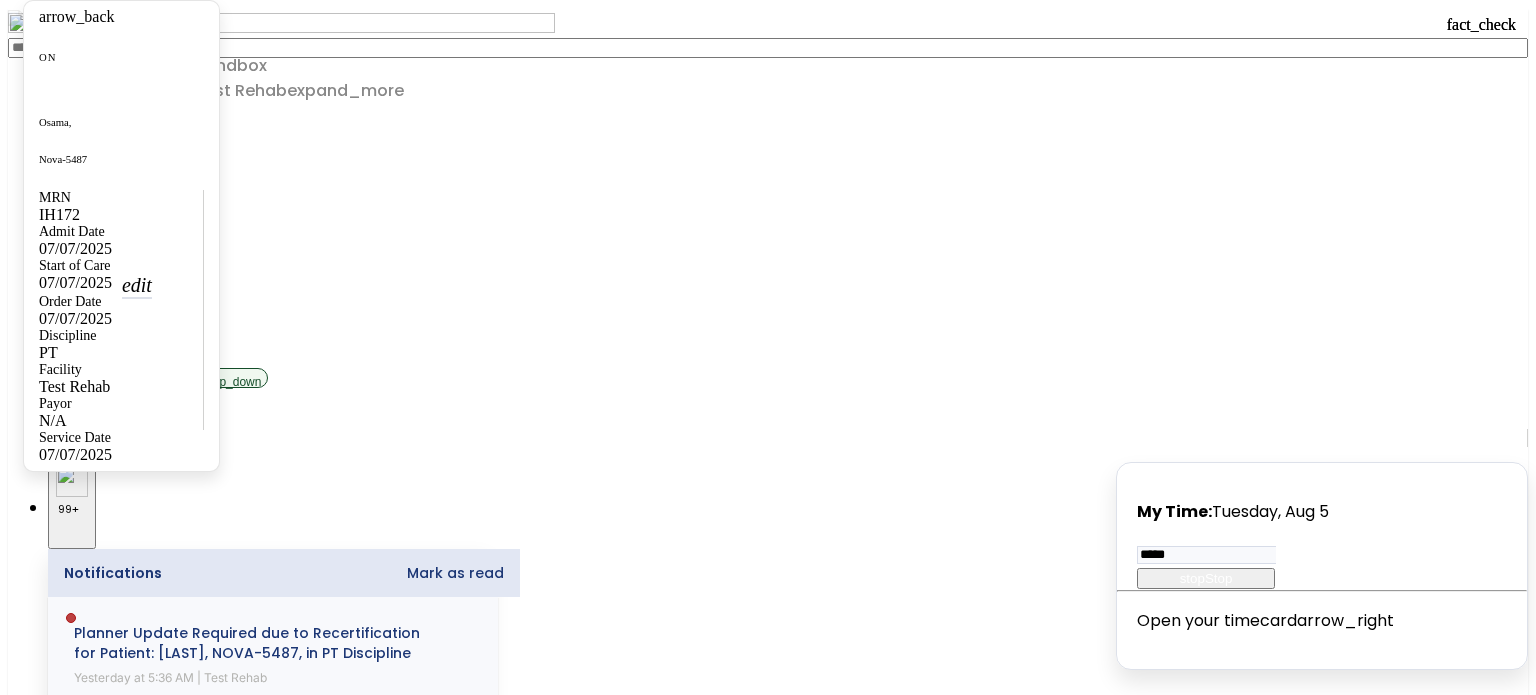 scroll, scrollTop: 400, scrollLeft: 0, axis: vertical 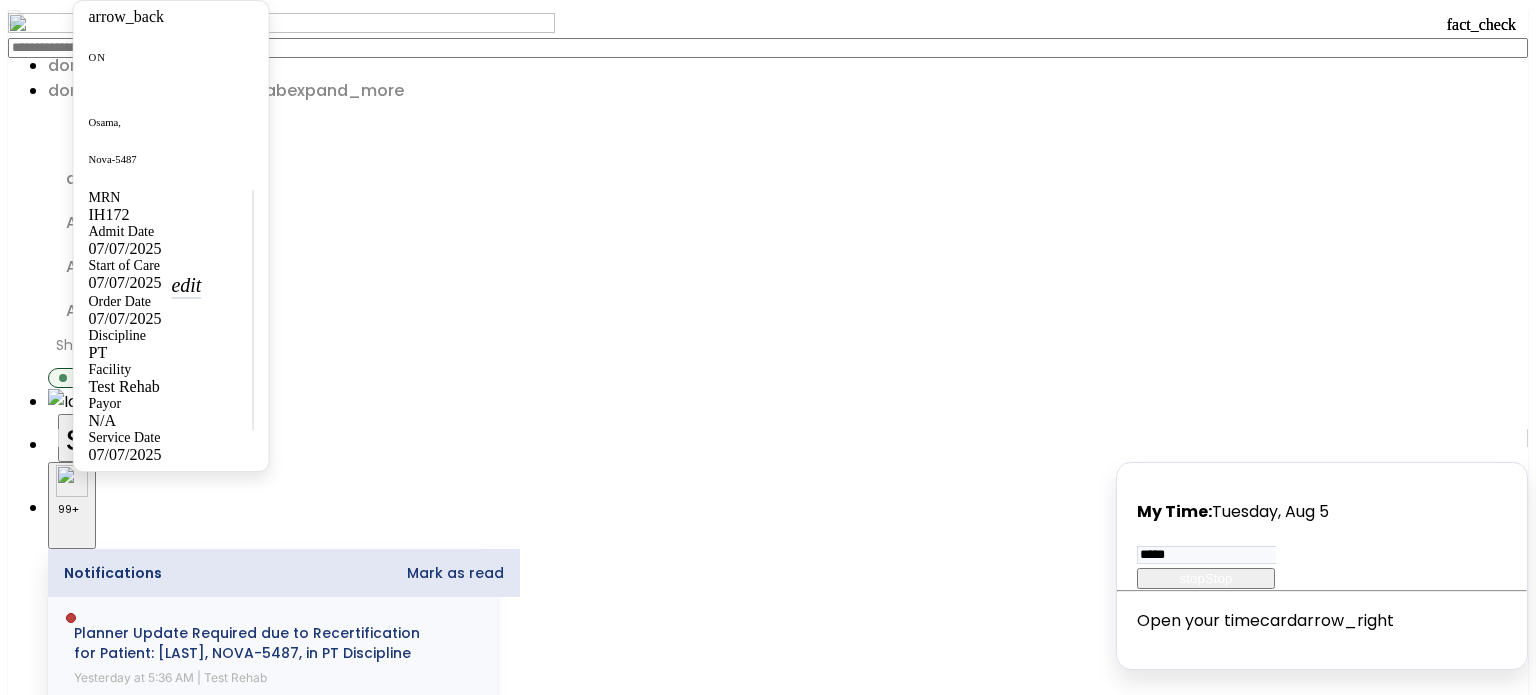 click on "calendar_today" at bounding box center (78, 2985) 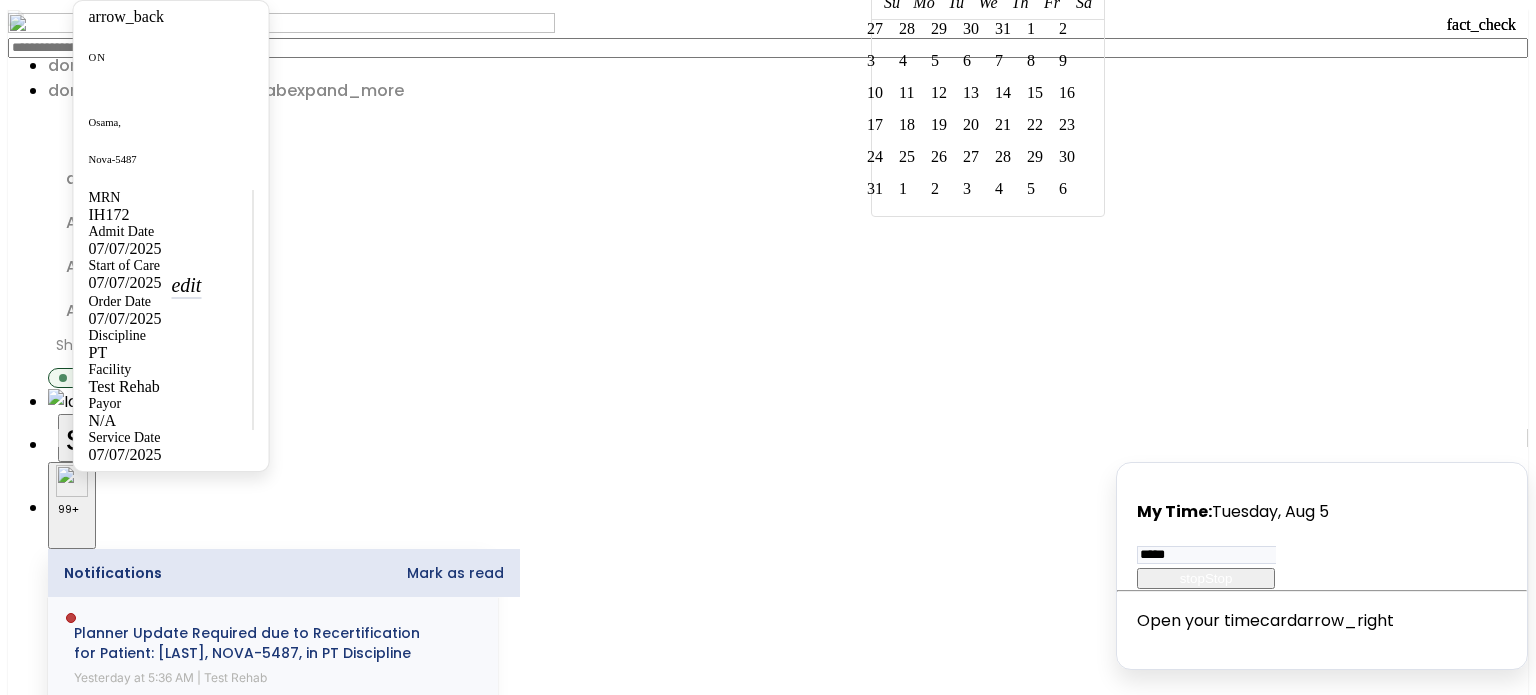 click on "calendar_today" at bounding box center (78, 2985) 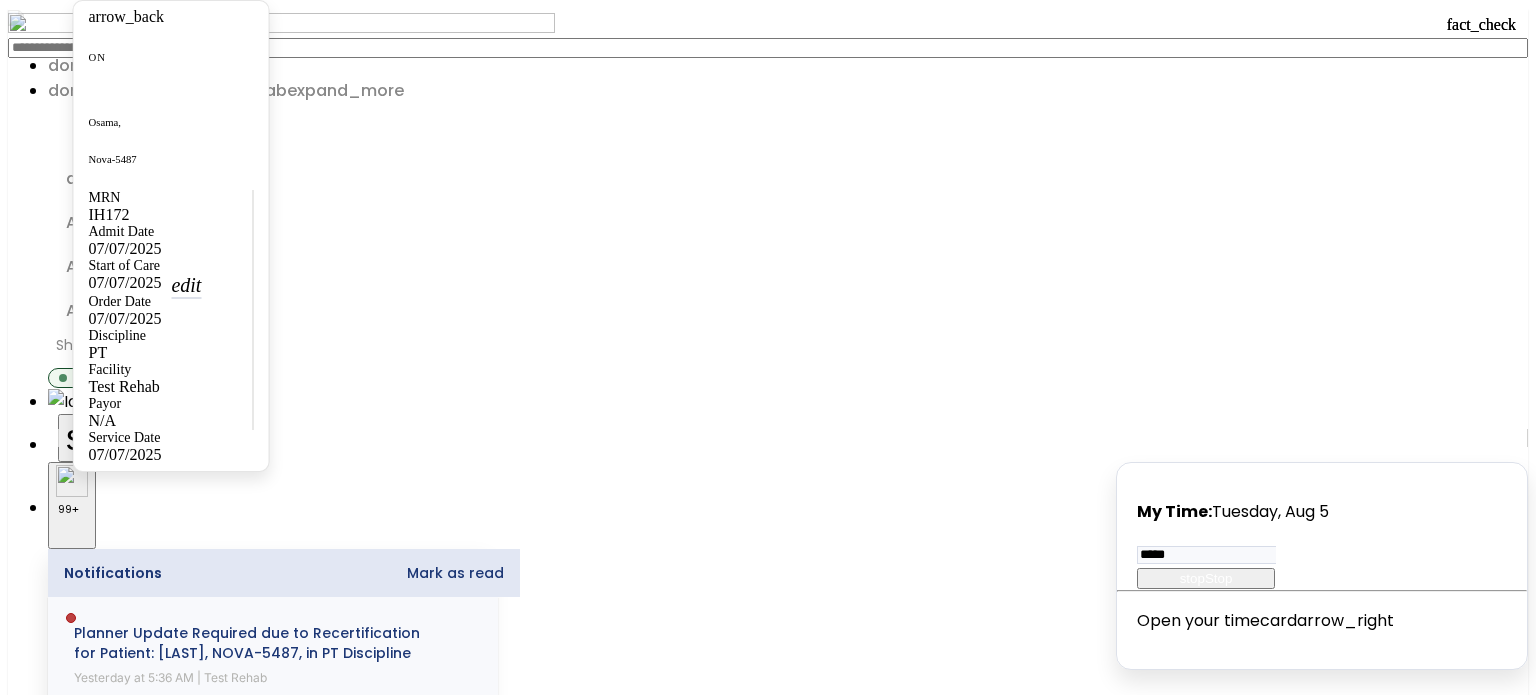 scroll, scrollTop: 0, scrollLeft: 0, axis: both 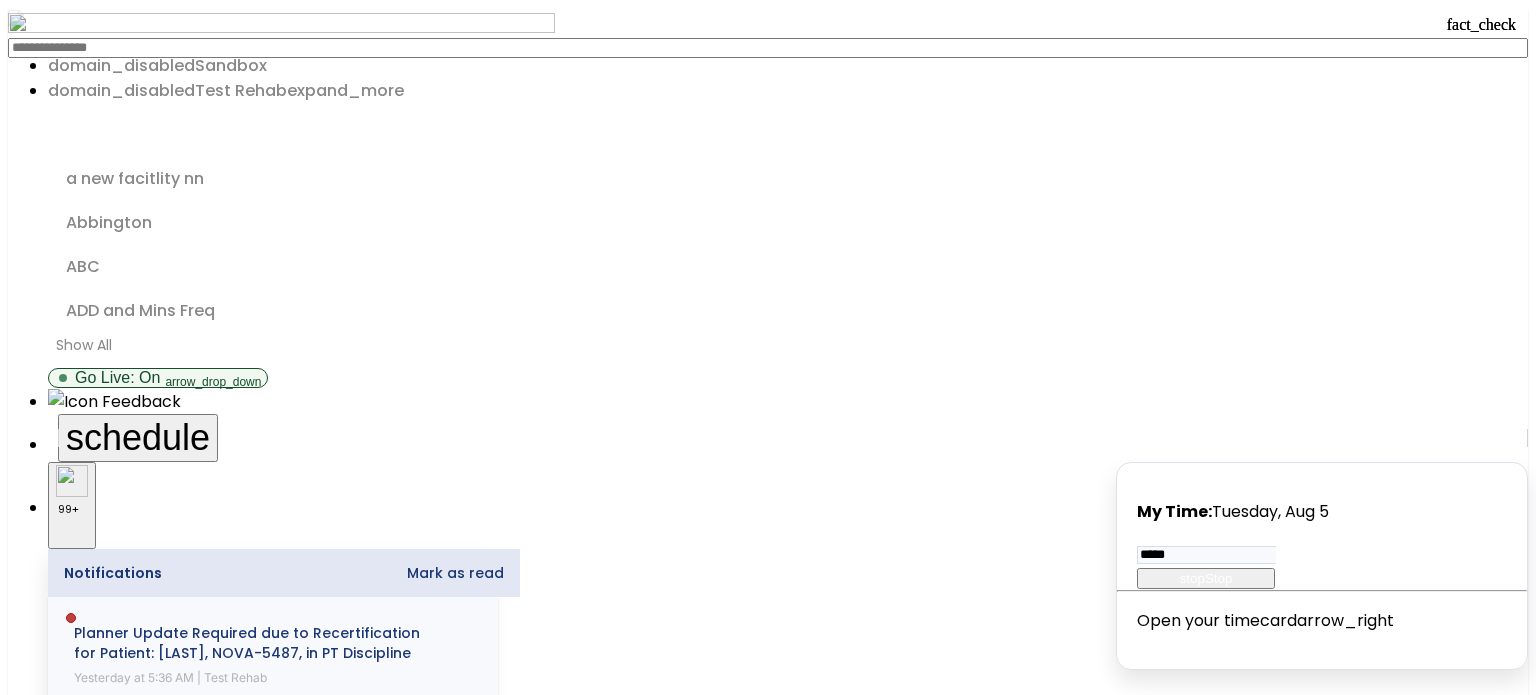 click on "calendar_today" at bounding box center [78, 3015] 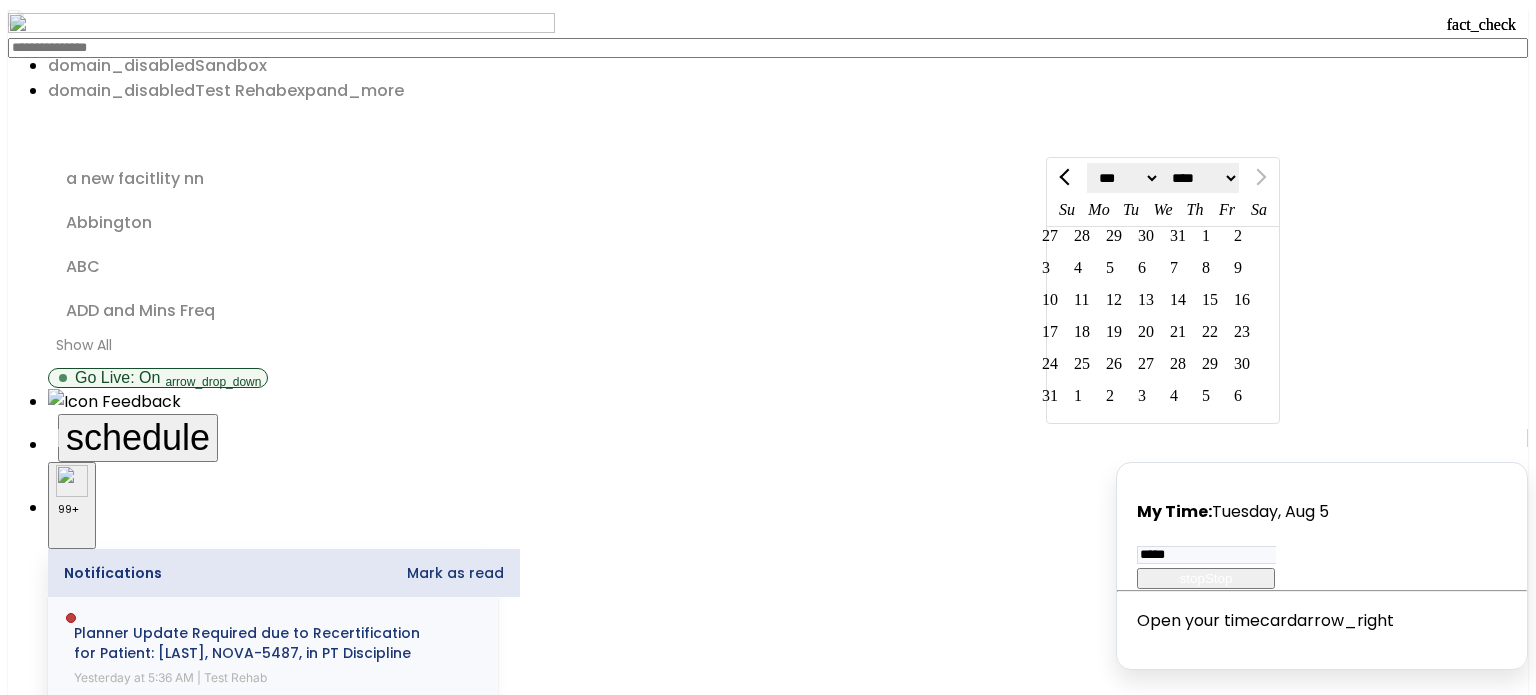 click on "calendar_today" at bounding box center (78, 3015) 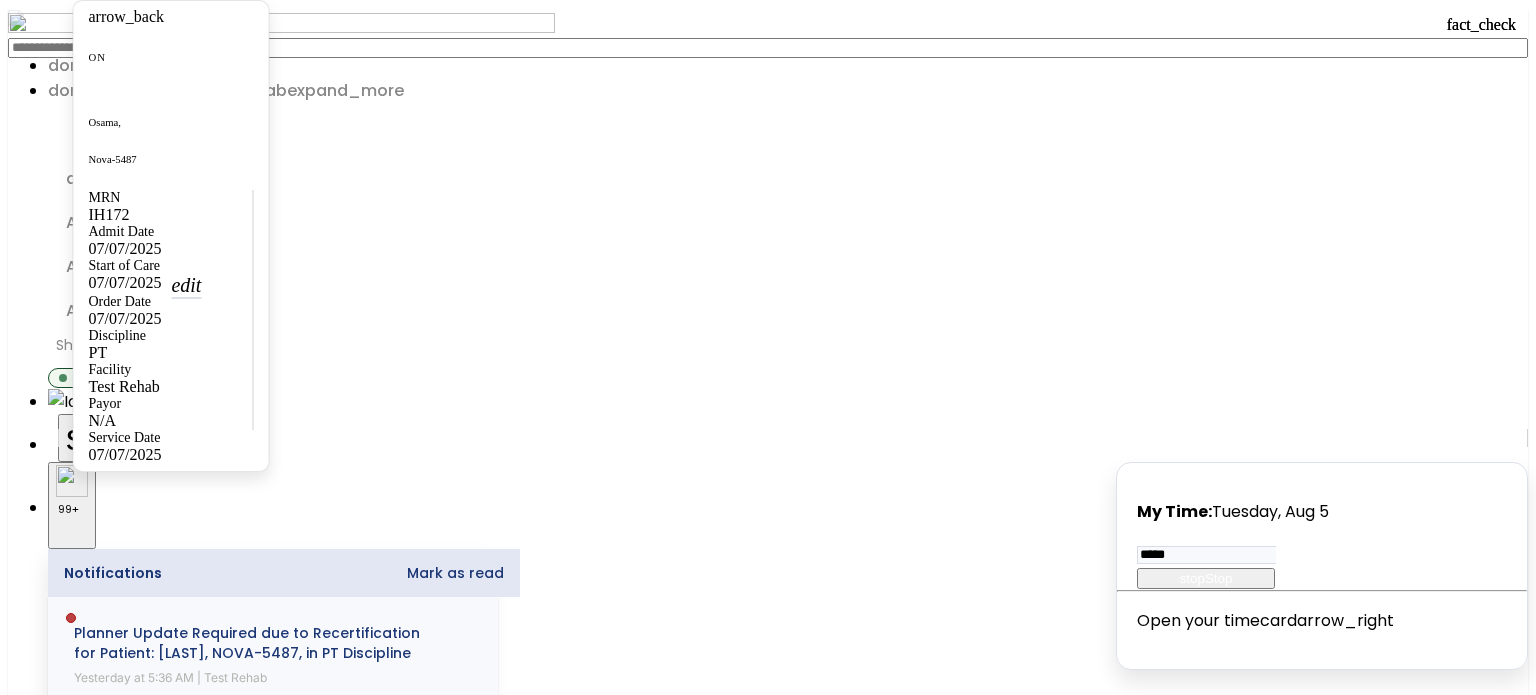 scroll, scrollTop: 400, scrollLeft: 0, axis: vertical 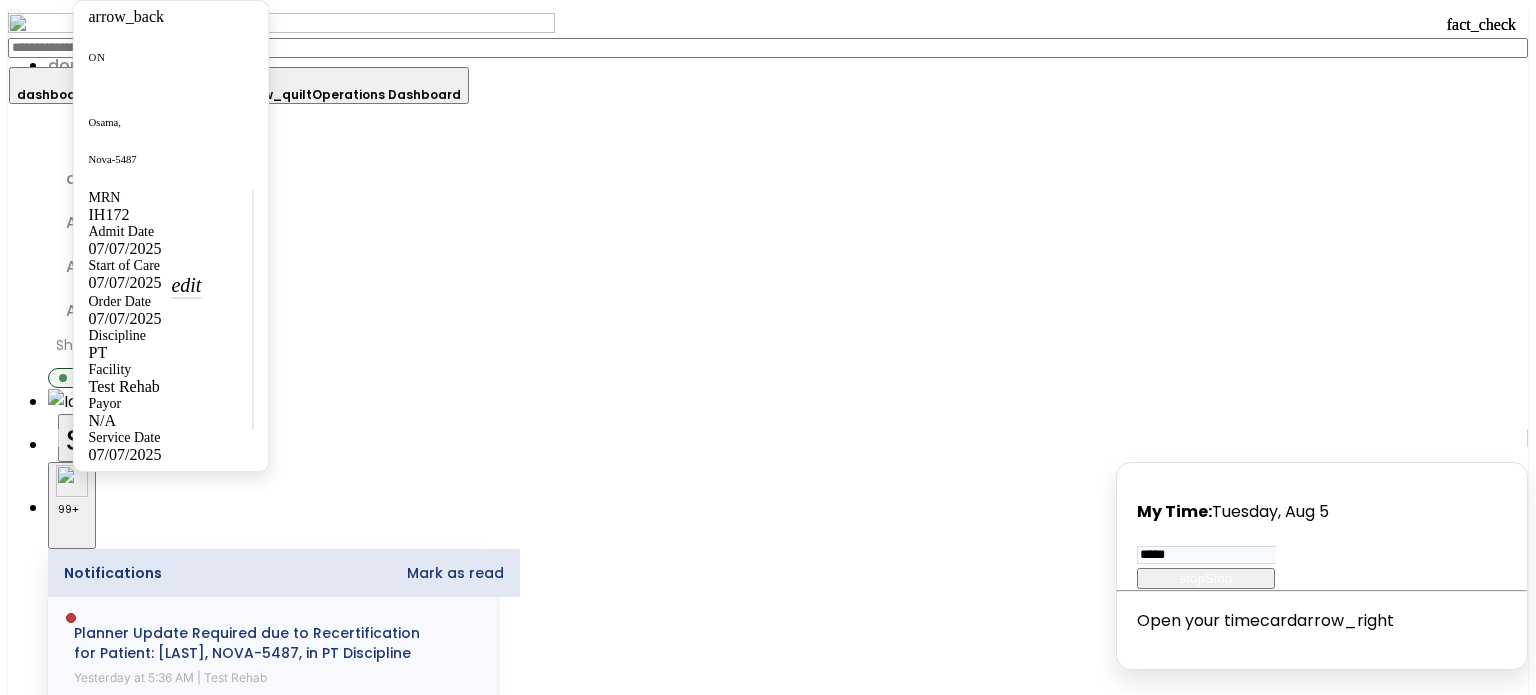 click on "dashboard  Therapist Dashboard" at bounding box center (123, 85) 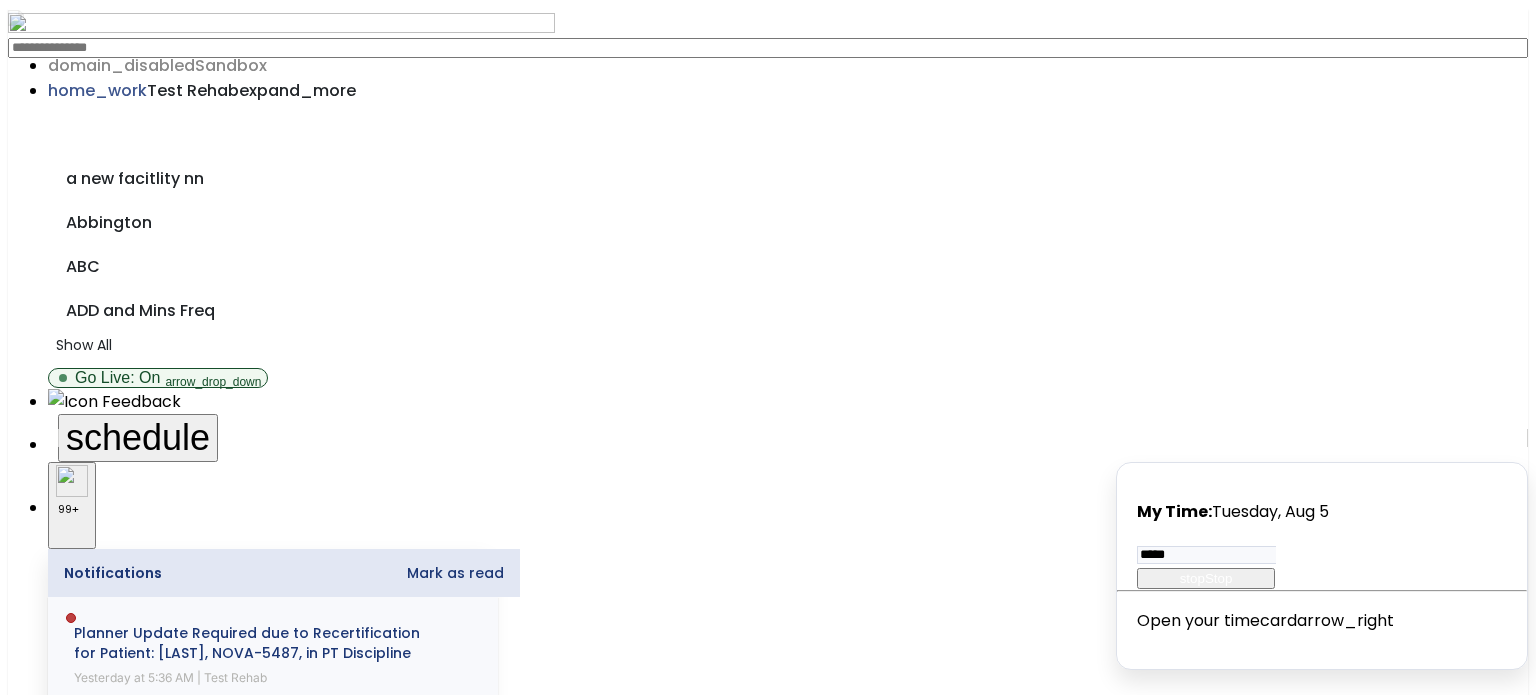 scroll, scrollTop: 52, scrollLeft: 0, axis: vertical 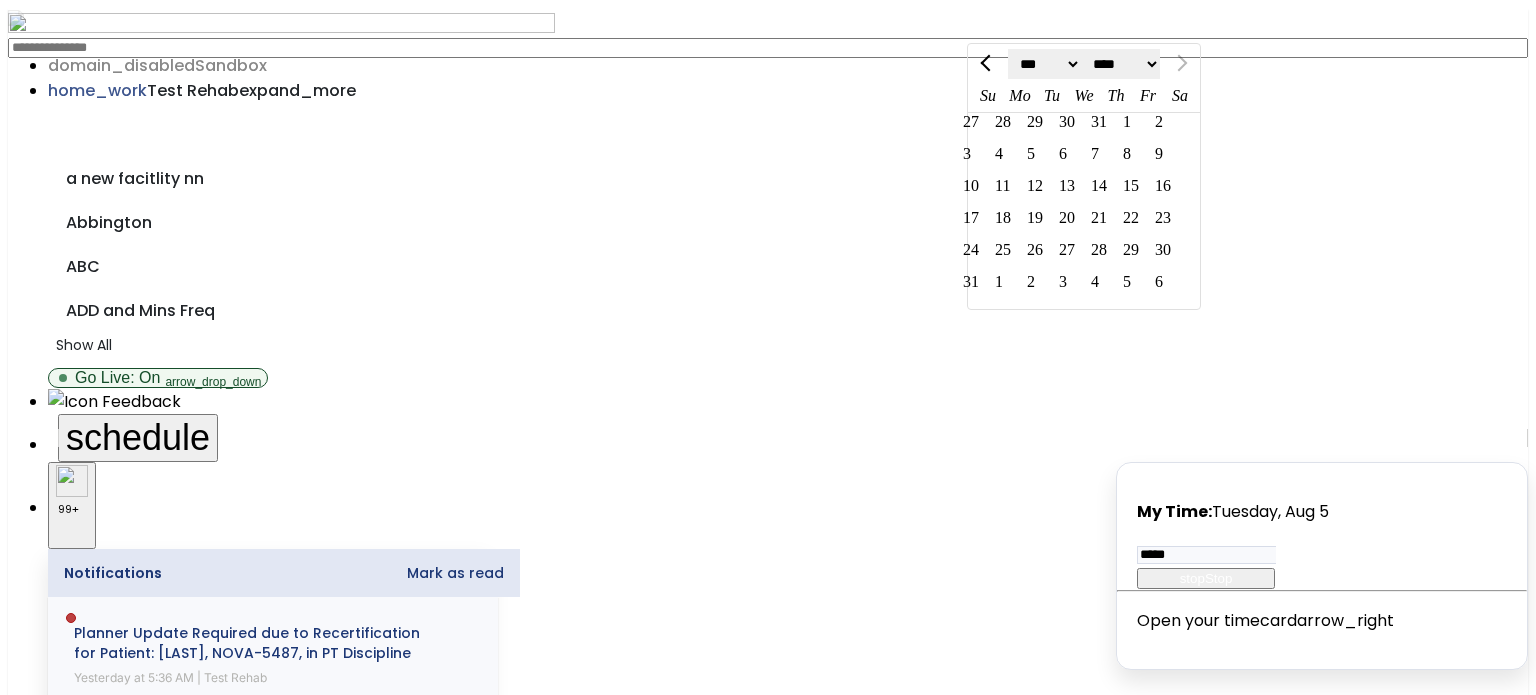 click on "Electronic  53" at bounding box center (768, 2159) 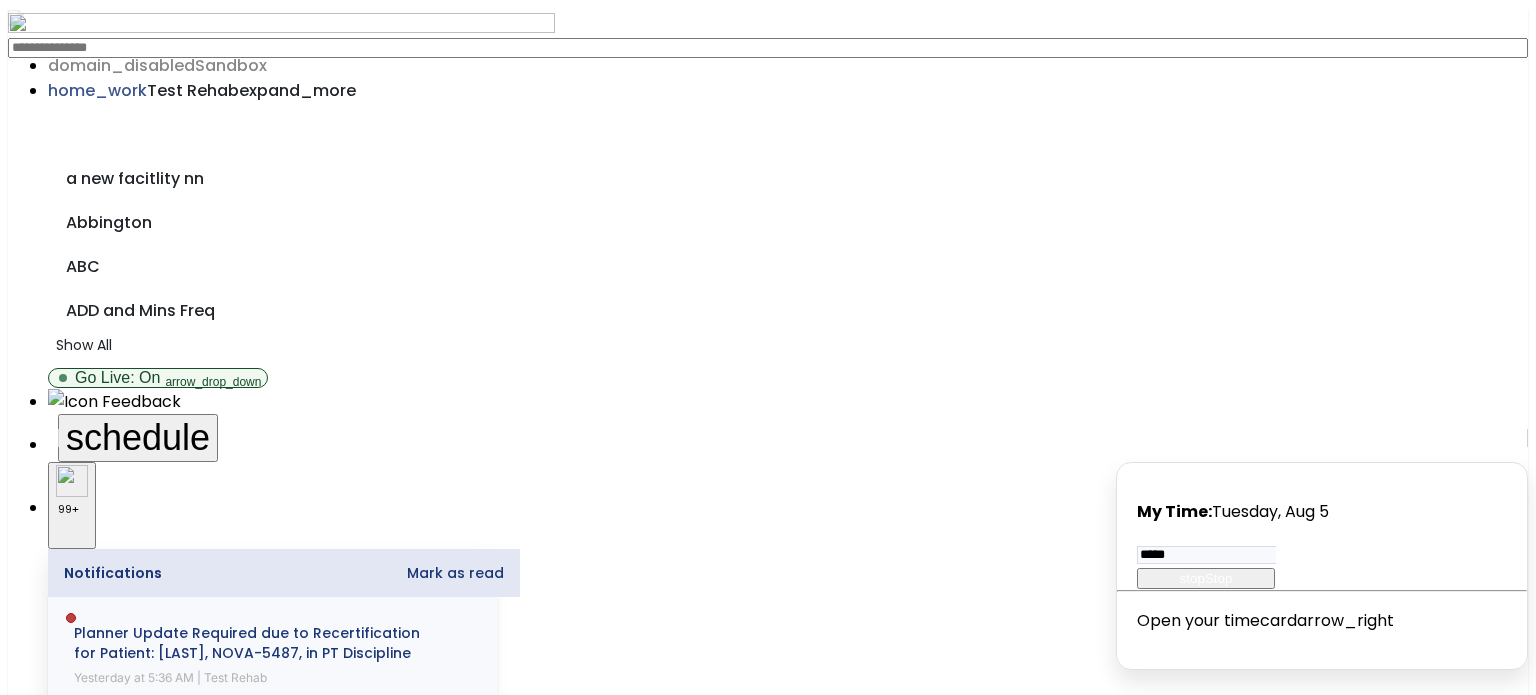 click on "Other" at bounding box center [768, 2195] 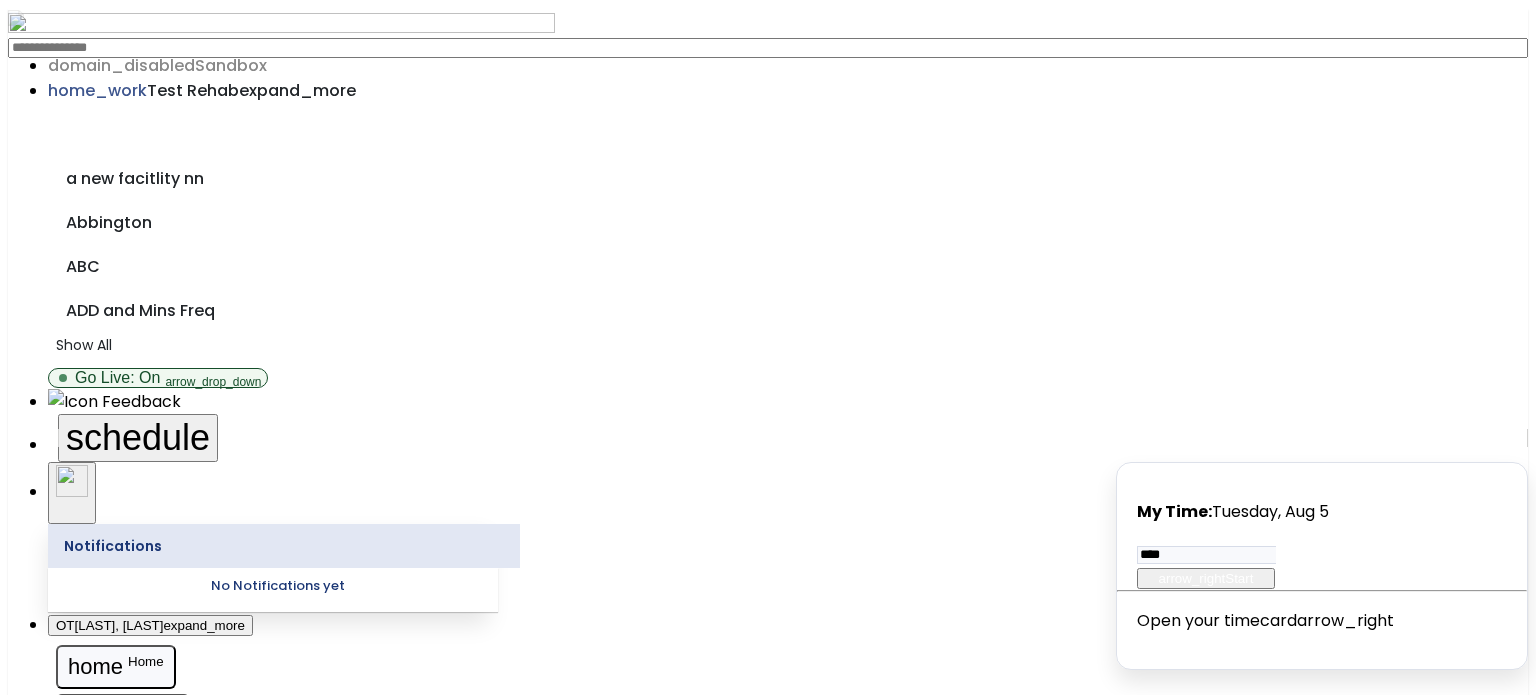 scroll, scrollTop: 0, scrollLeft: 0, axis: both 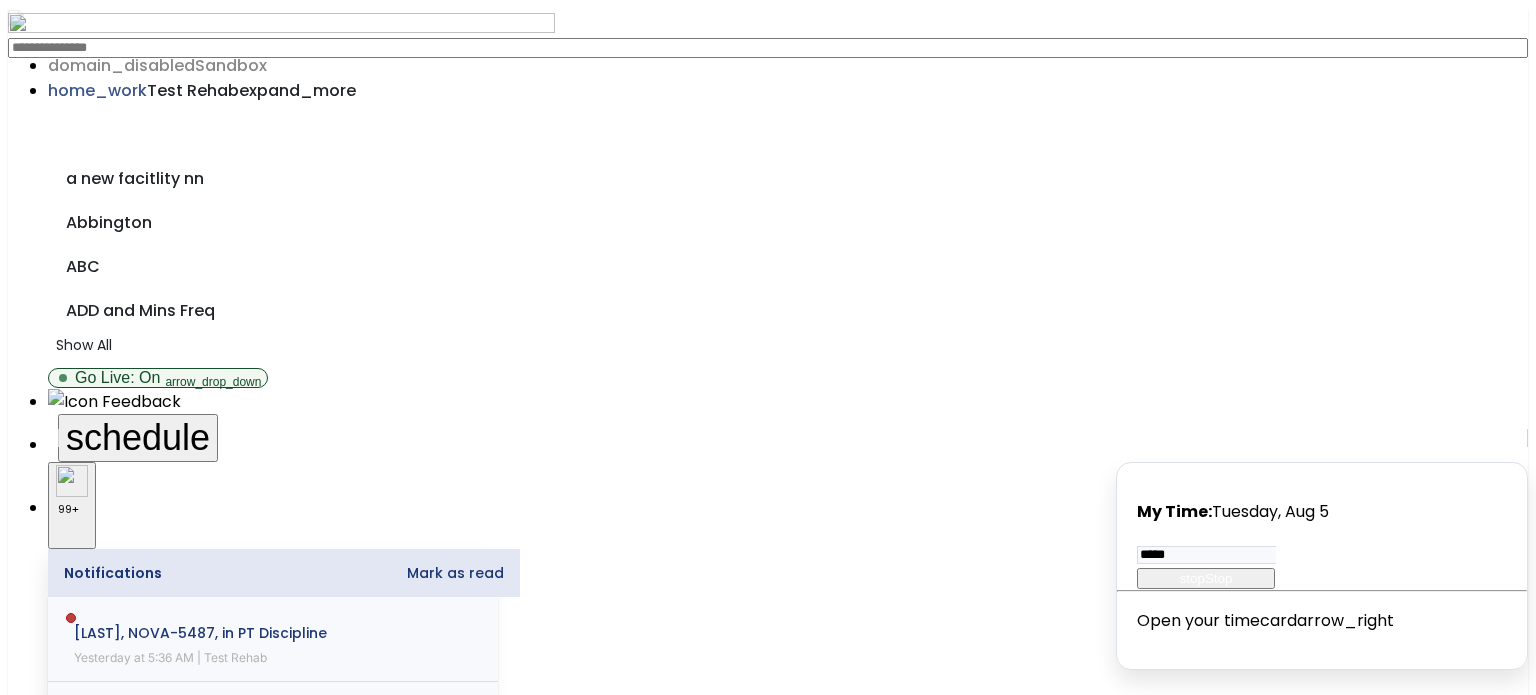 click on "Other" at bounding box center [768, 2155] 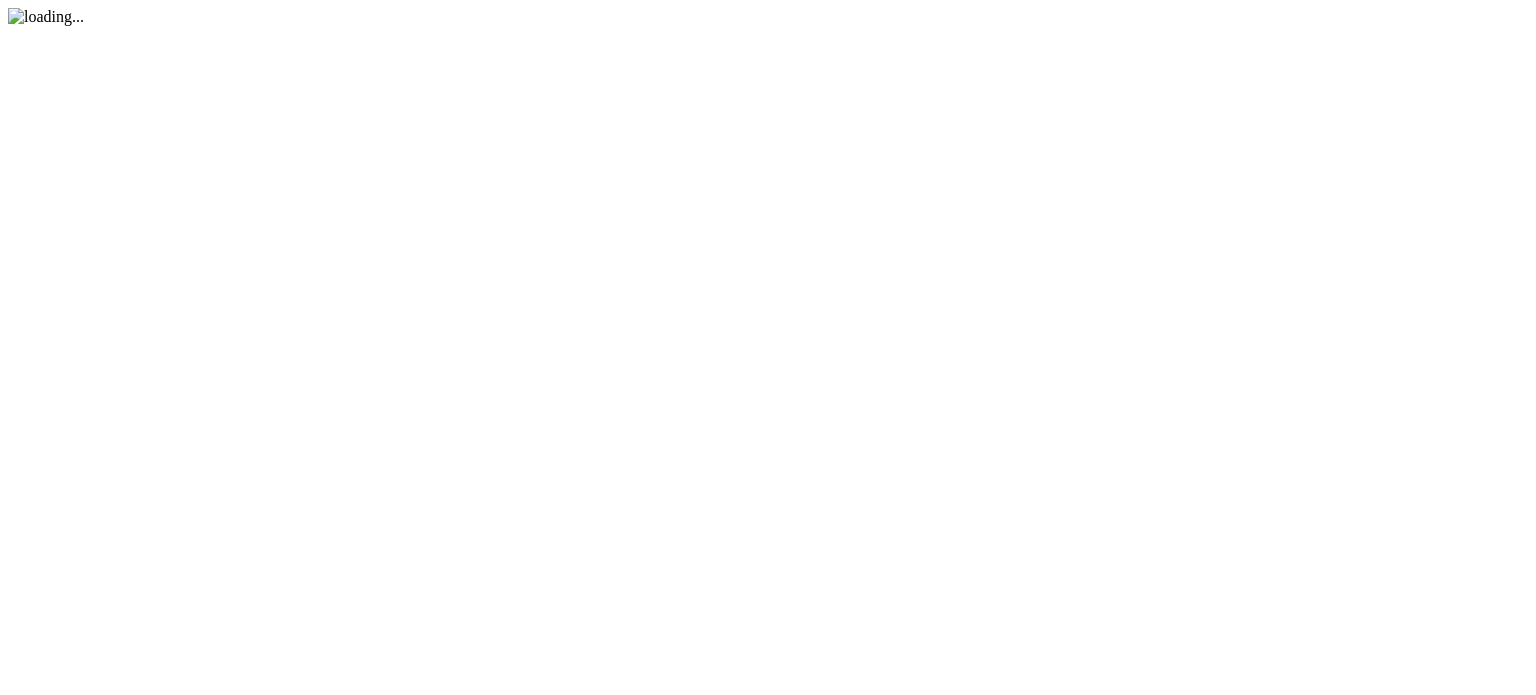 scroll, scrollTop: 0, scrollLeft: 0, axis: both 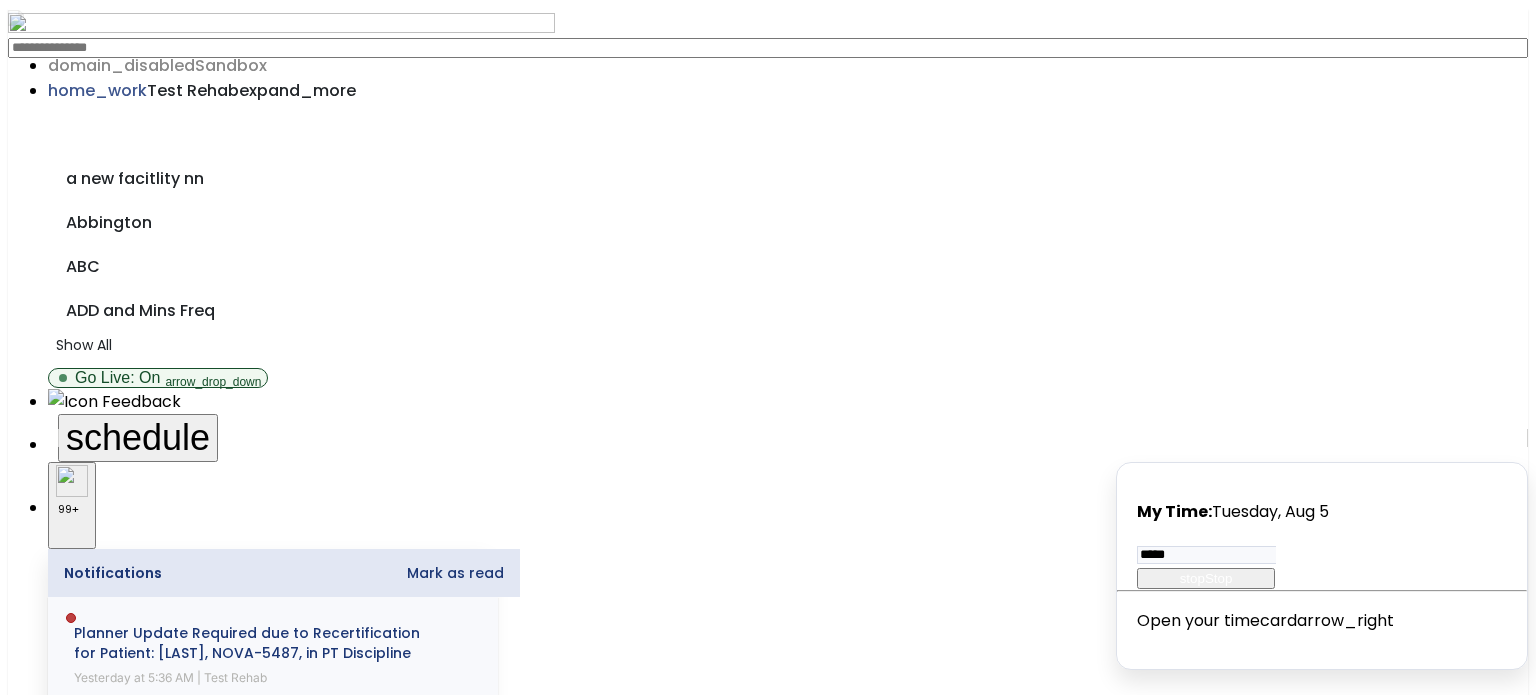 click on "Other" at bounding box center (768, 2195) 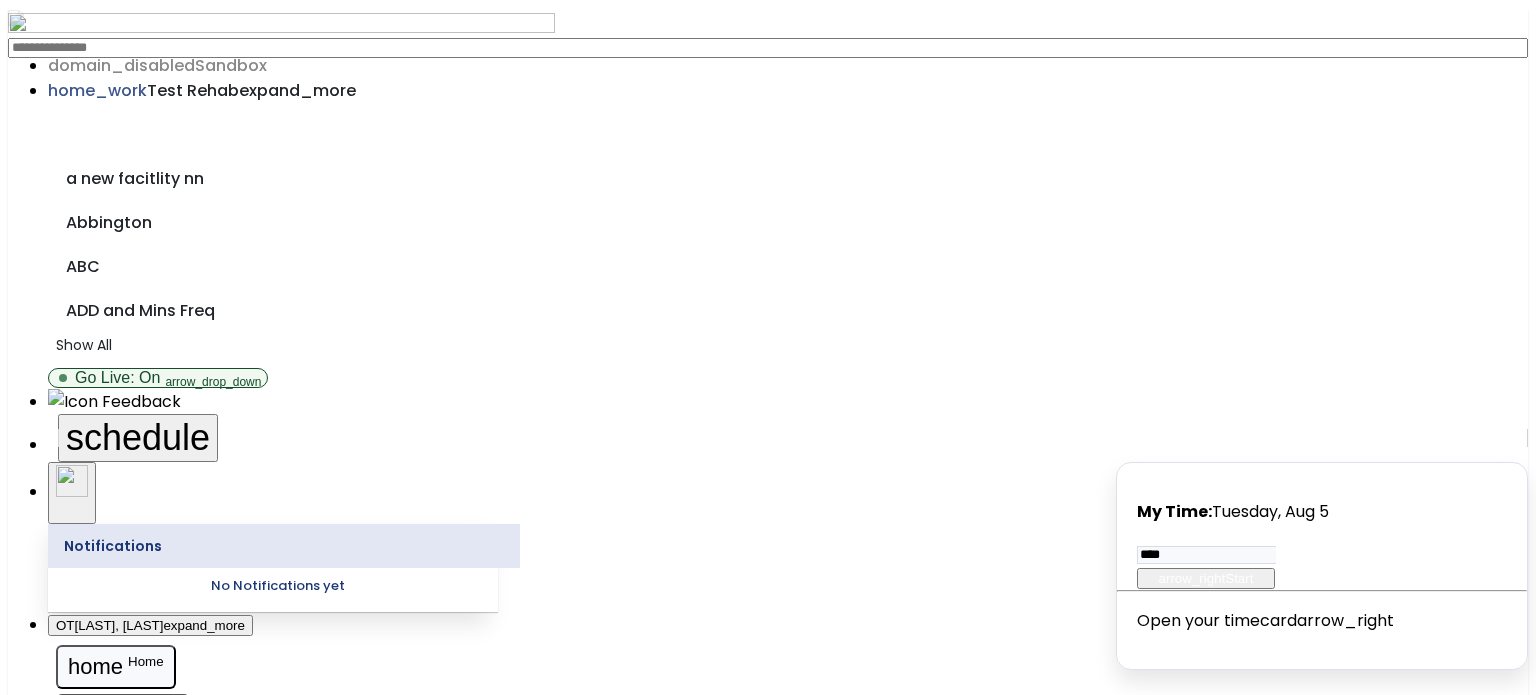 scroll, scrollTop: 0, scrollLeft: 0, axis: both 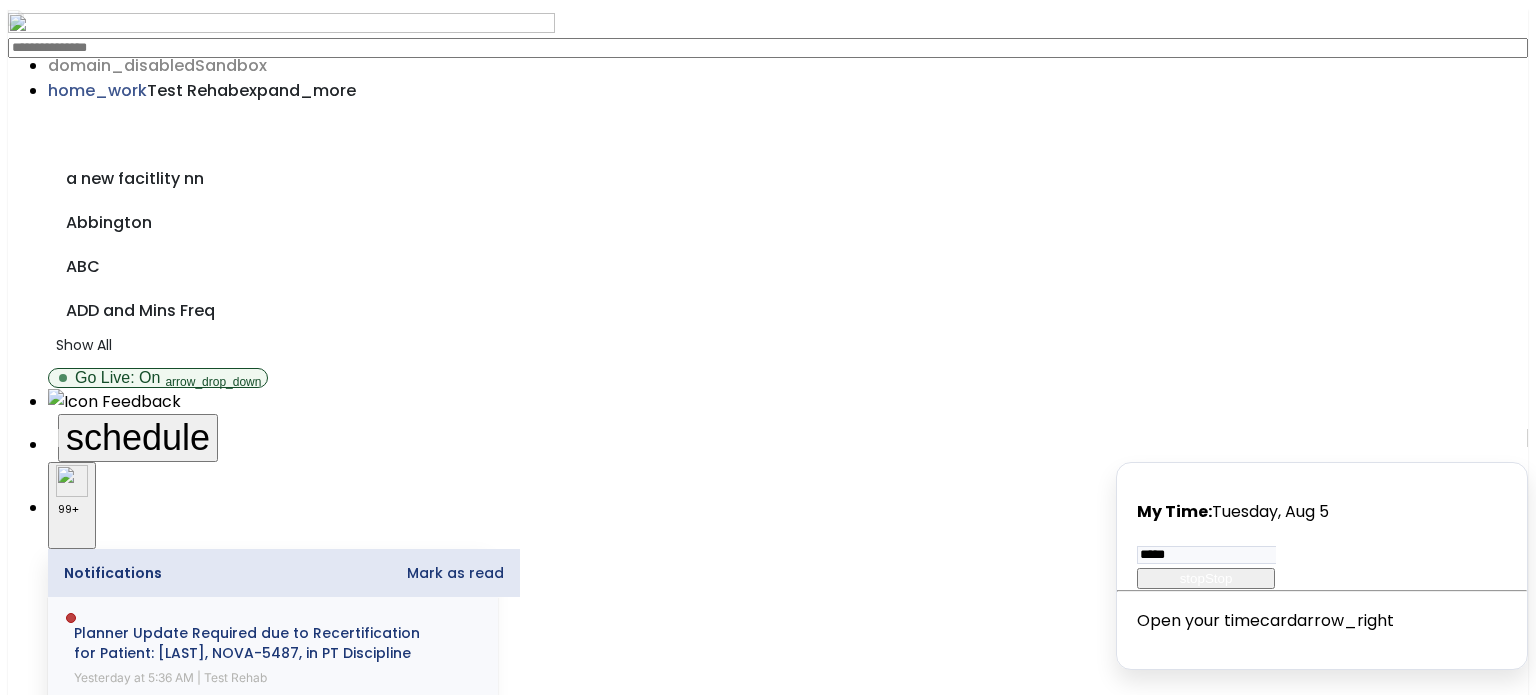 click on "Other" at bounding box center [768, 2195] 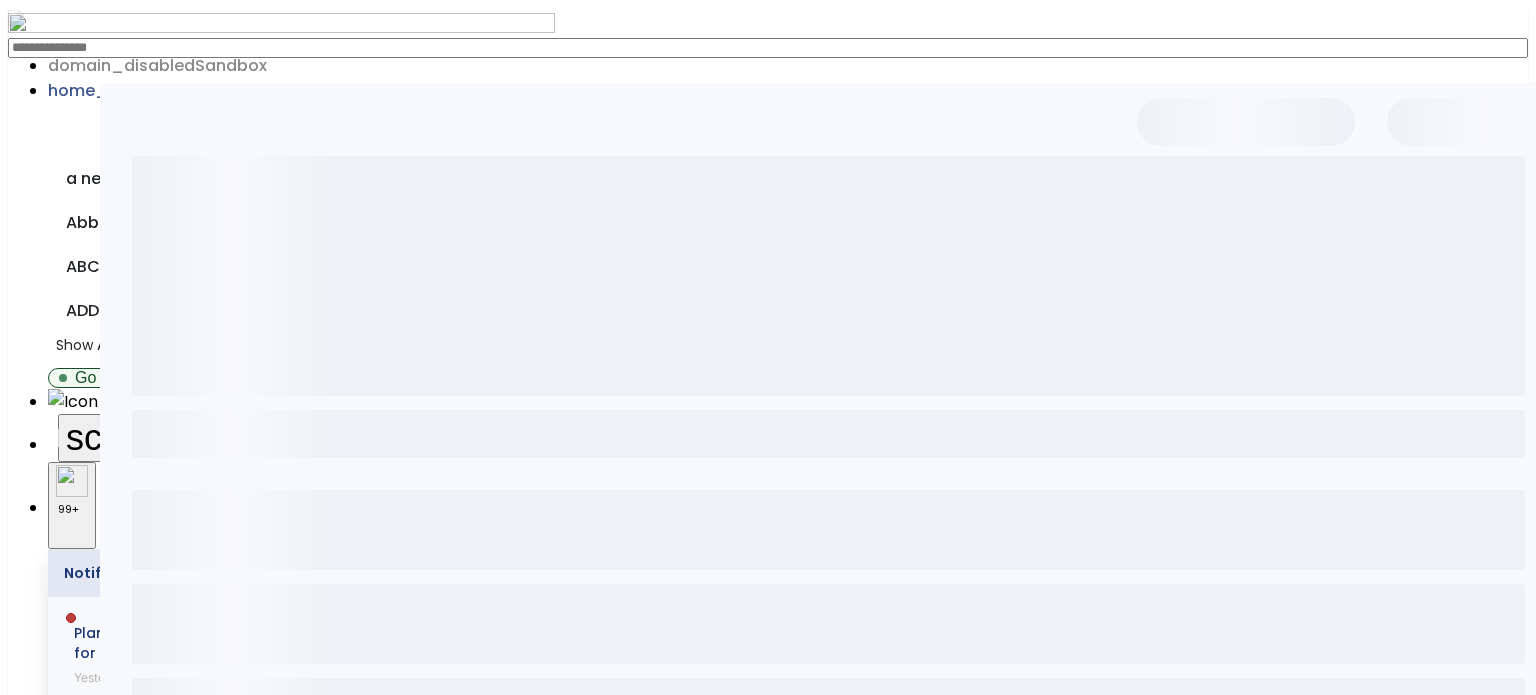 scroll, scrollTop: 0, scrollLeft: 0, axis: both 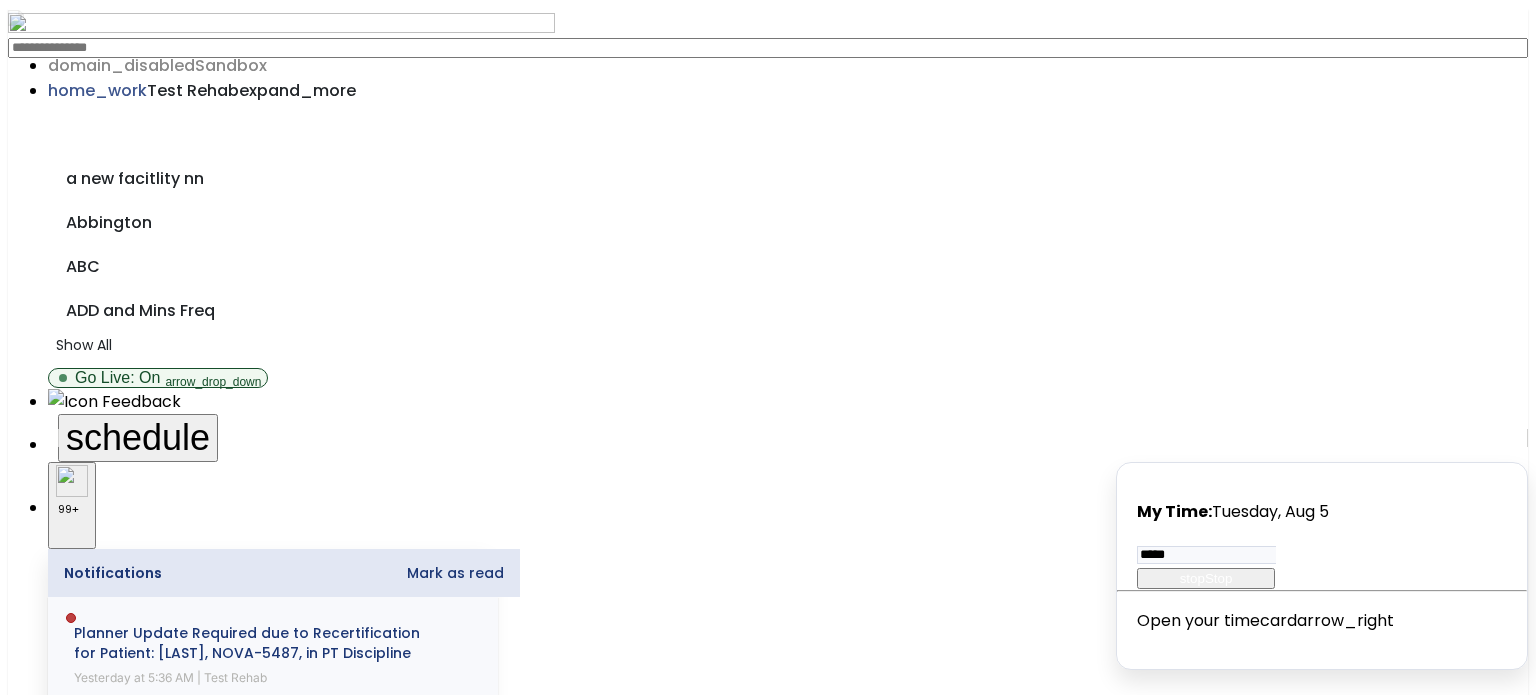 click on "Other" at bounding box center [768, 2195] 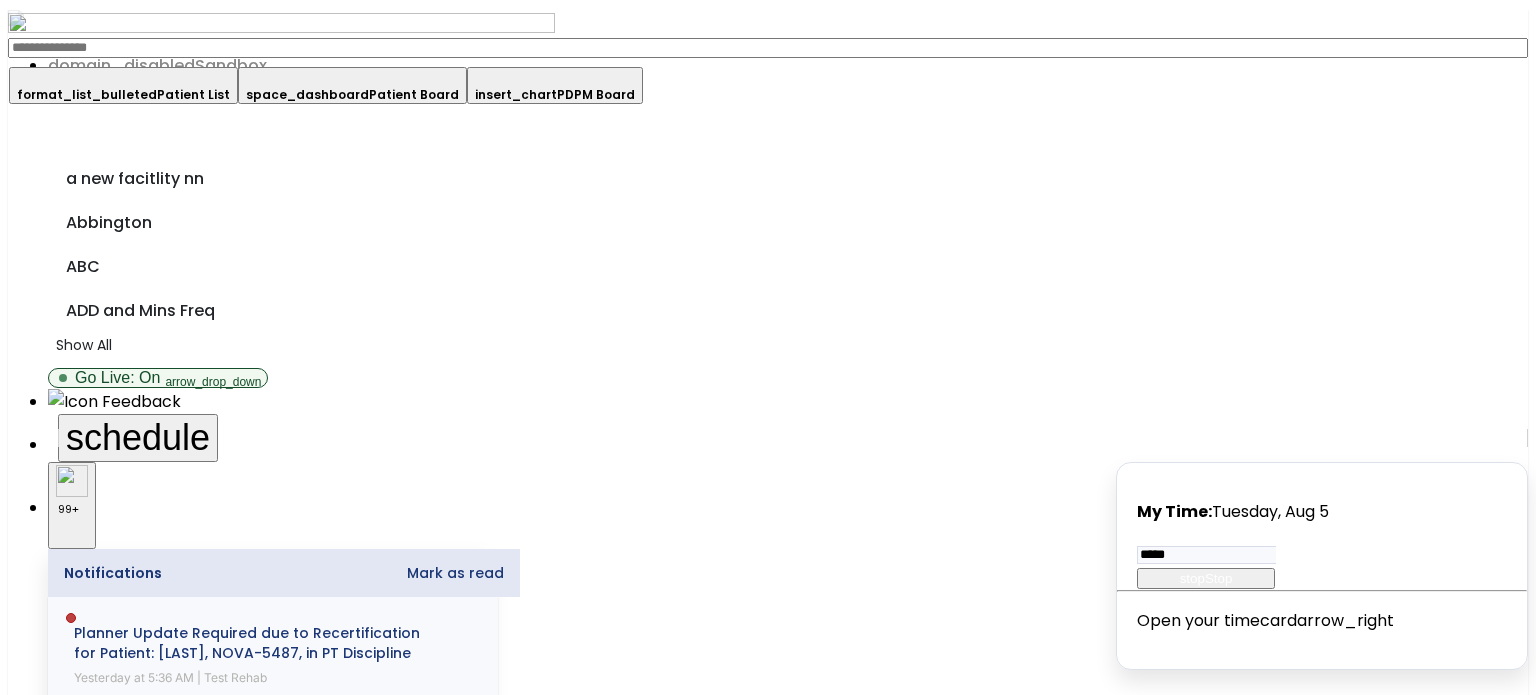 click on "format_list_bulleted  Patient List" at bounding box center [123, 85] 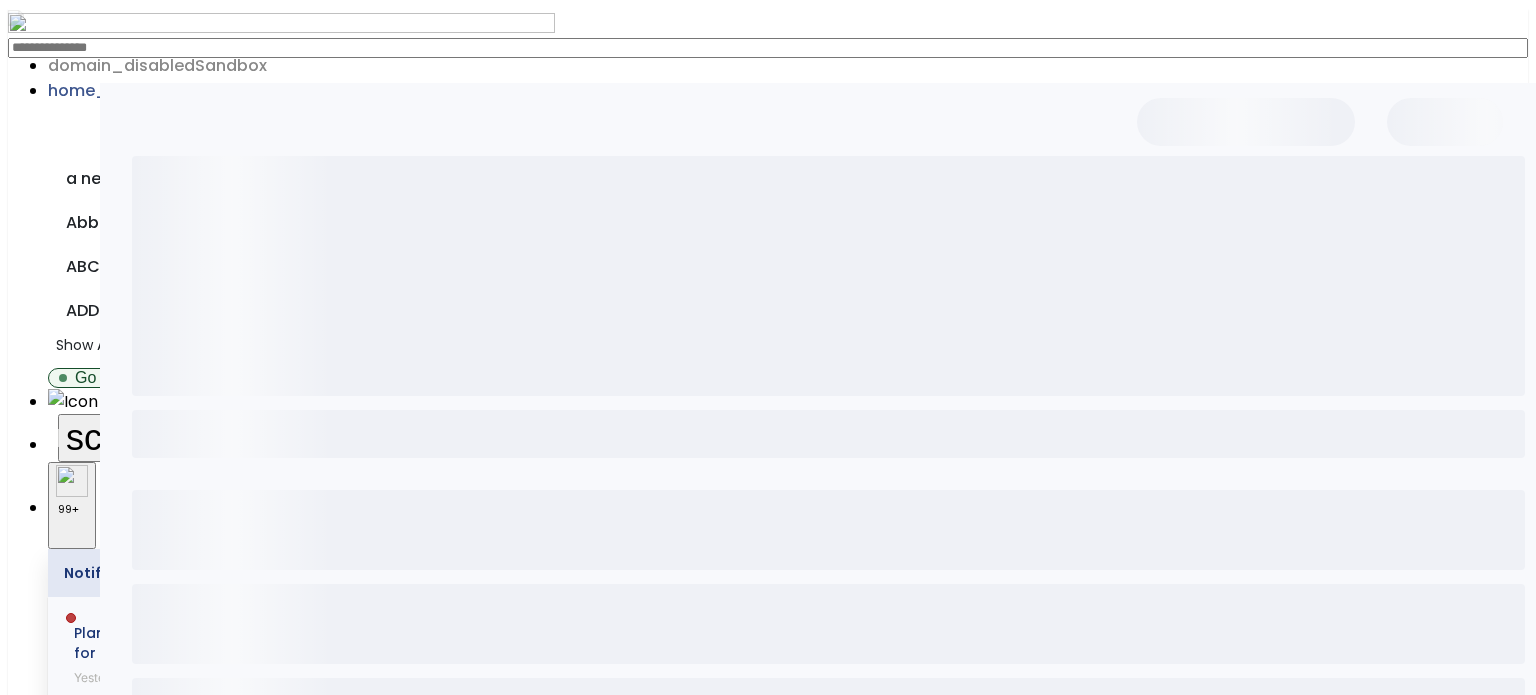 select on "***" 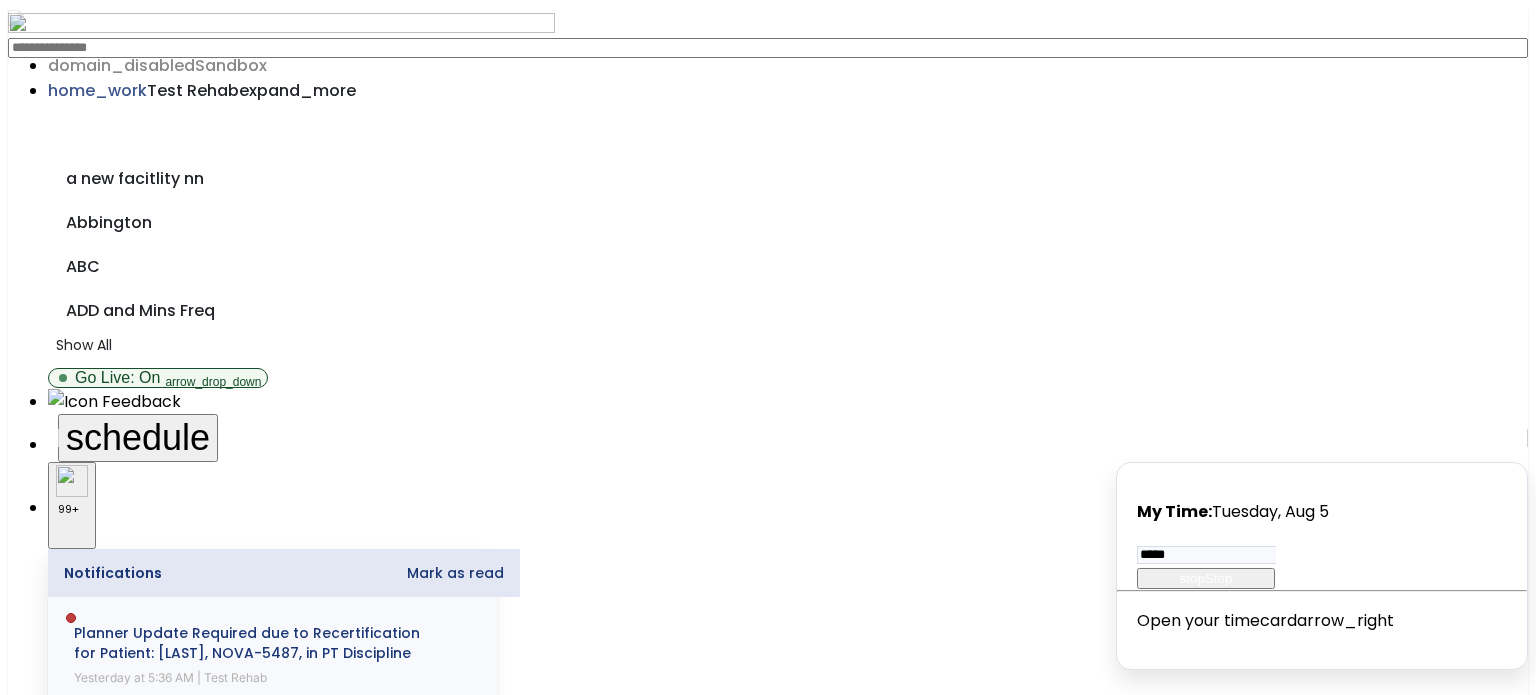 click on "open_in_new" at bounding box center [66, 2815] 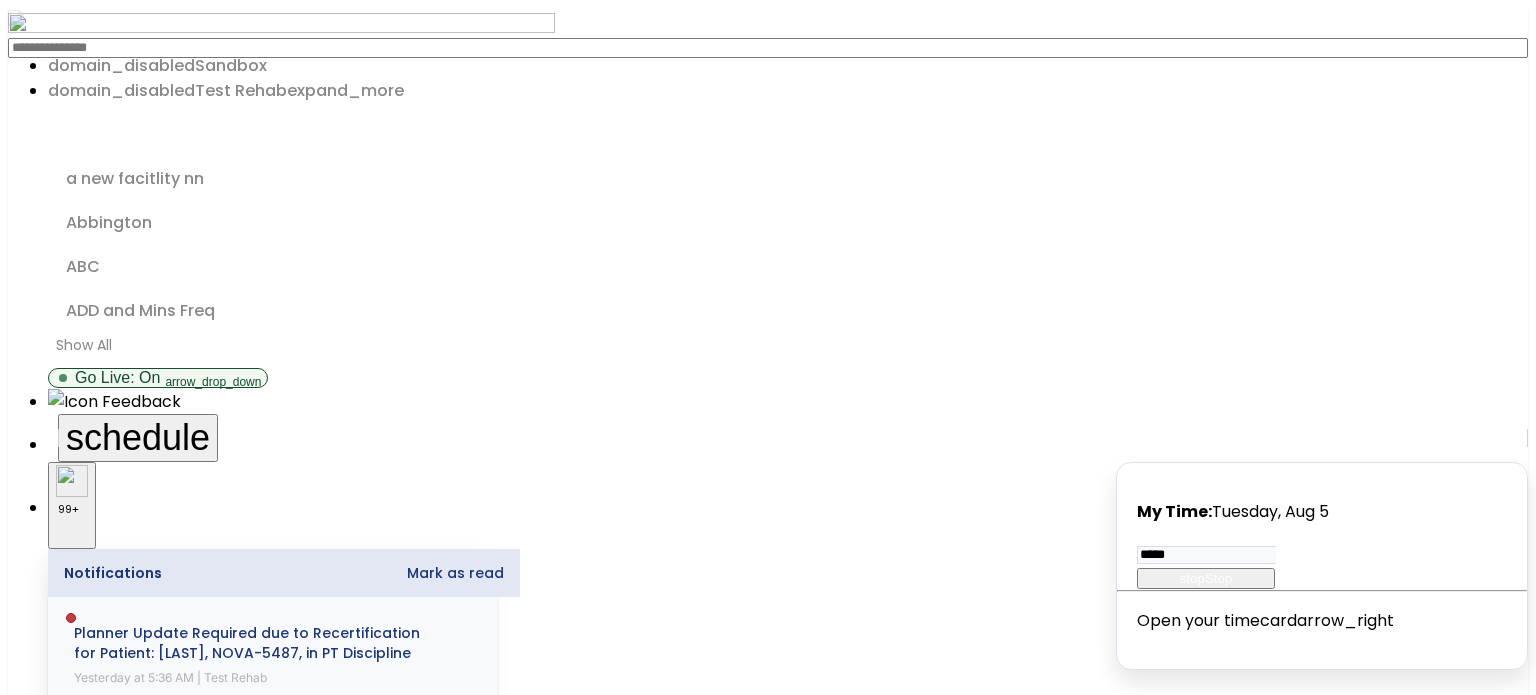 click on "open_in_new" at bounding box center [1360, 2401] 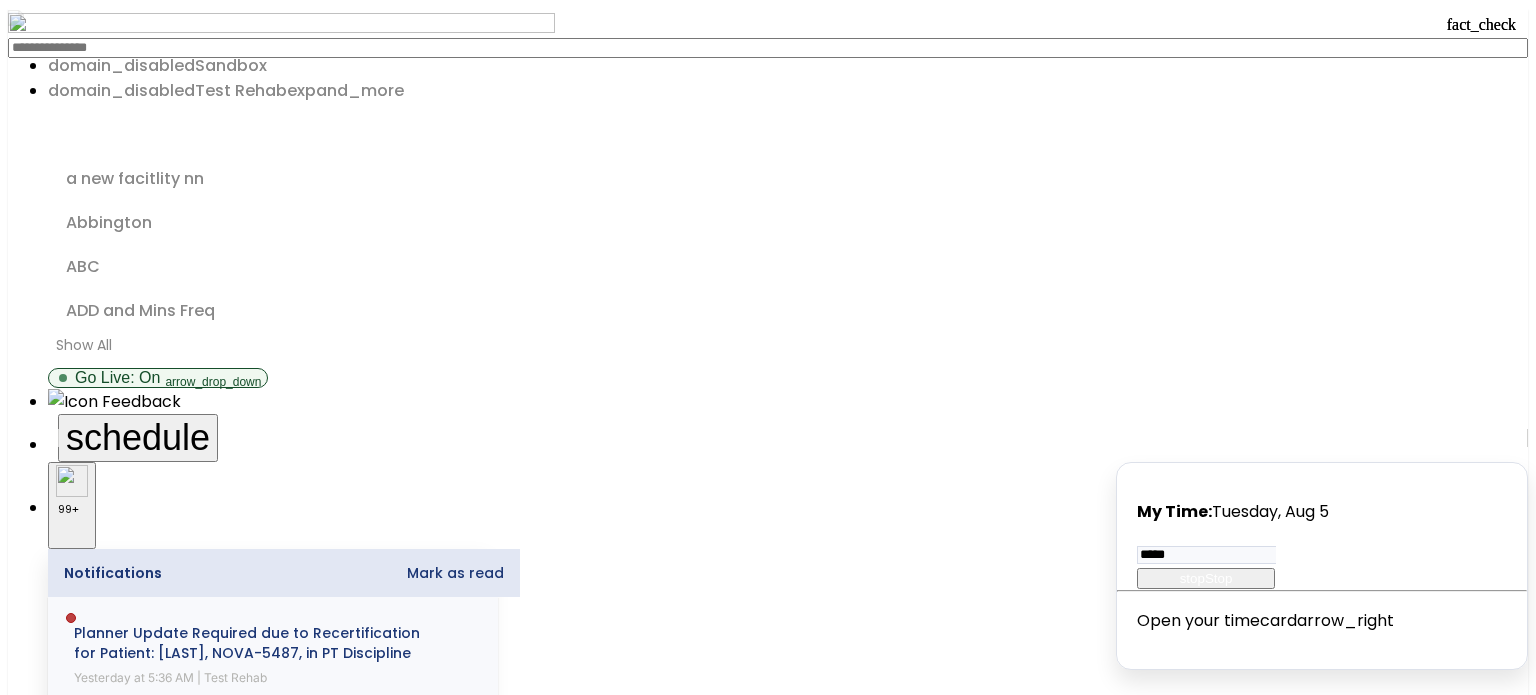 click on "Dashboard" at bounding box center [82, 1435] 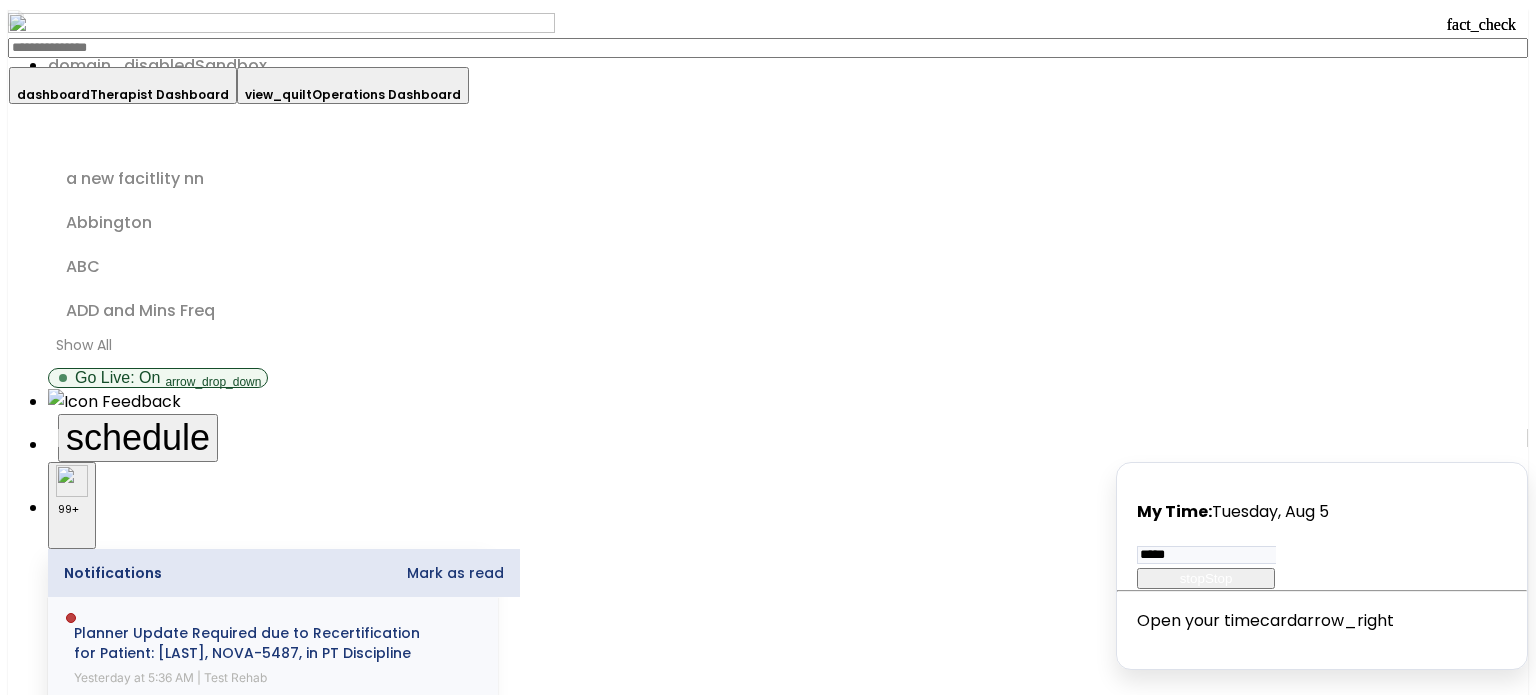 click on "dashboard" at bounding box center (53, 94) 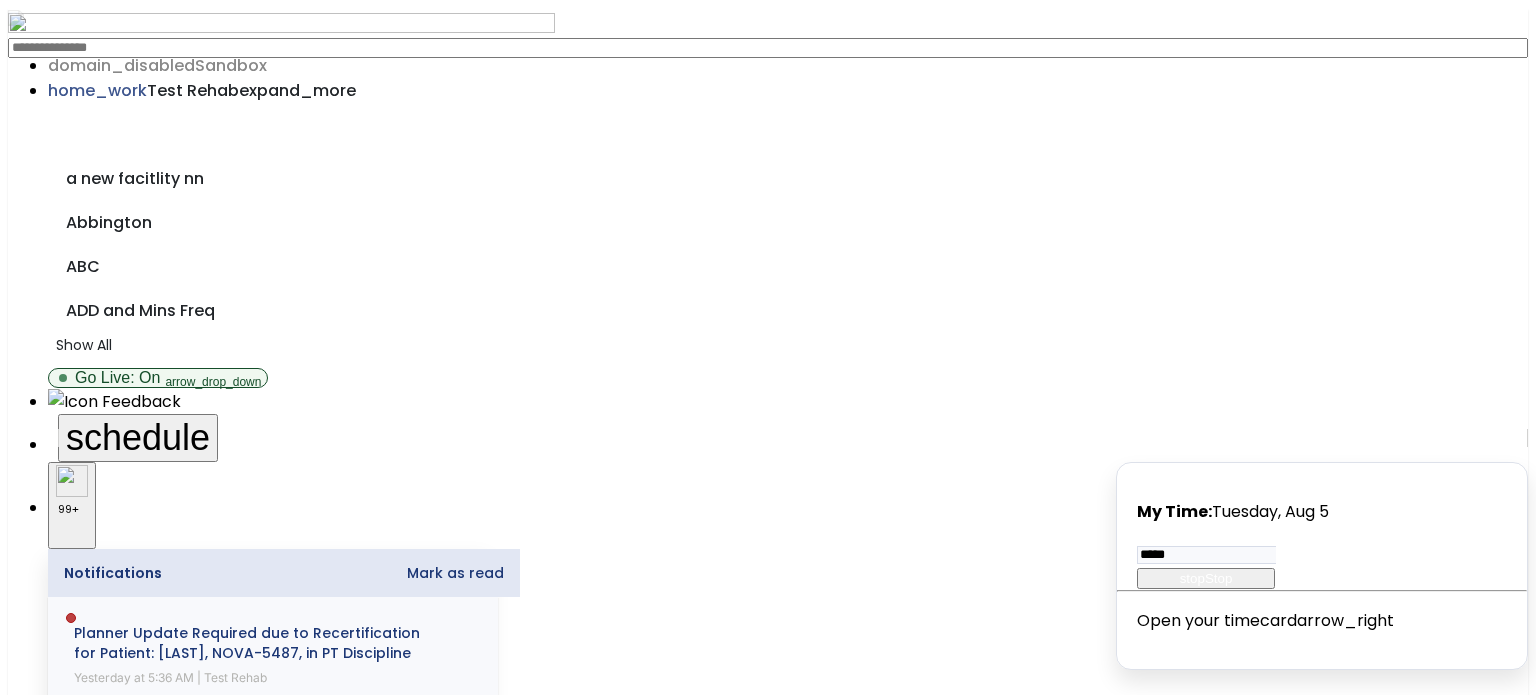 click on "draft   open_in_new  POC Physician Documents 56 Total 53 Outstanding  draft   open_in_new  Pending Documents 0 Total 0 Past Due  open_in_new  Pending Co-signs 0 Total  draft   open_in_new  Certifications 0 Expiring Soon 0 Expired" 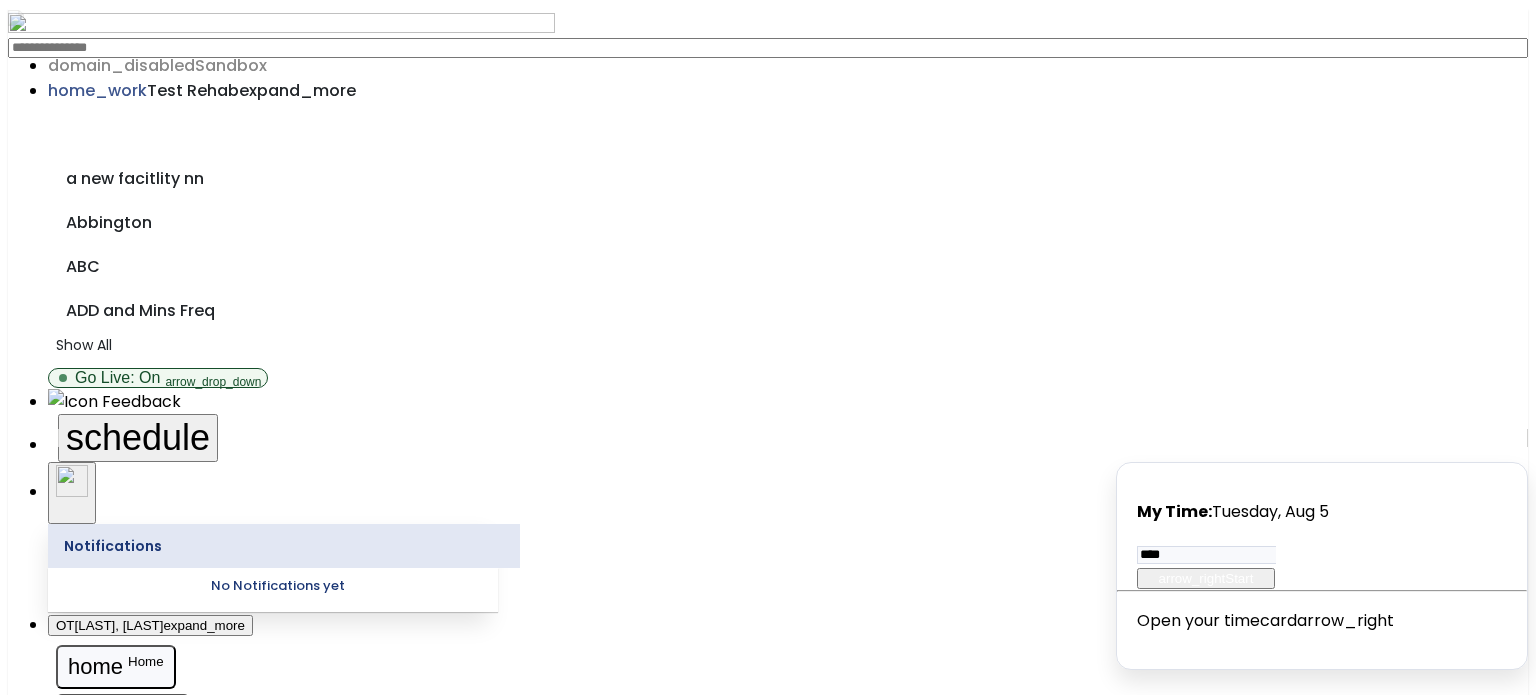 scroll, scrollTop: 0, scrollLeft: 0, axis: both 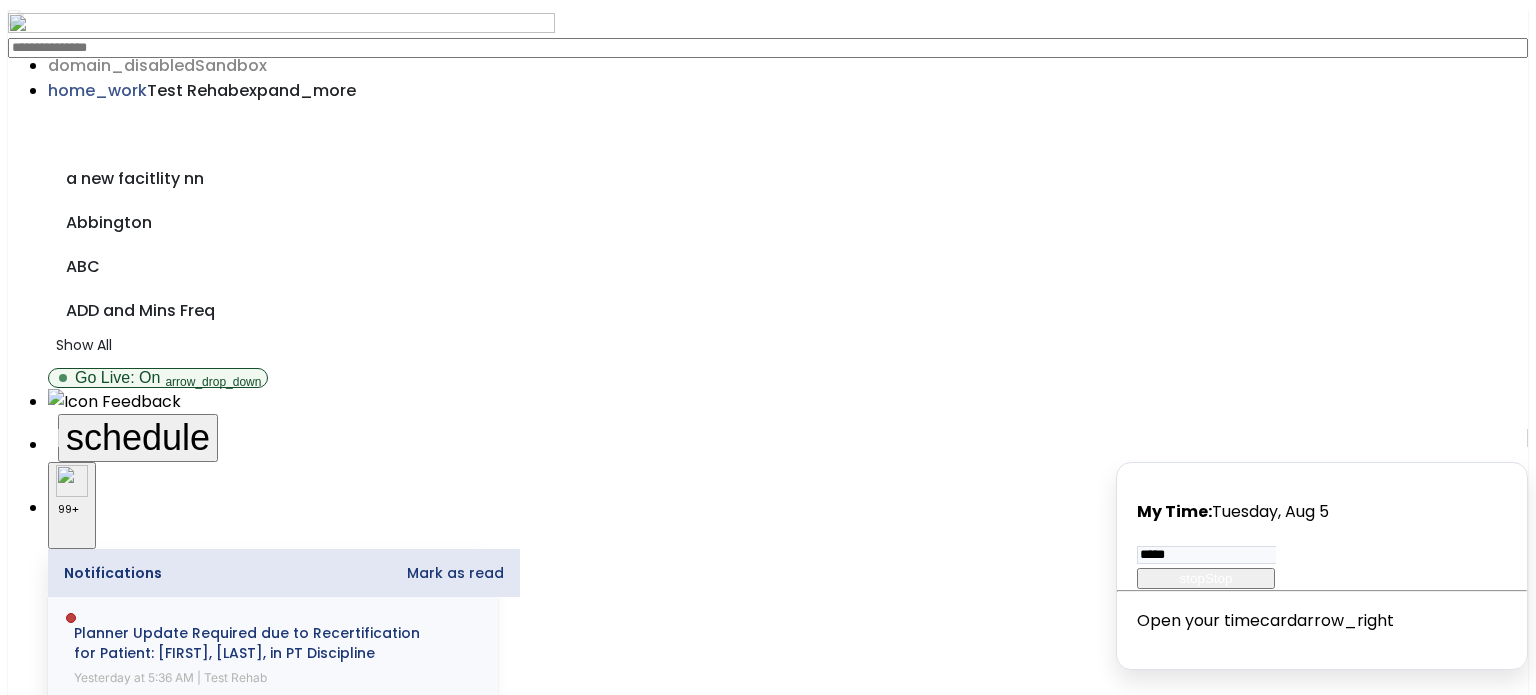 drag, startPoint x: 1086, startPoint y: 260, endPoint x: 937, endPoint y: 187, distance: 165.92166 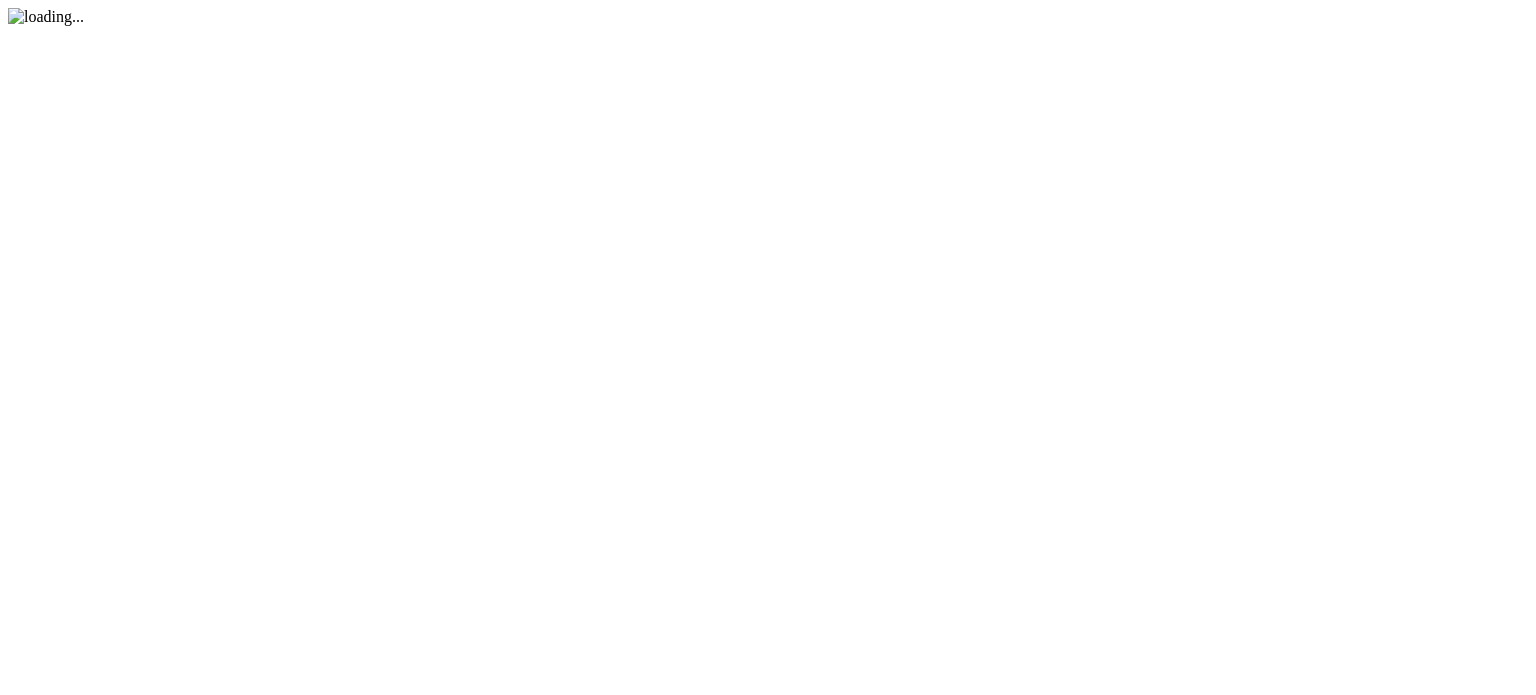 scroll, scrollTop: 0, scrollLeft: 0, axis: both 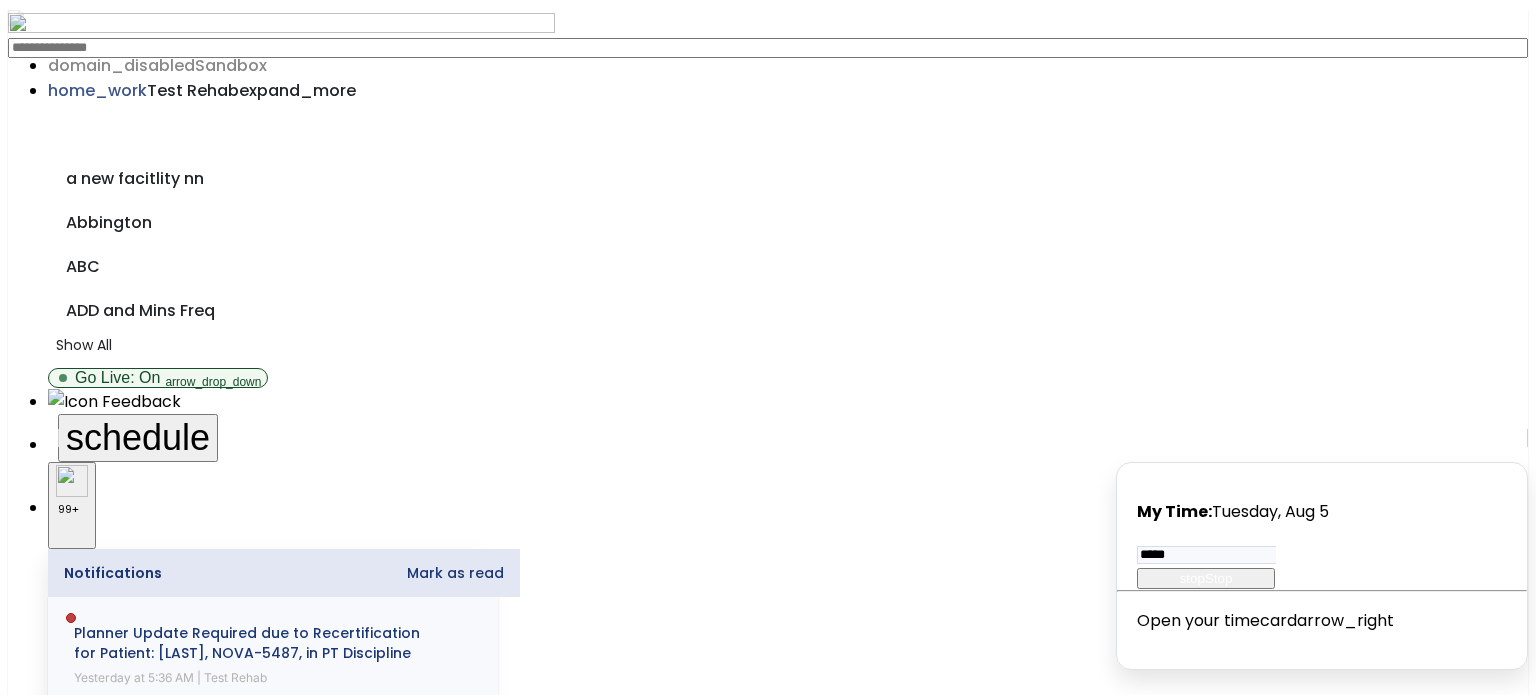click on "Other" at bounding box center [768, 2195] 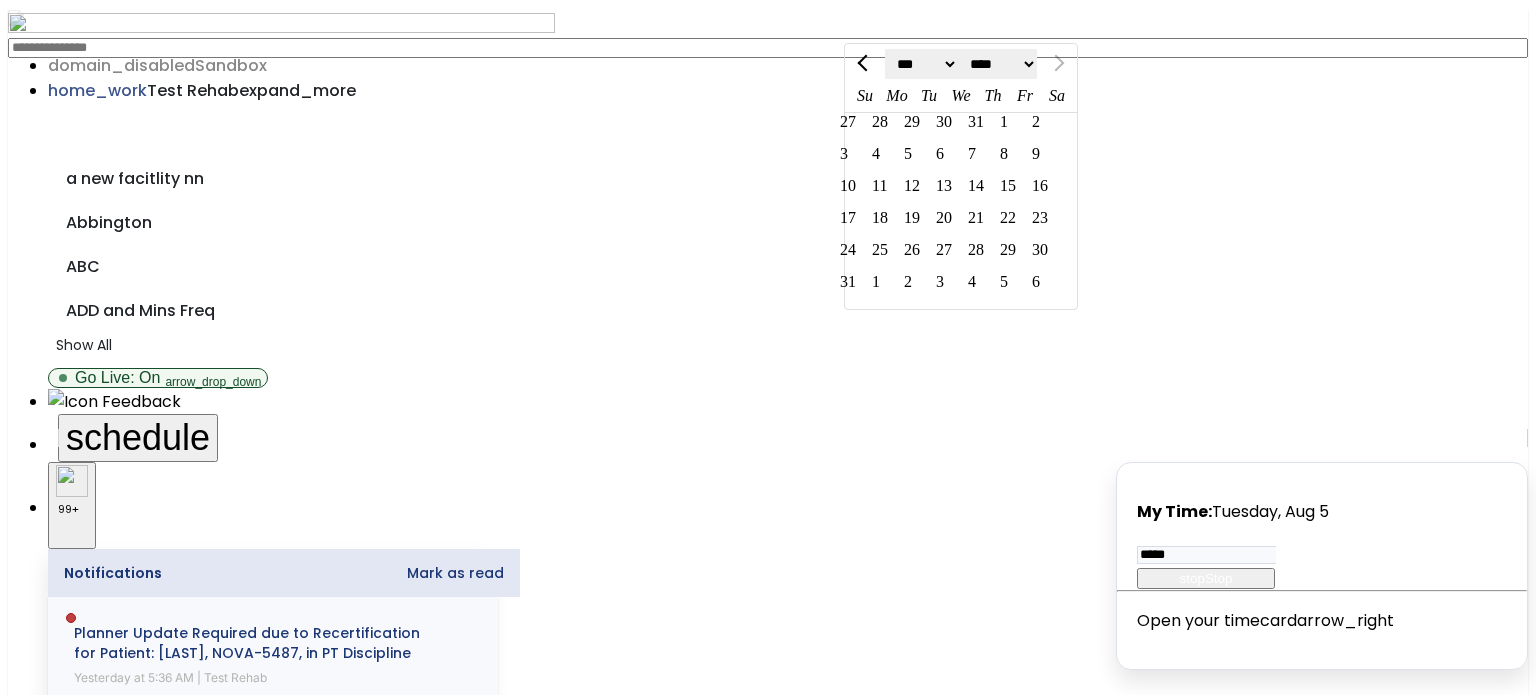click on "calendar_today" at bounding box center (79, 2696) 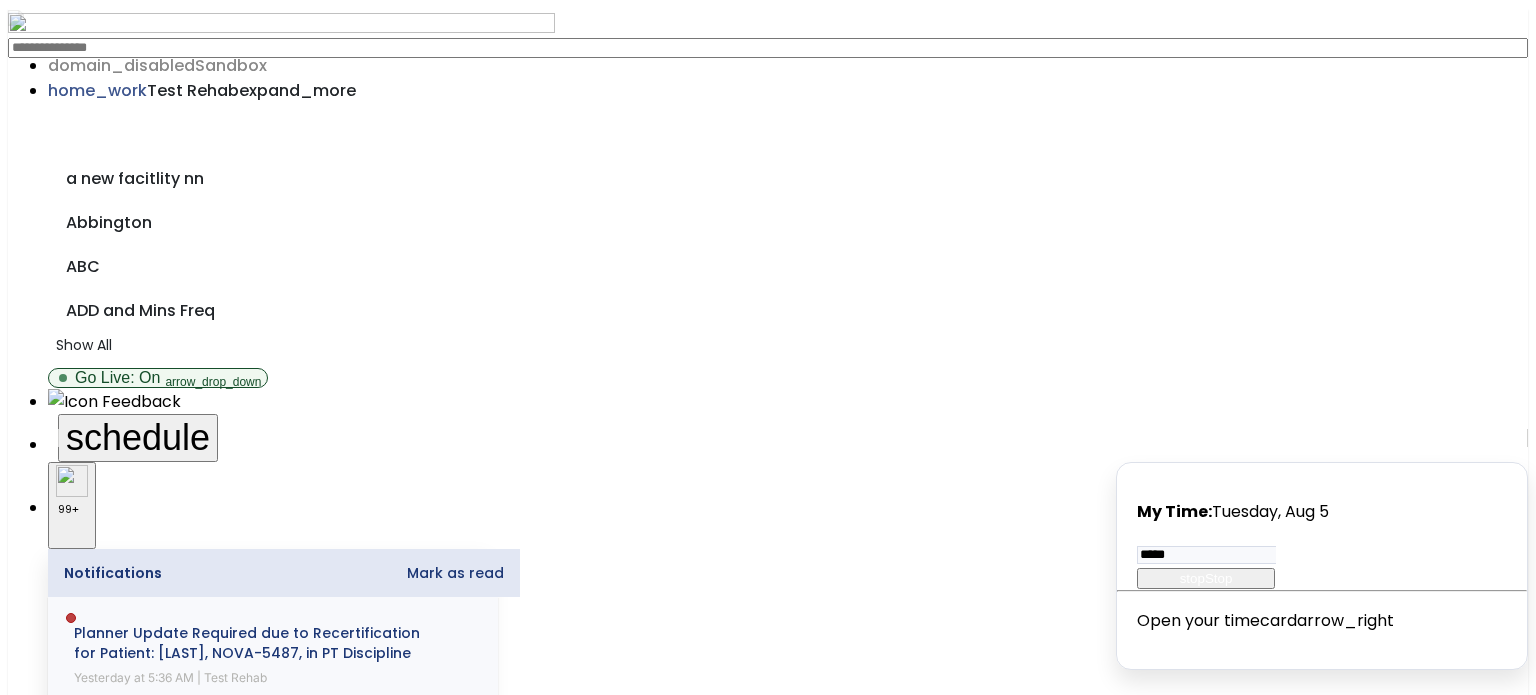 click at bounding box center [96, 2766] 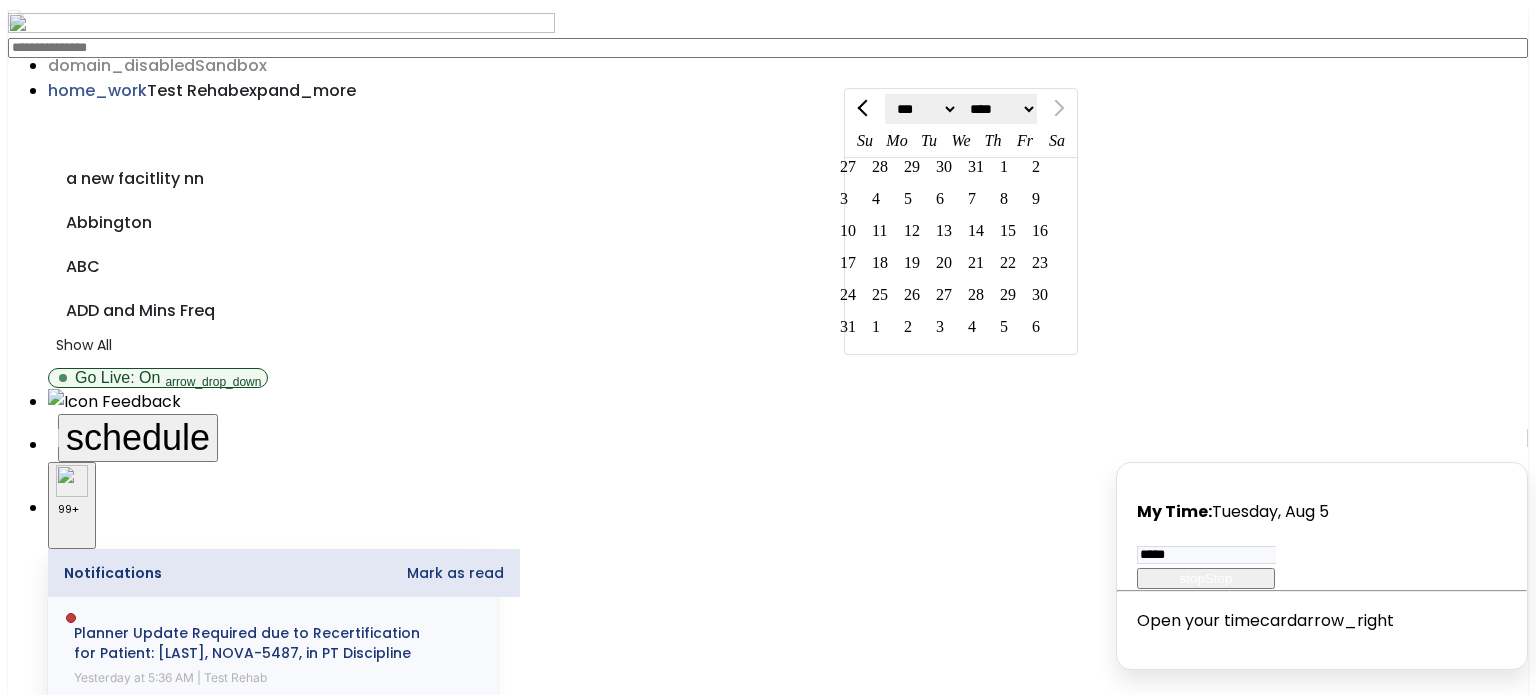 click at bounding box center [96, 2766] 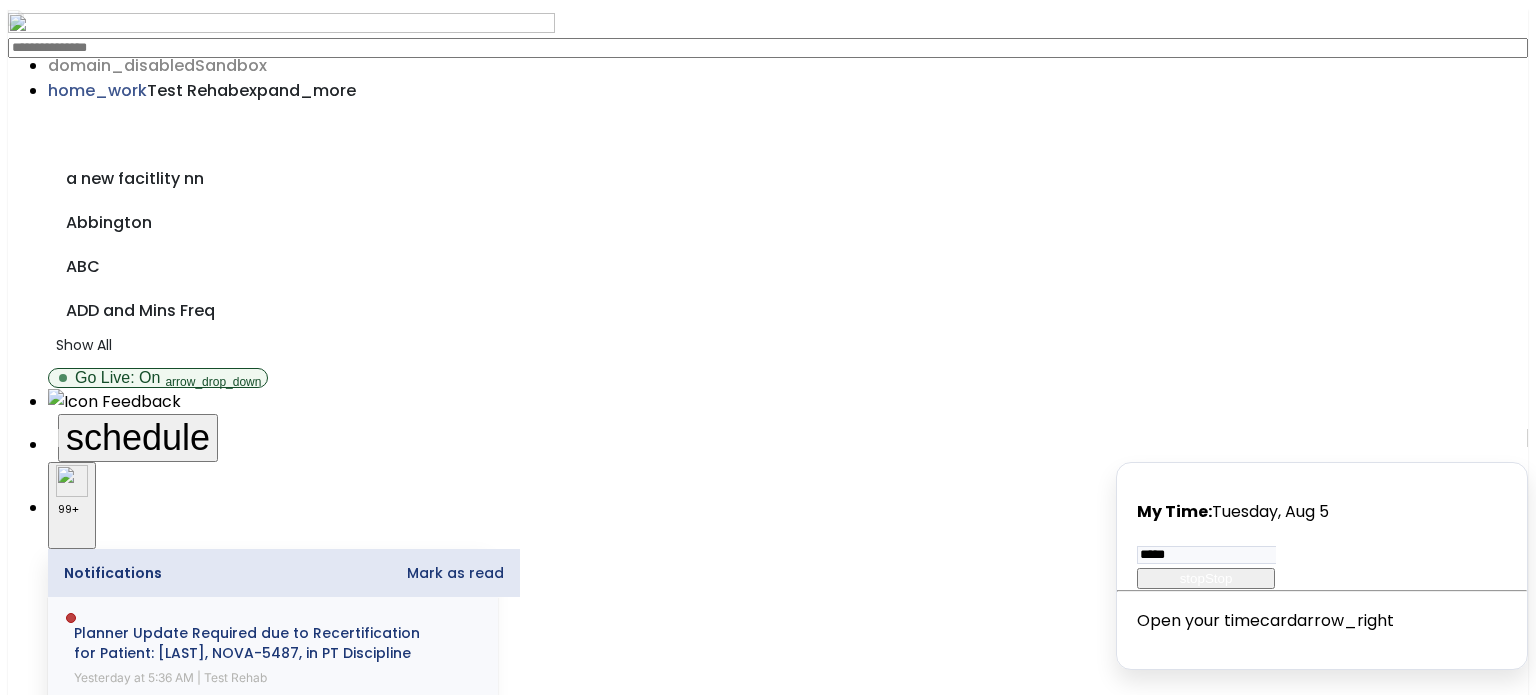 click at bounding box center (96, 2854) 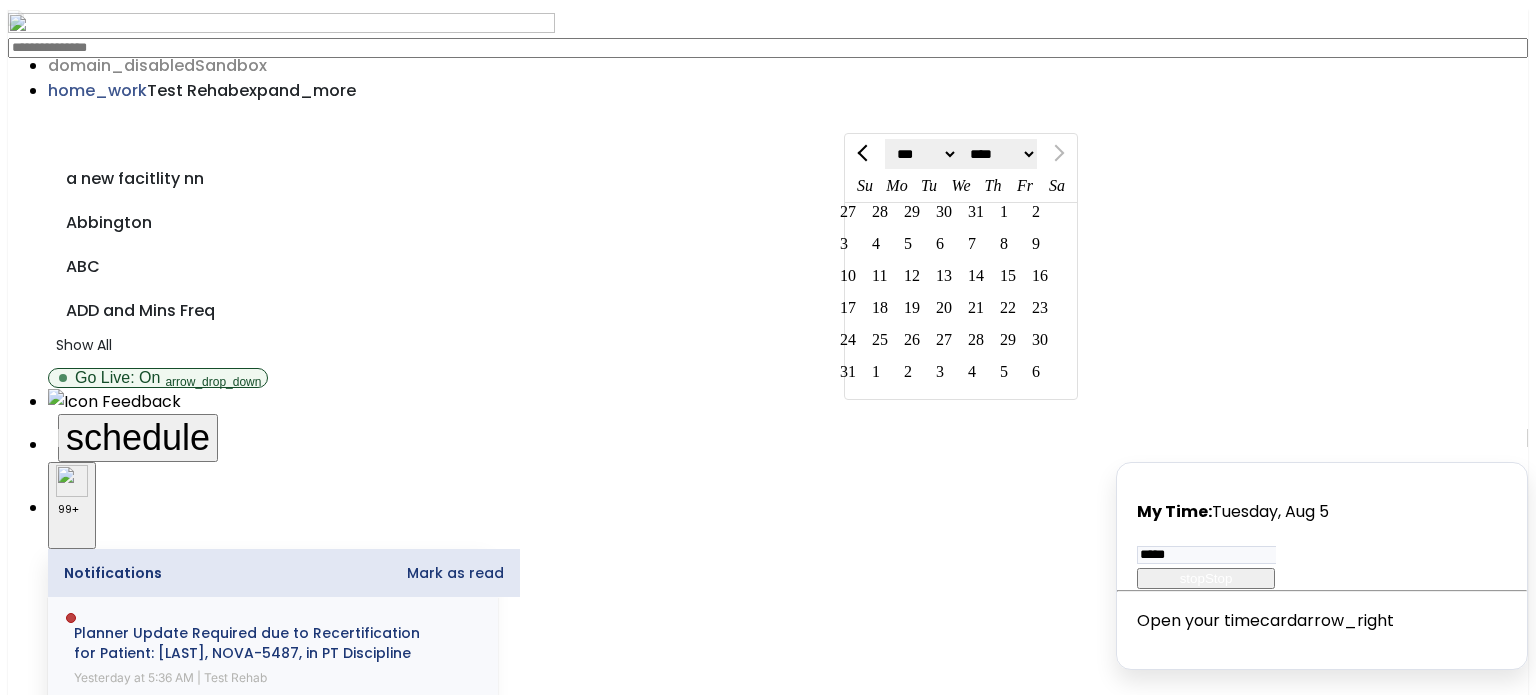 click at bounding box center (96, 2766) 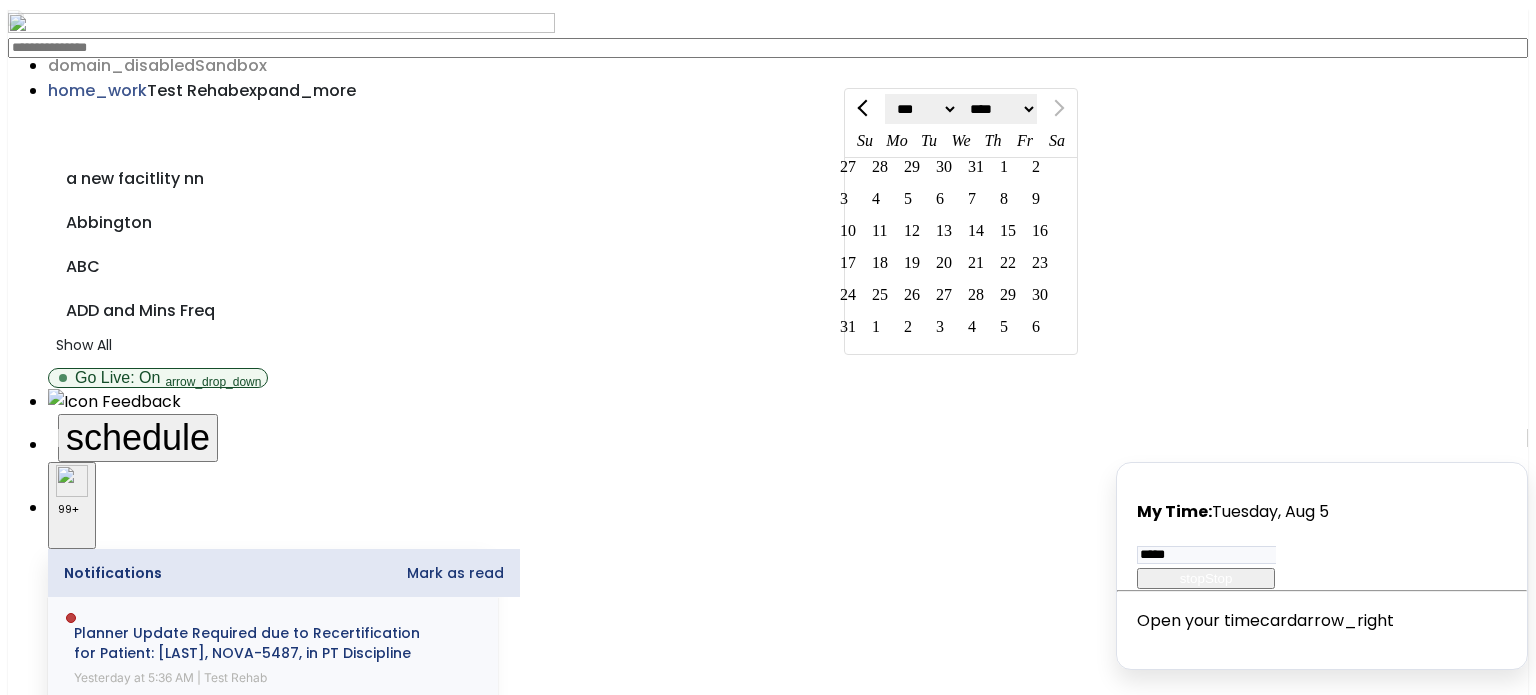 click on "Filters   tune" 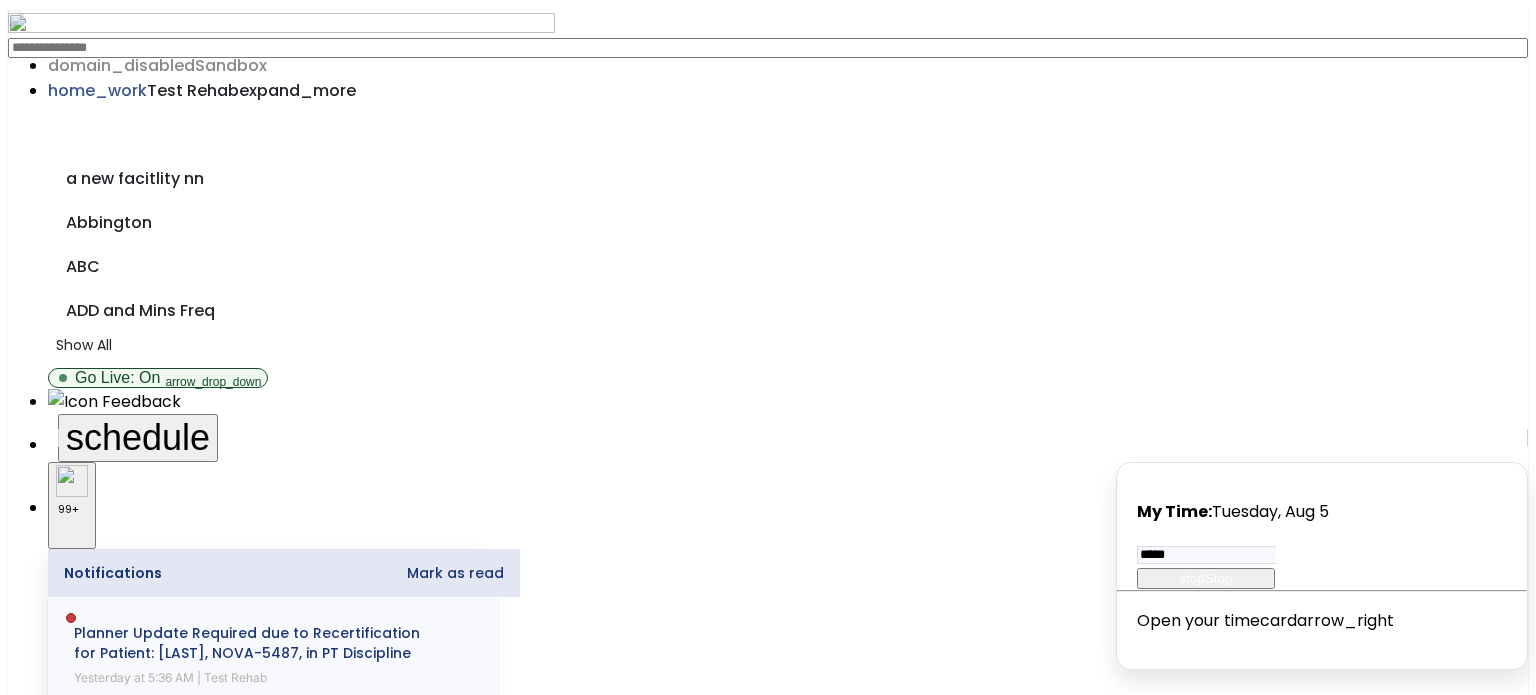 scroll, scrollTop: 0, scrollLeft: 0, axis: both 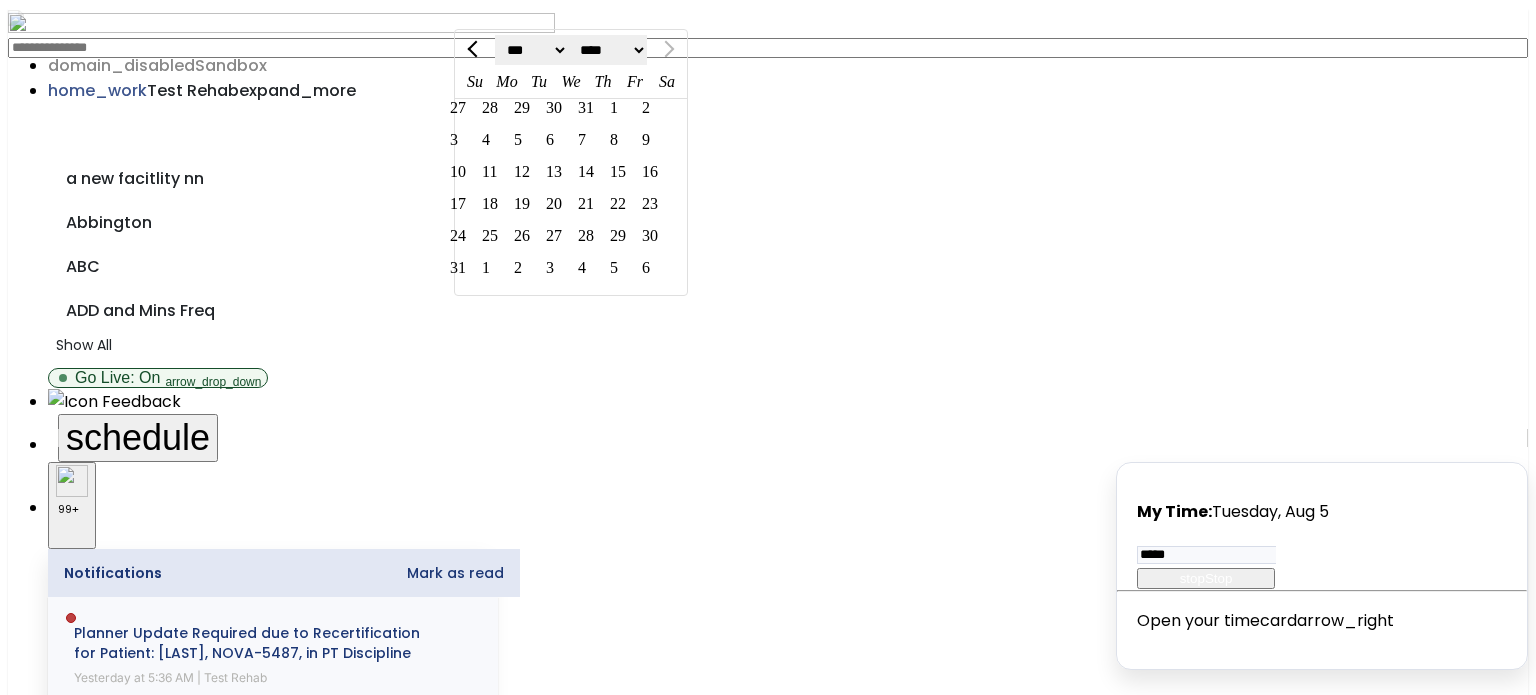 click on "calendar_today" at bounding box center [79, 2696] 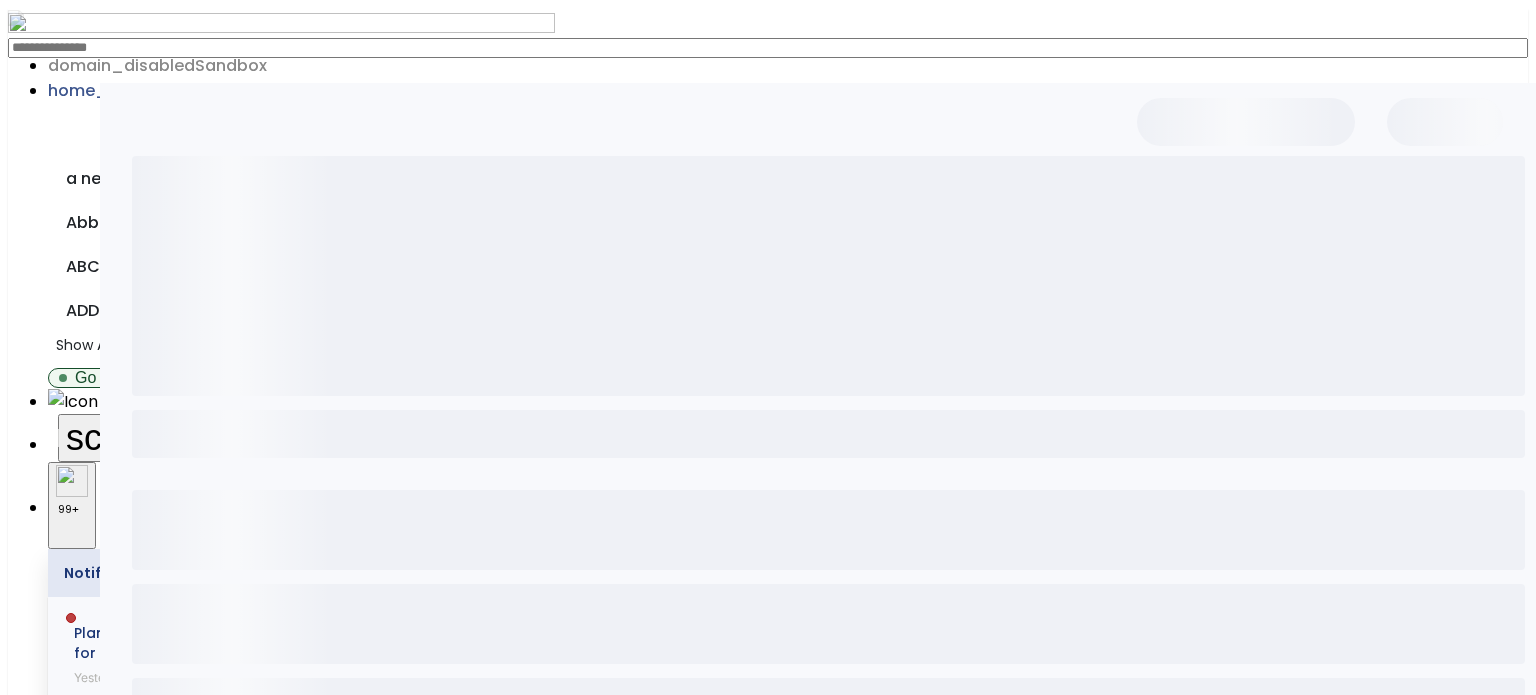 scroll, scrollTop: 0, scrollLeft: 0, axis: both 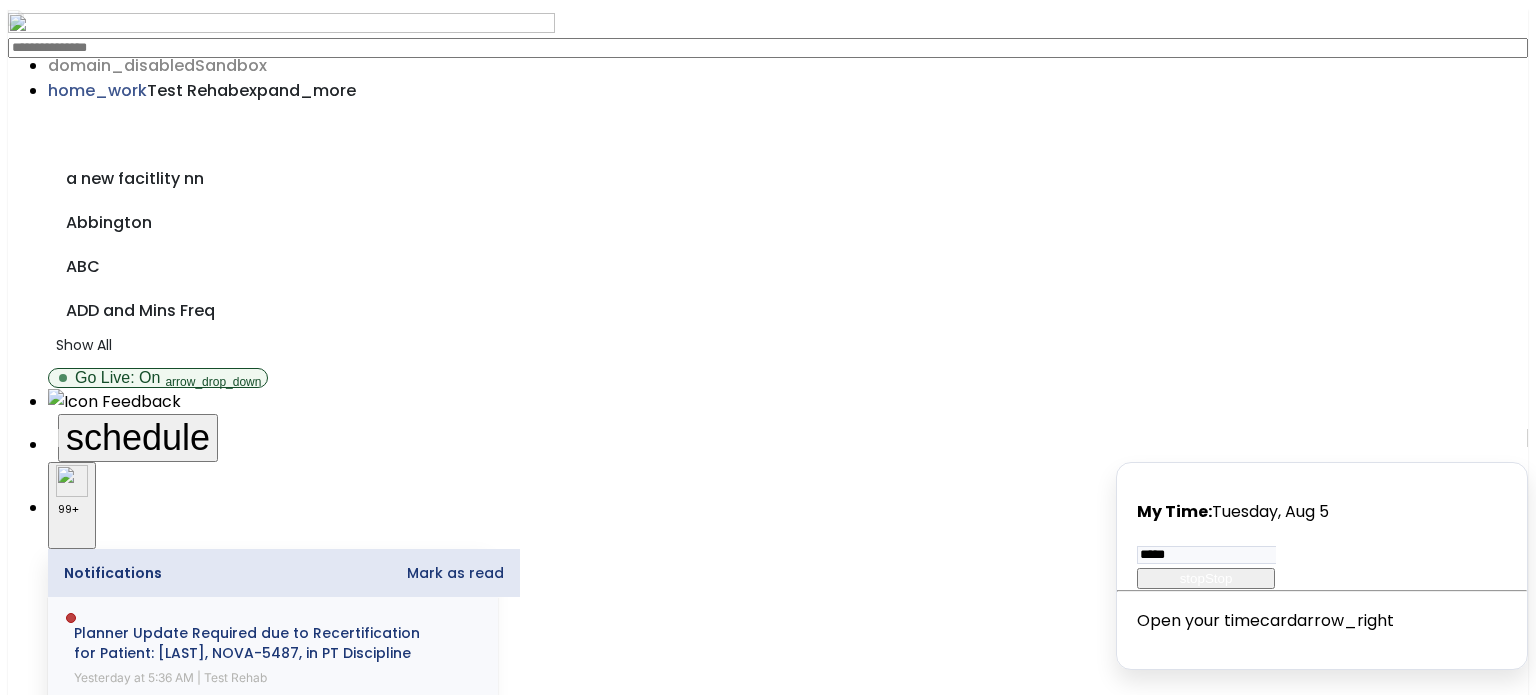 click on "Other" at bounding box center (768, 2195) 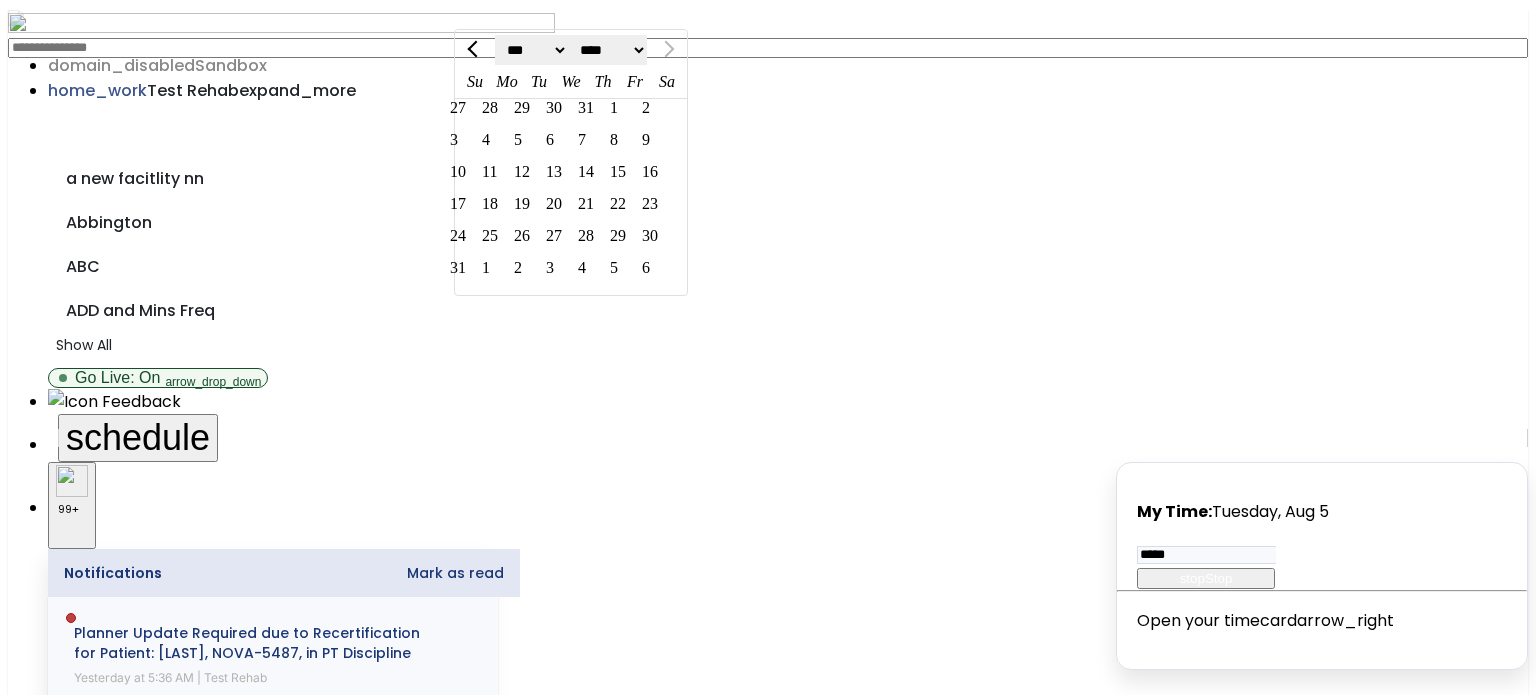 click on "calendar_today" at bounding box center (79, 2696) 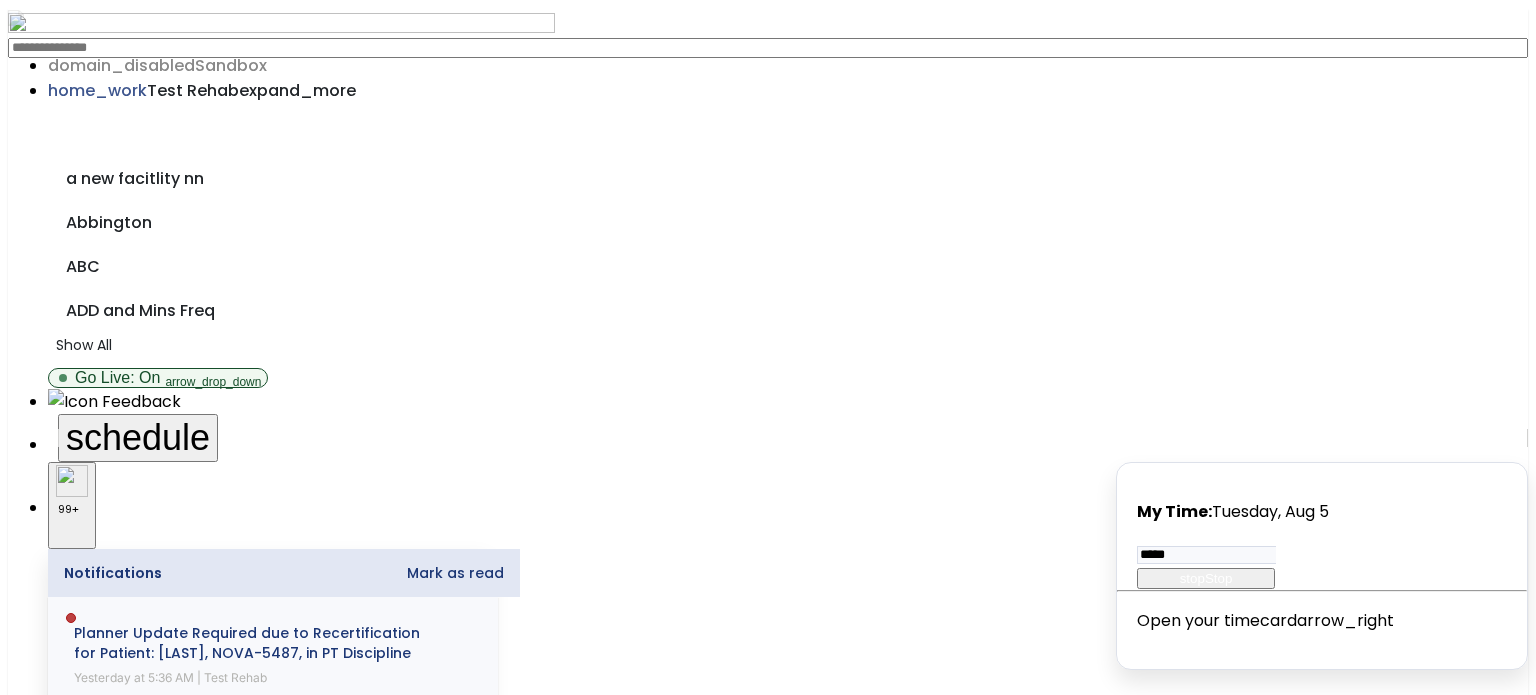 click on "calendar_today" at bounding box center (79, 2696) 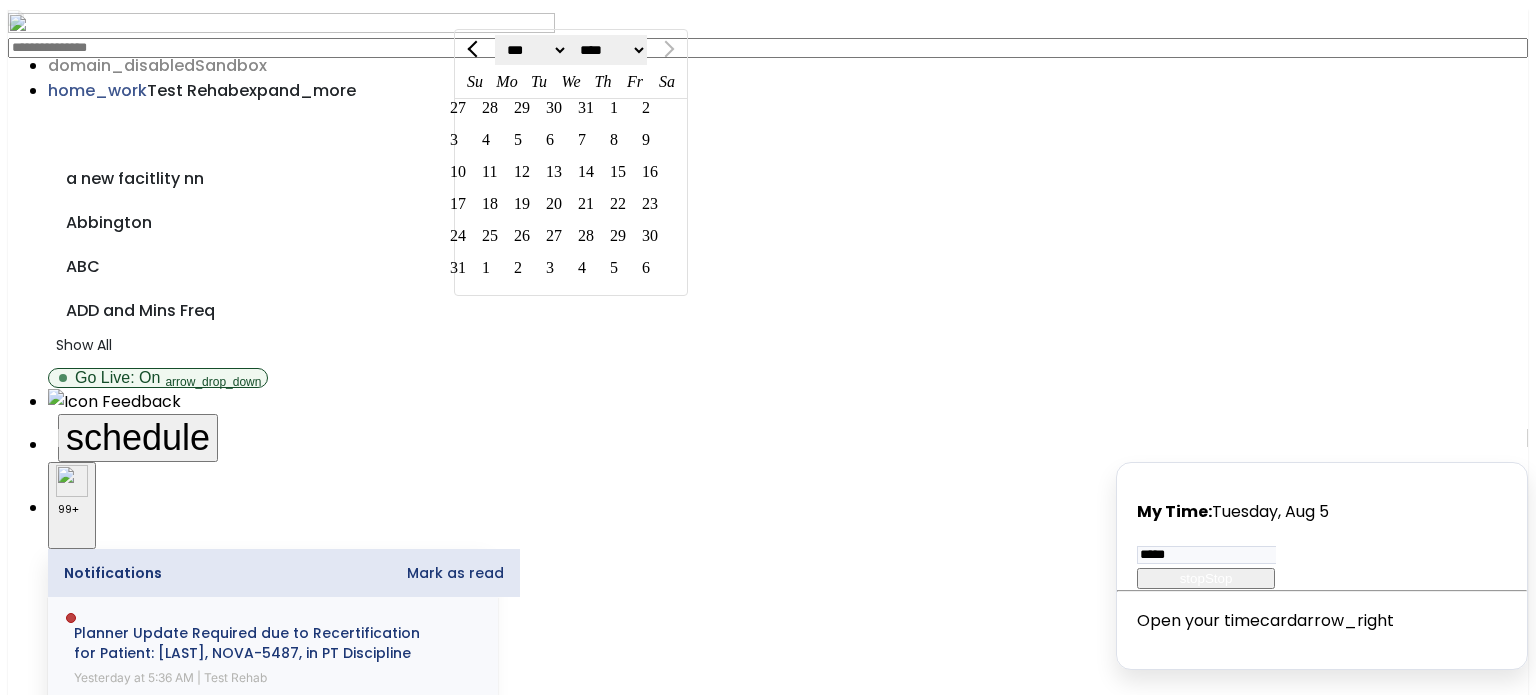 click on "calendar_today" at bounding box center [79, 2696] 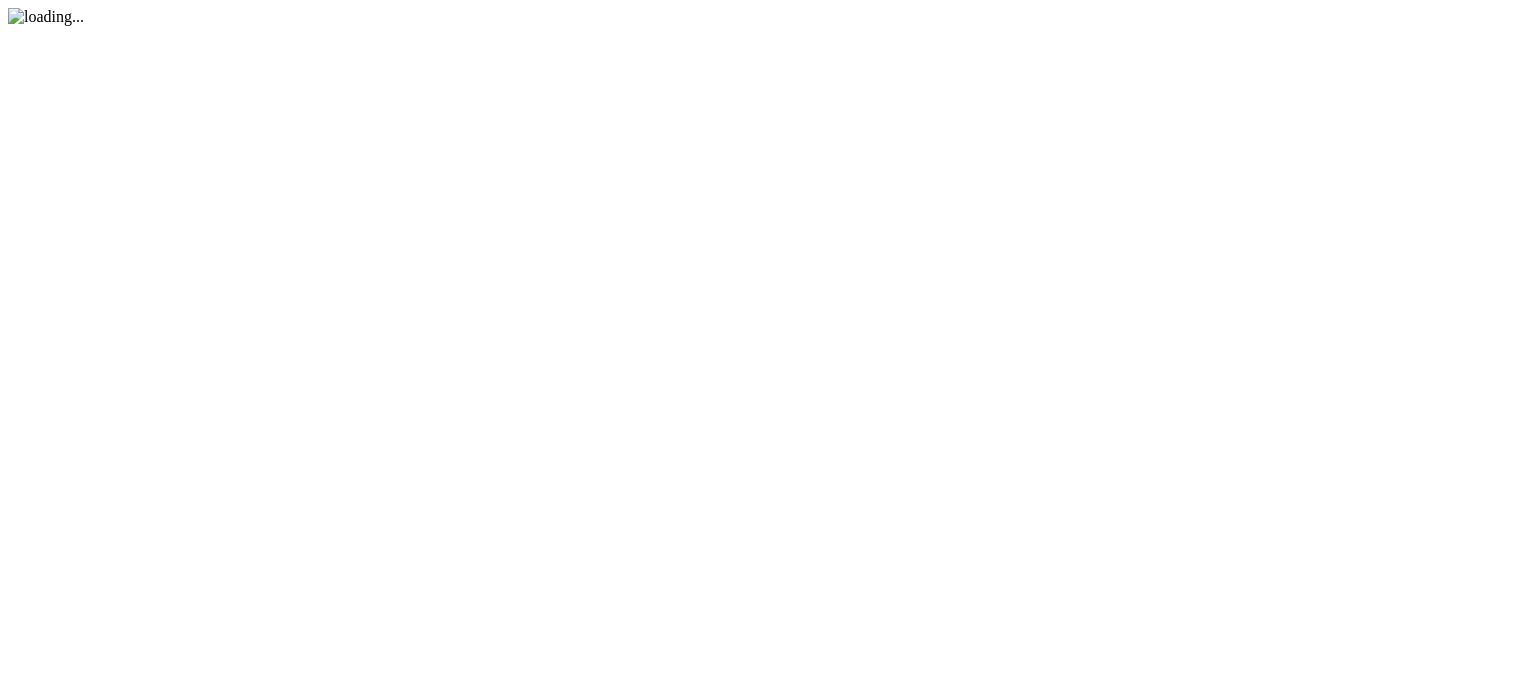 scroll, scrollTop: 0, scrollLeft: 0, axis: both 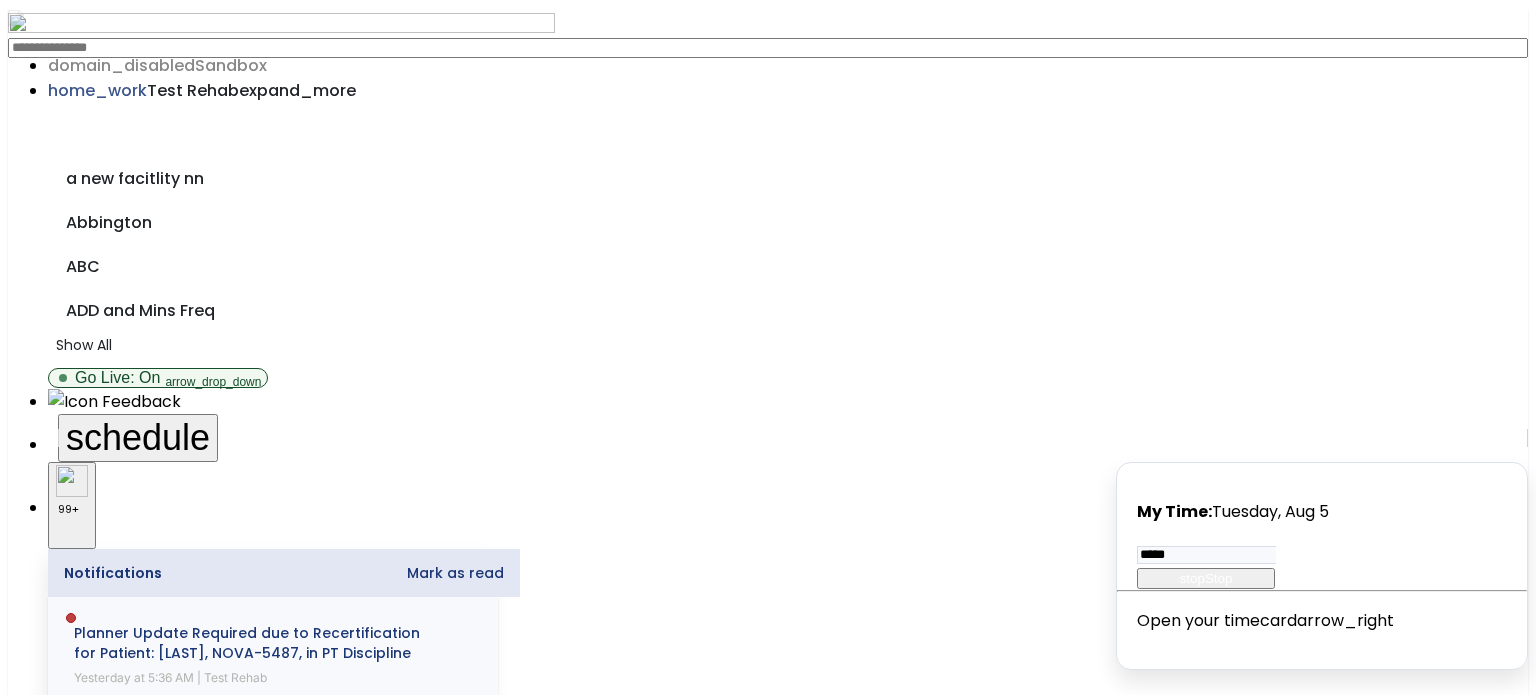 click on "Other" at bounding box center [768, 2195] 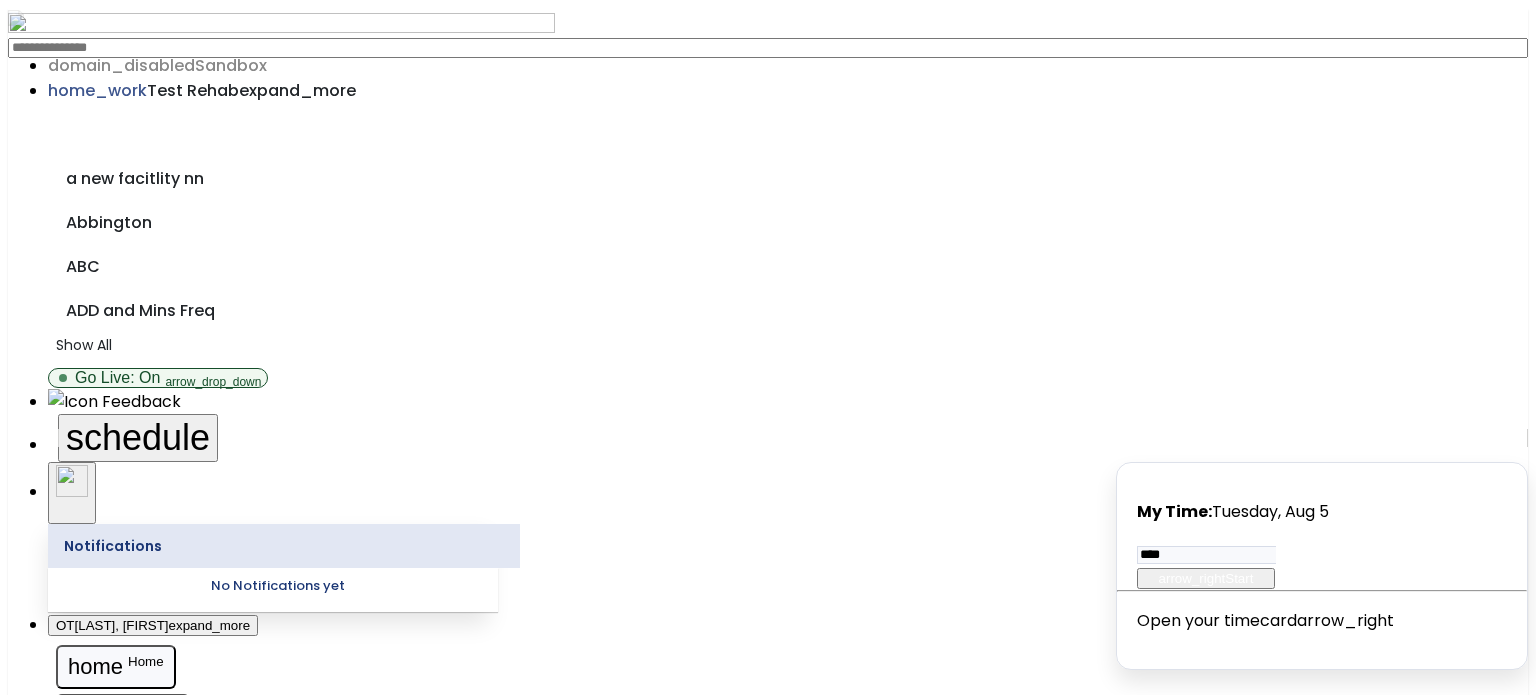 scroll, scrollTop: 0, scrollLeft: 0, axis: both 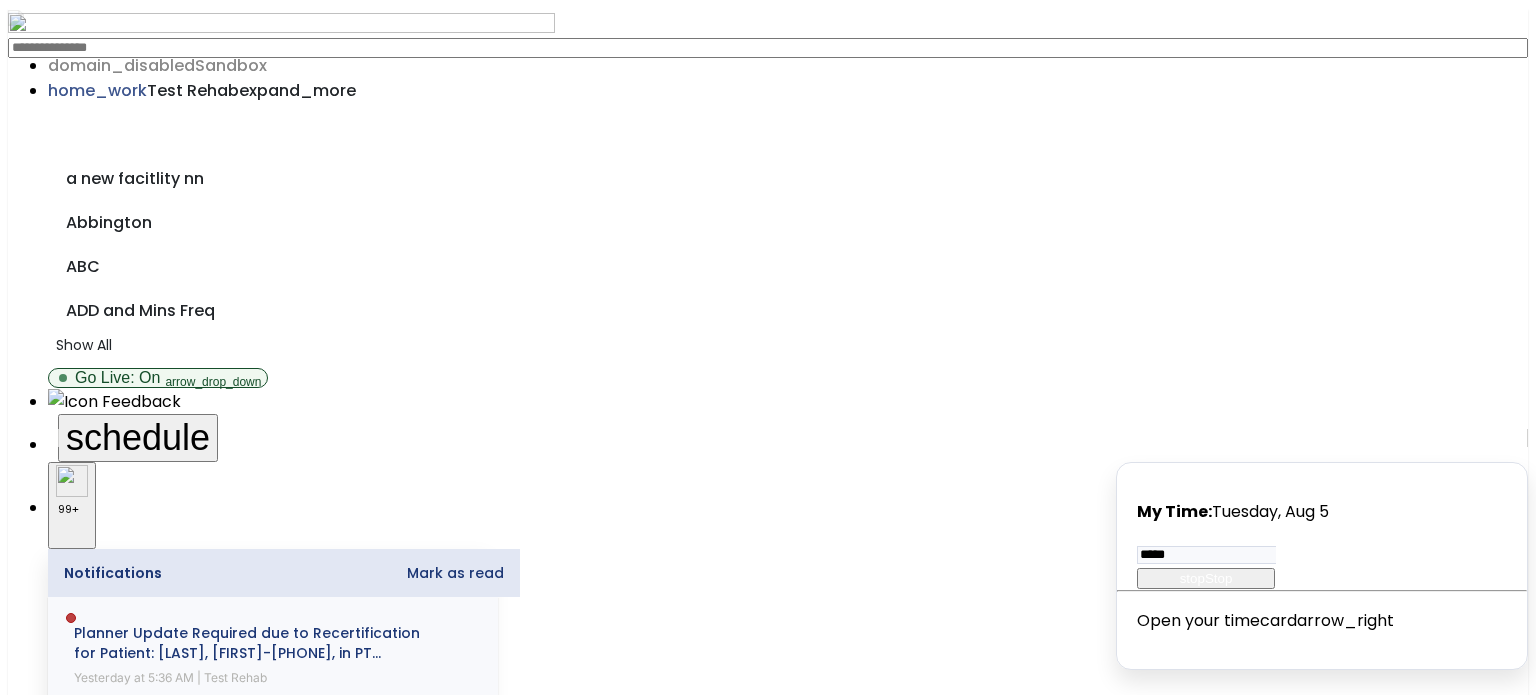 click on "Other" at bounding box center [768, 2195] 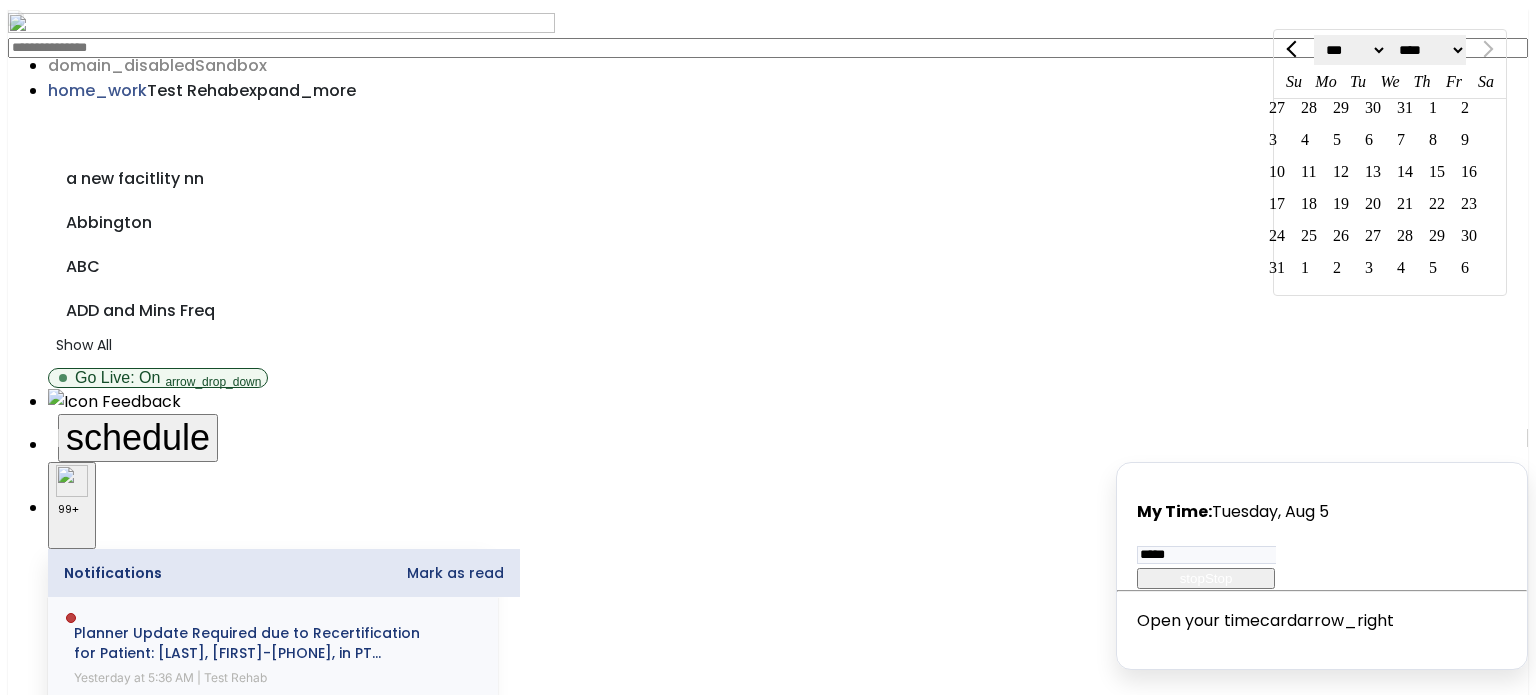 click on "calendar_today" at bounding box center (79, 2848) 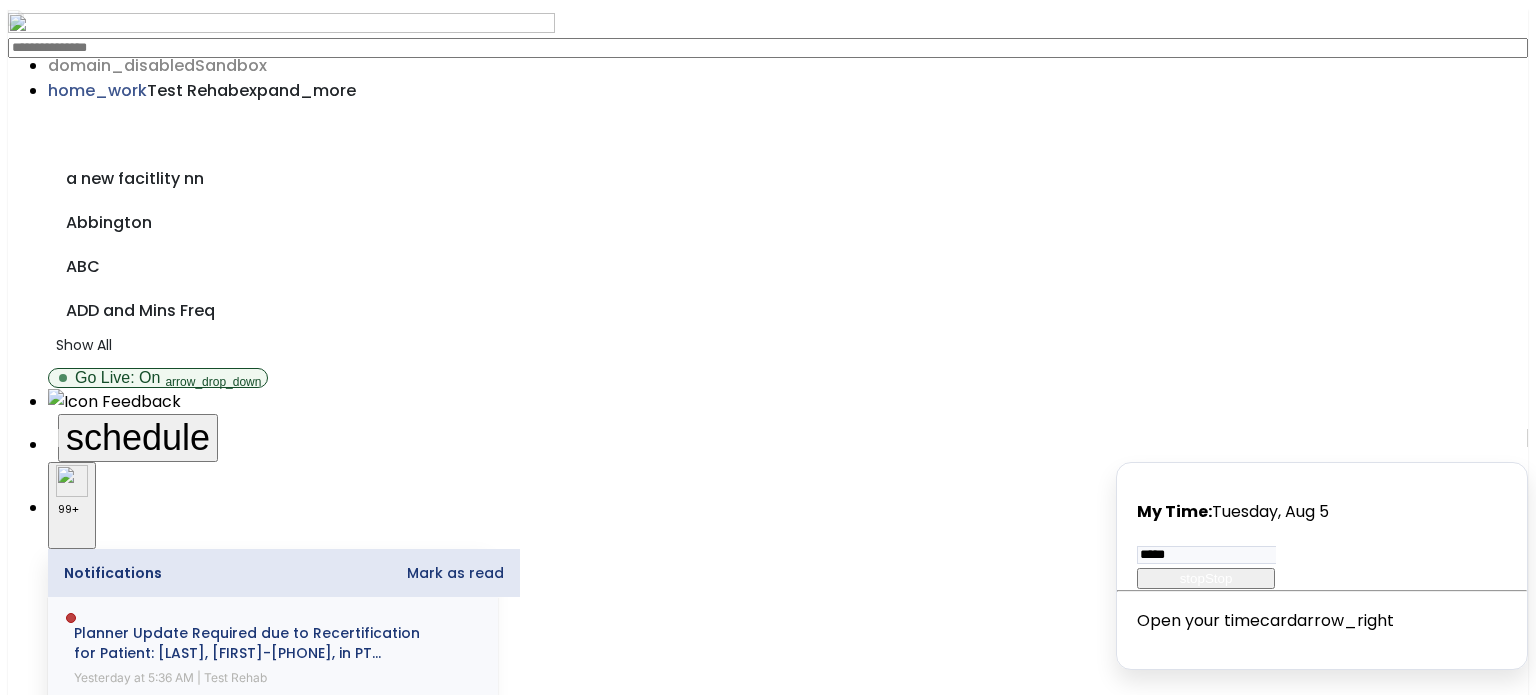 click on "calendar_today" at bounding box center [79, 2918] 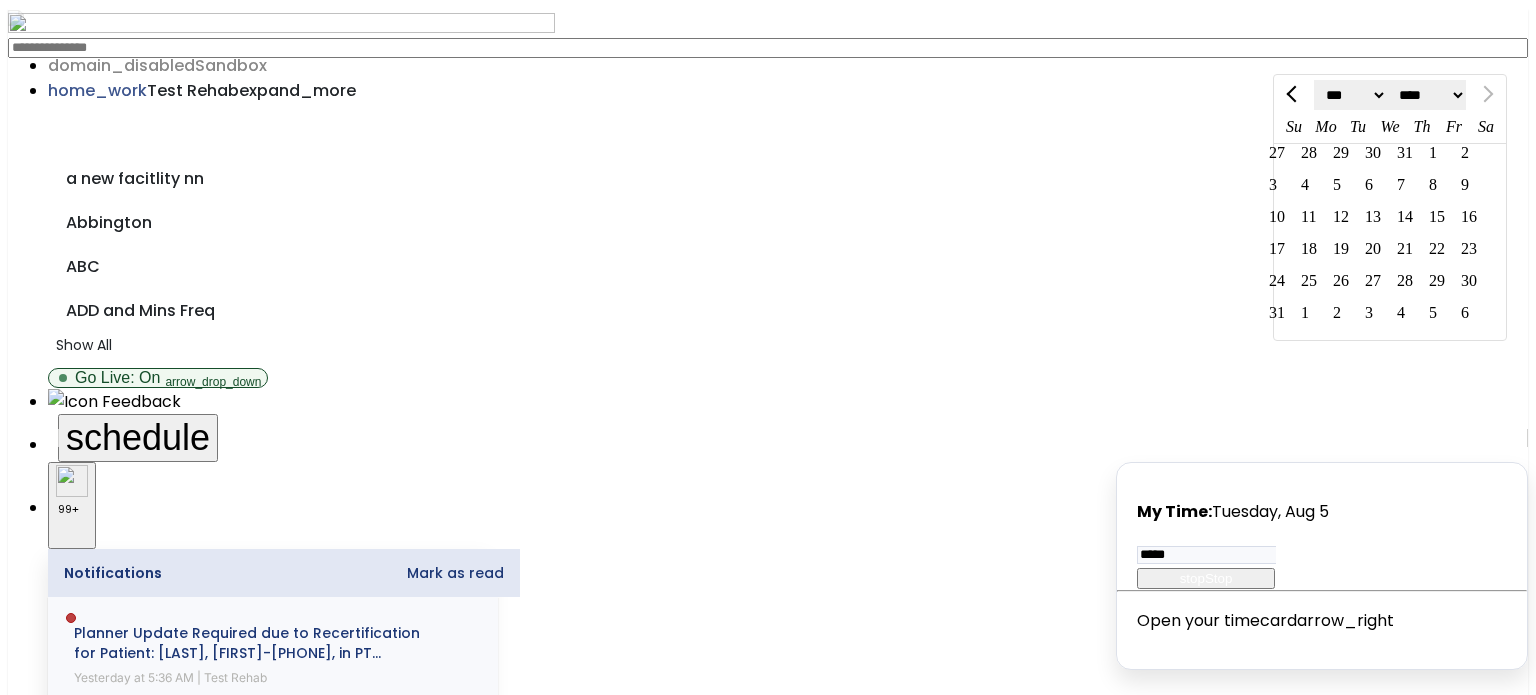 click on "calendar_today" at bounding box center [79, 2918] 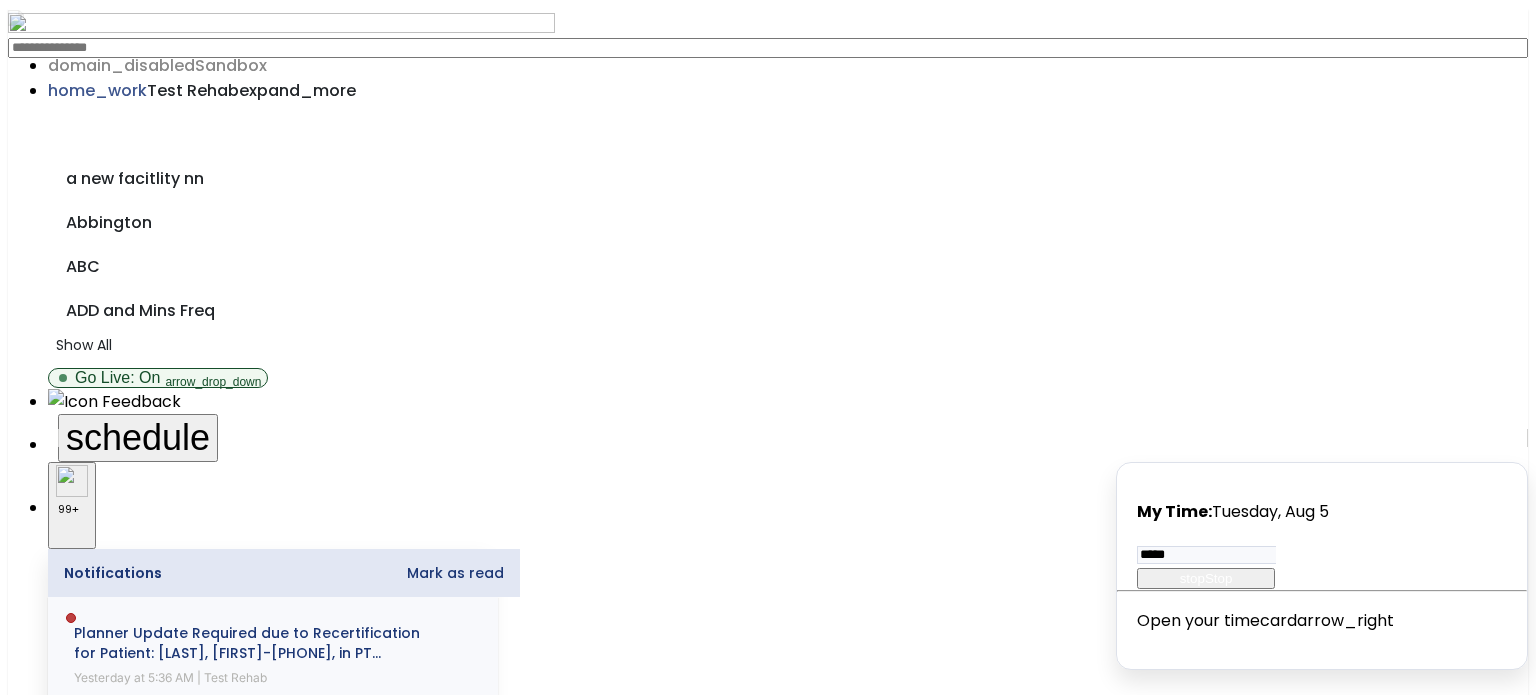 click on "calendar_today" at bounding box center [79, 3006] 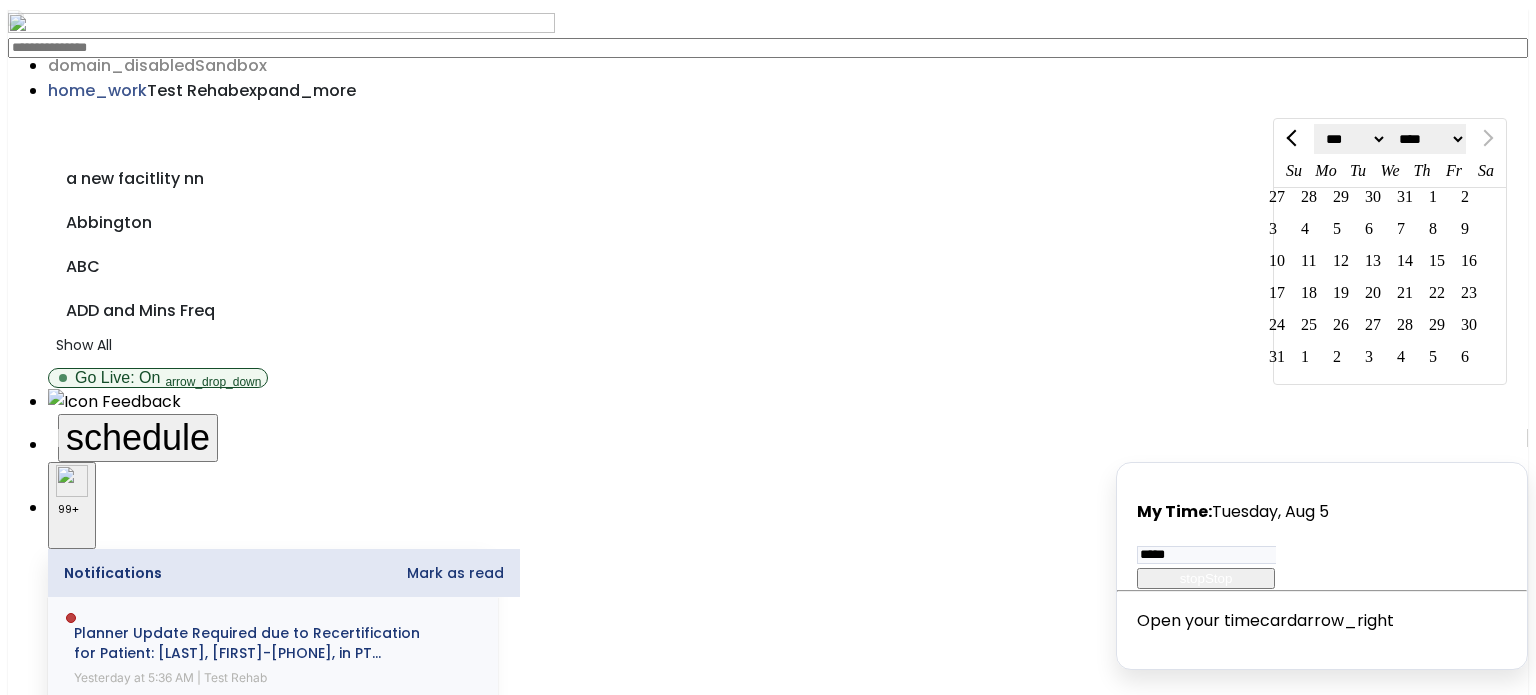 click on "calendar_today" at bounding box center [79, 3006] 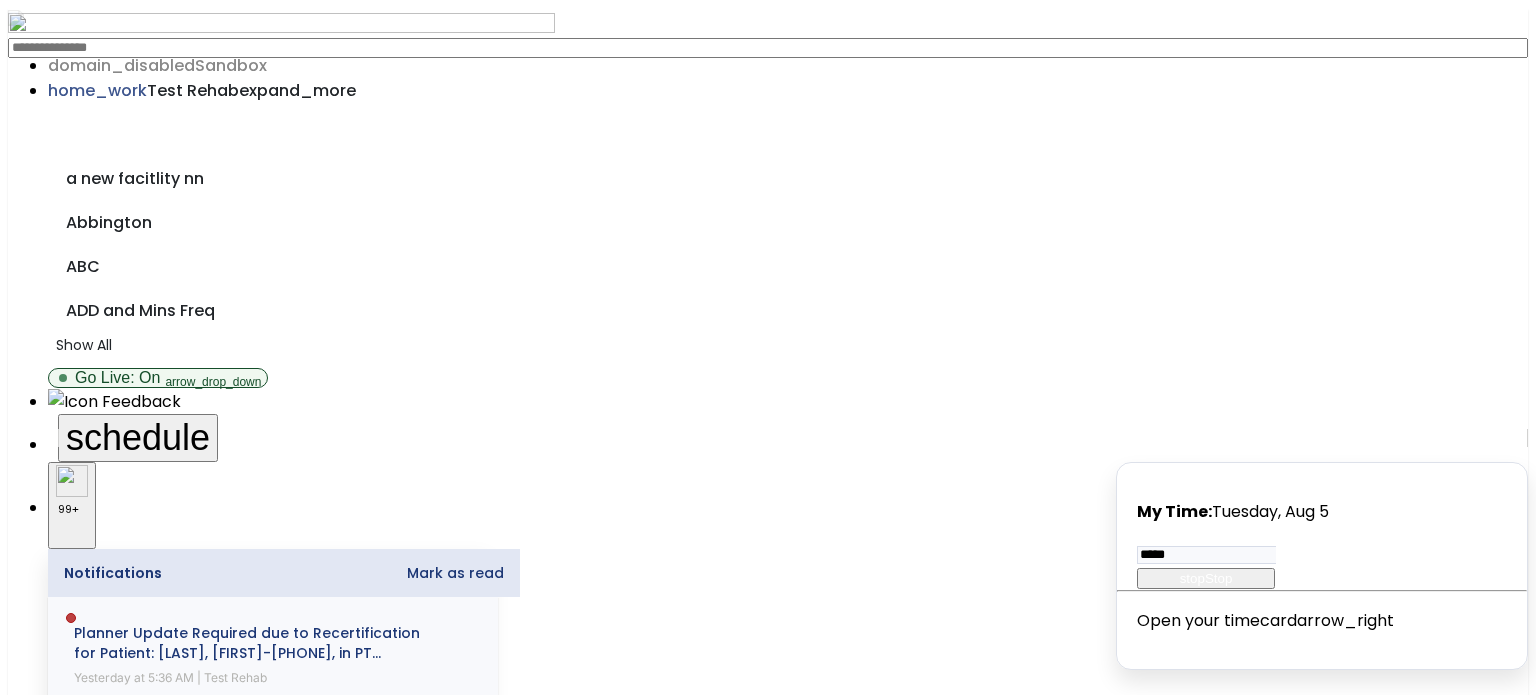 scroll, scrollTop: 0, scrollLeft: 0, axis: both 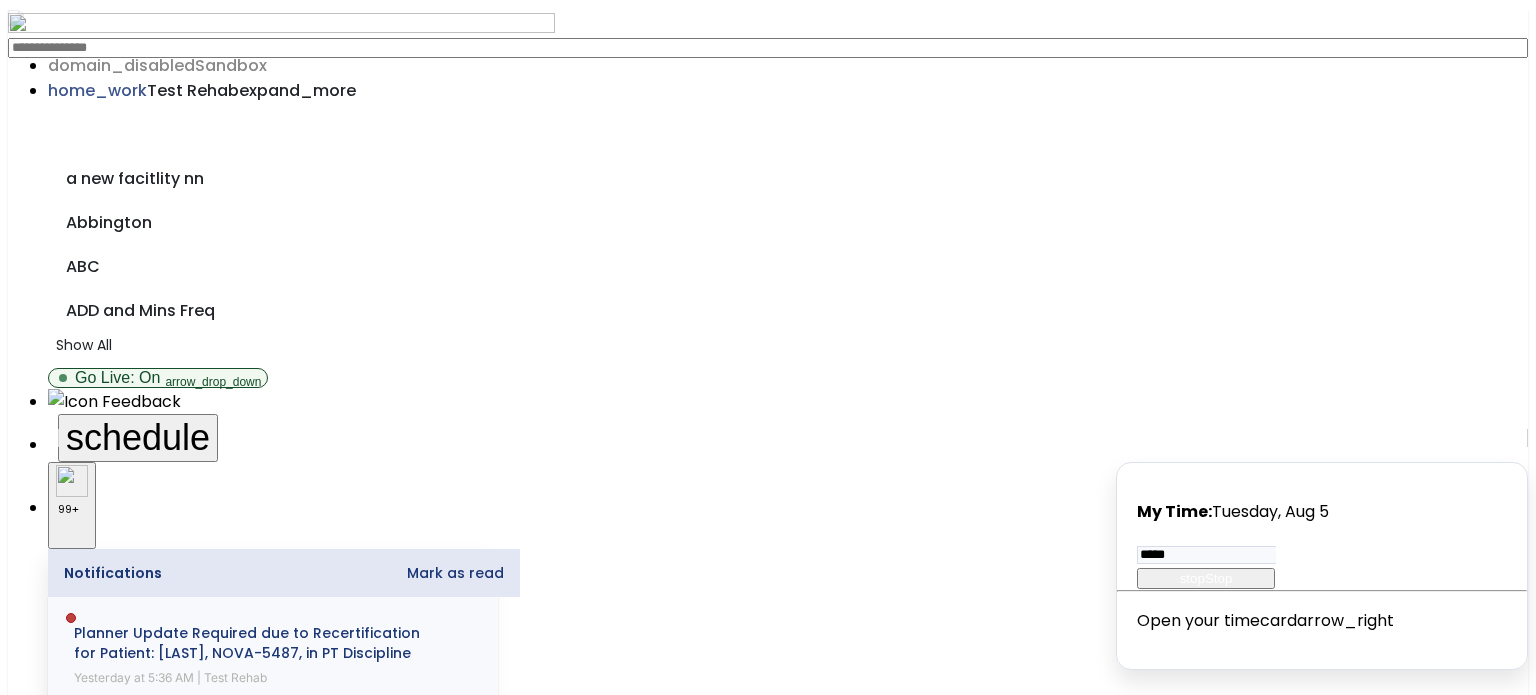 click on "Electronic  53  Other
Discipline
Document Type
Patients" 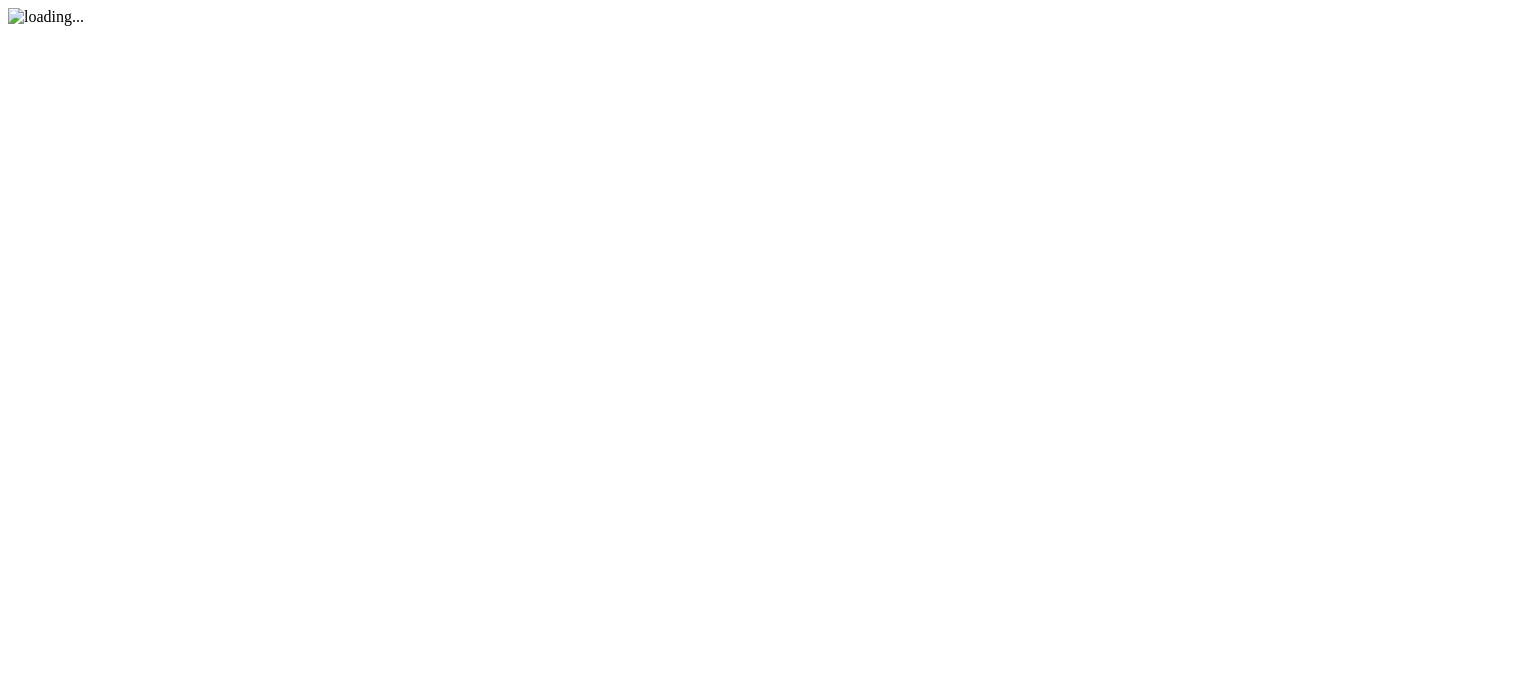 scroll, scrollTop: 0, scrollLeft: 0, axis: both 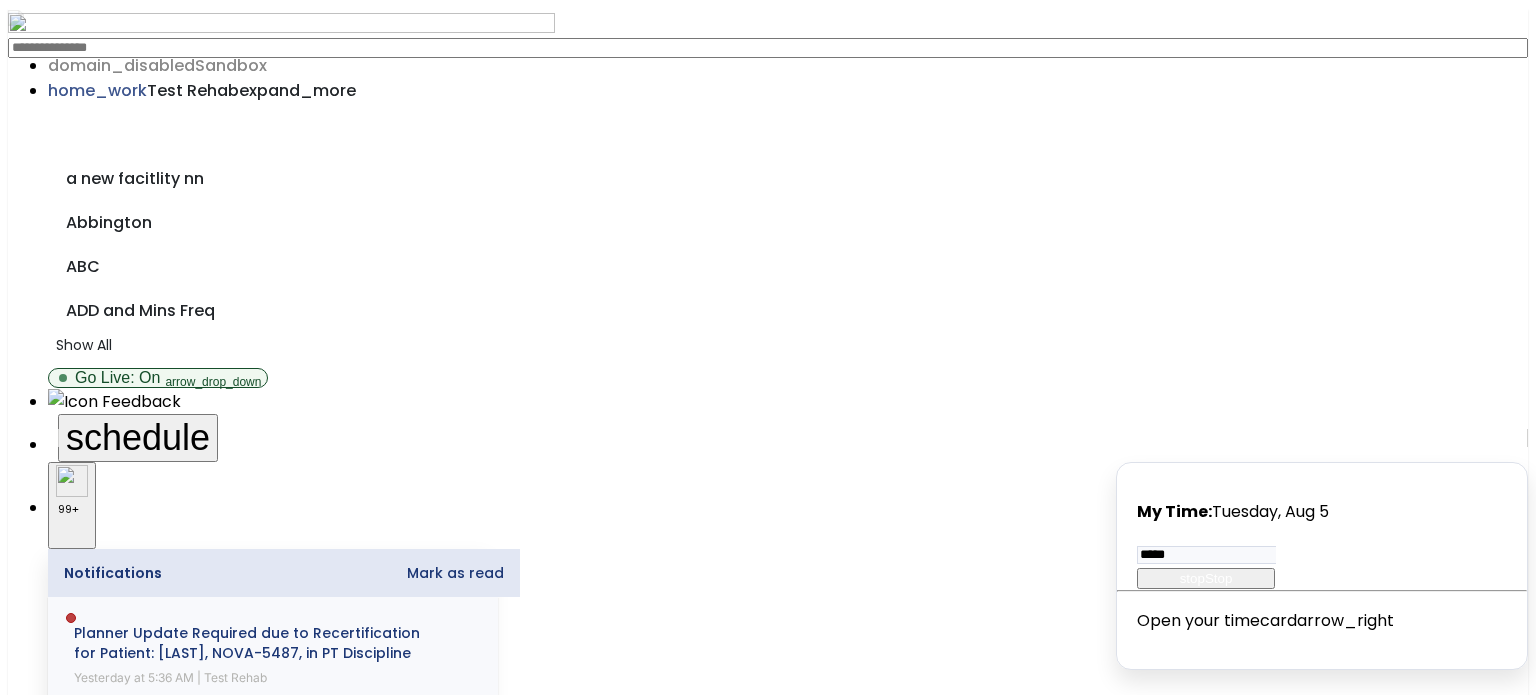 click on "Other" at bounding box center (768, 2195) 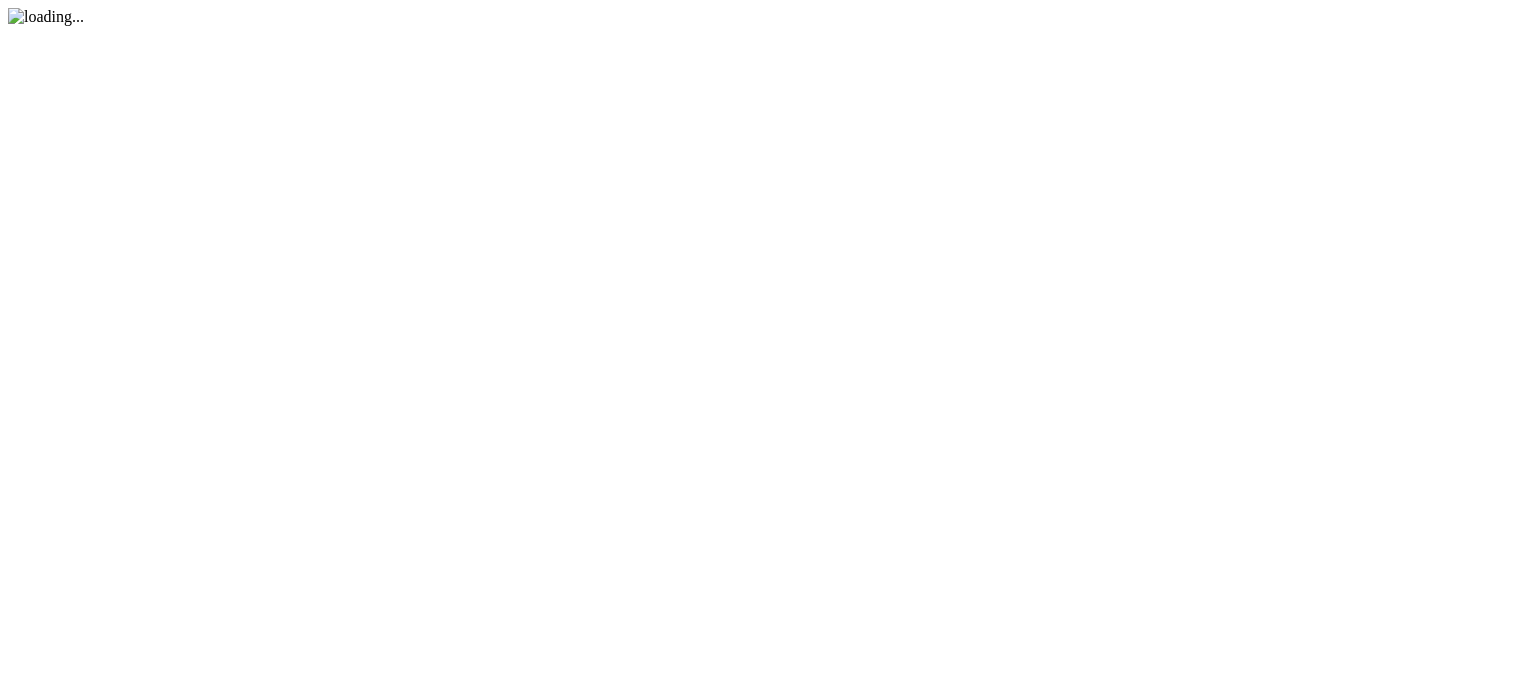 scroll, scrollTop: 0, scrollLeft: 0, axis: both 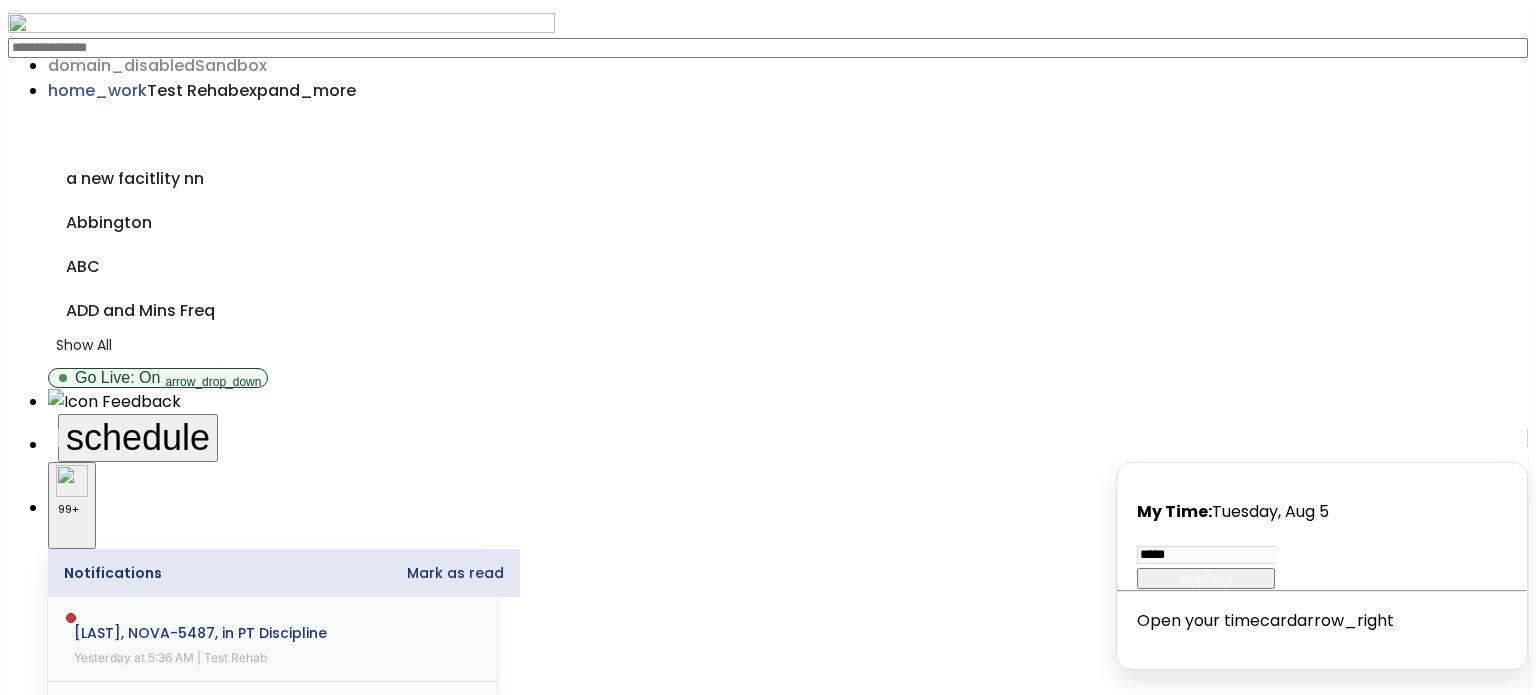 click on "Other" at bounding box center [768, 2155] 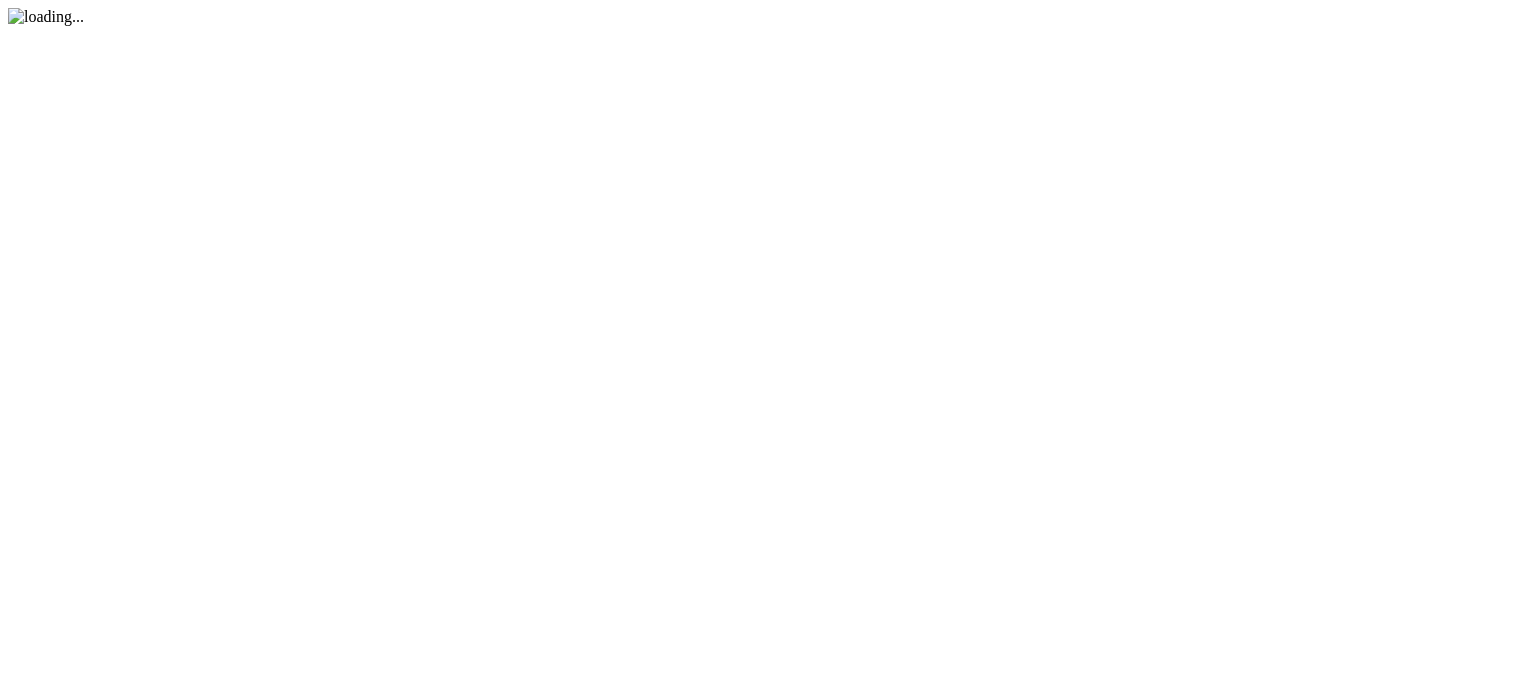 scroll, scrollTop: 0, scrollLeft: 0, axis: both 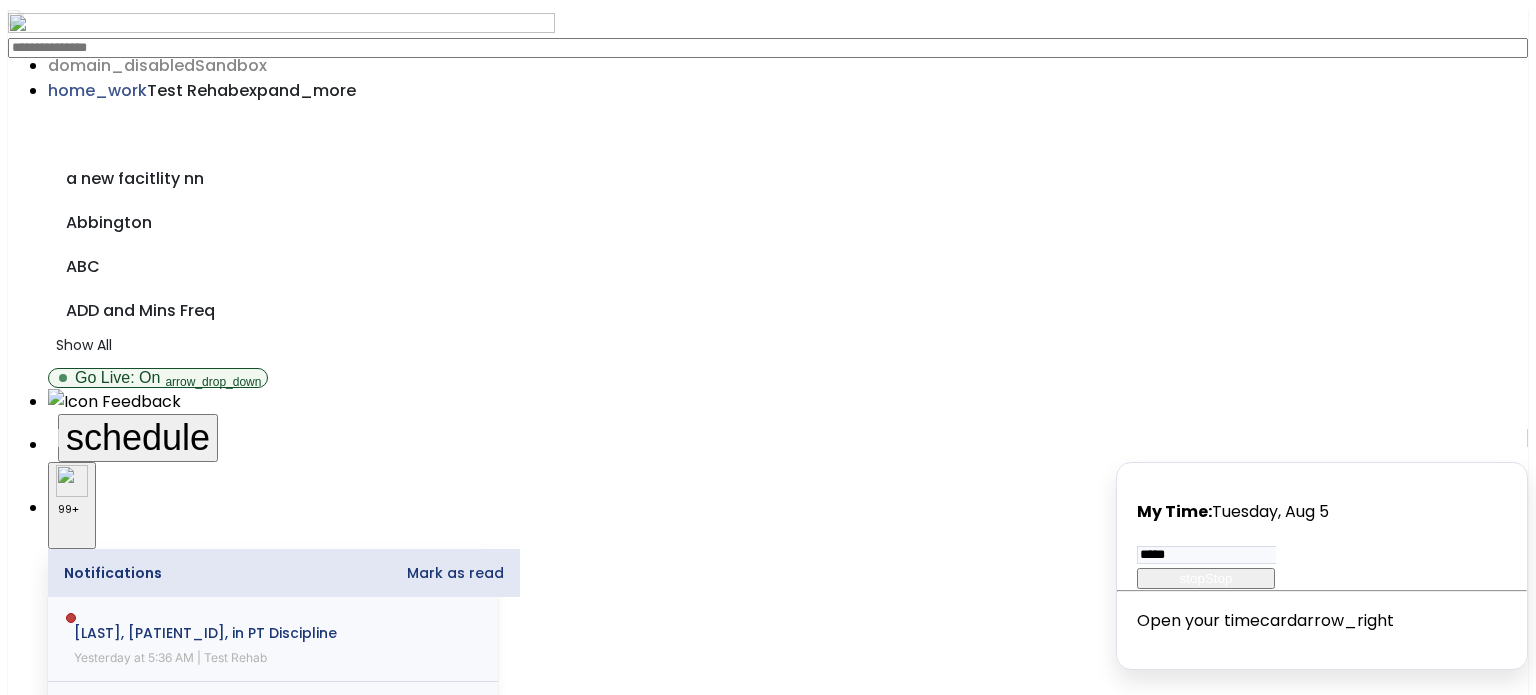 click on "Other" at bounding box center (767, 2155) 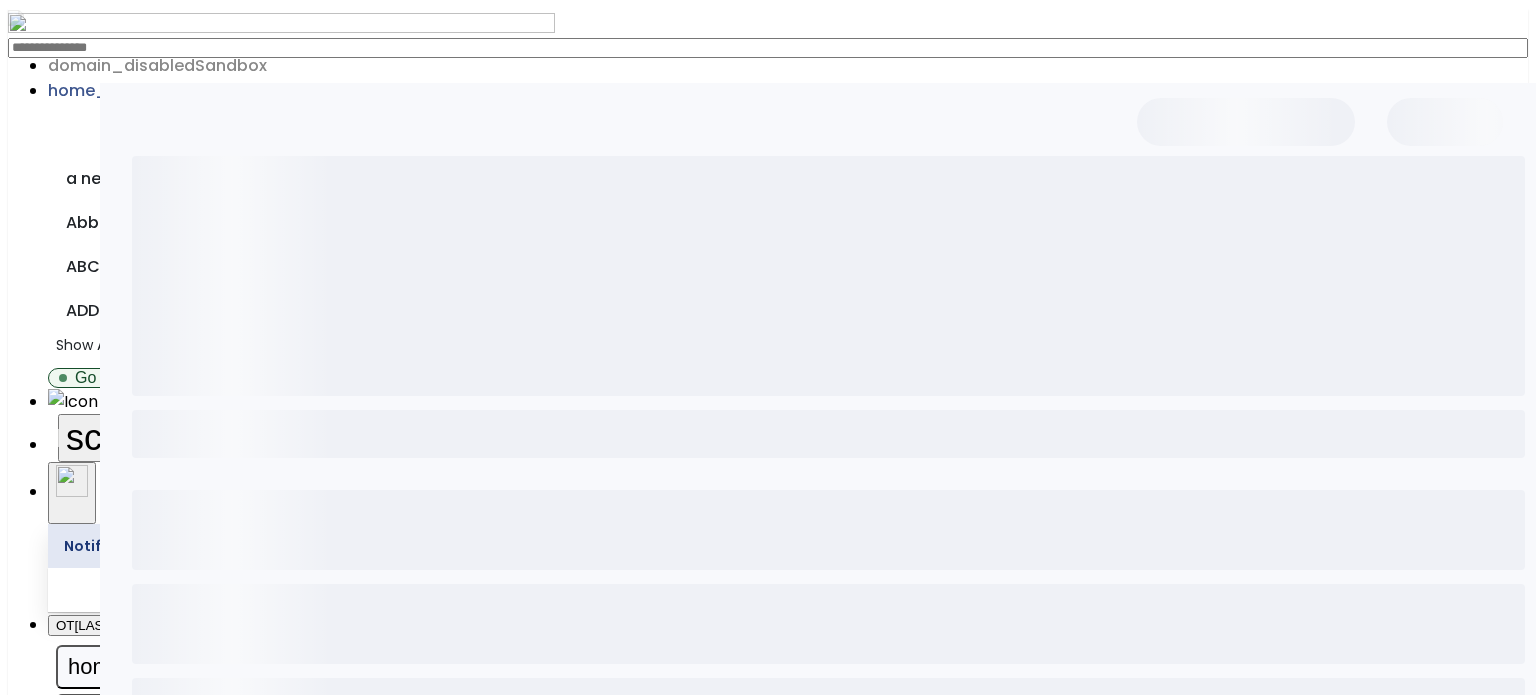 scroll, scrollTop: 0, scrollLeft: 0, axis: both 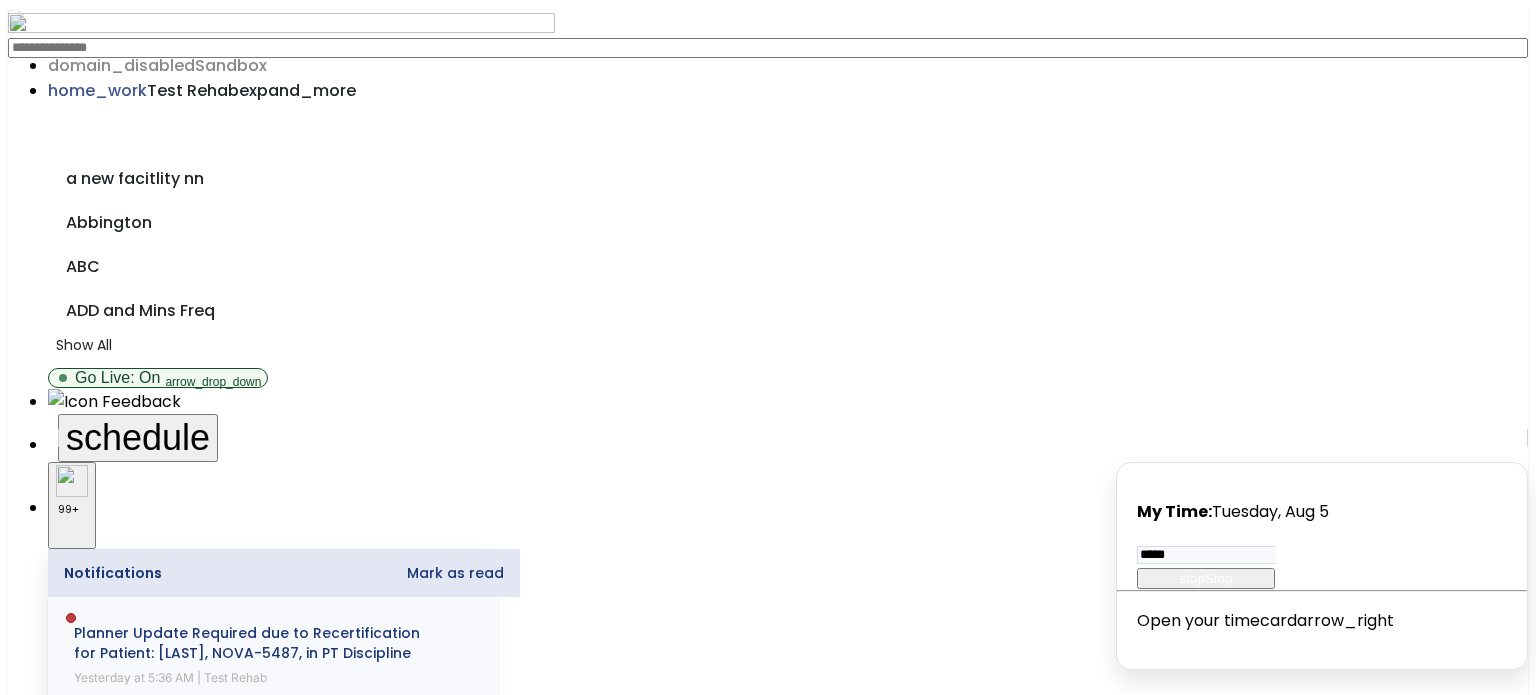 click on "Other" at bounding box center [768, 2195] 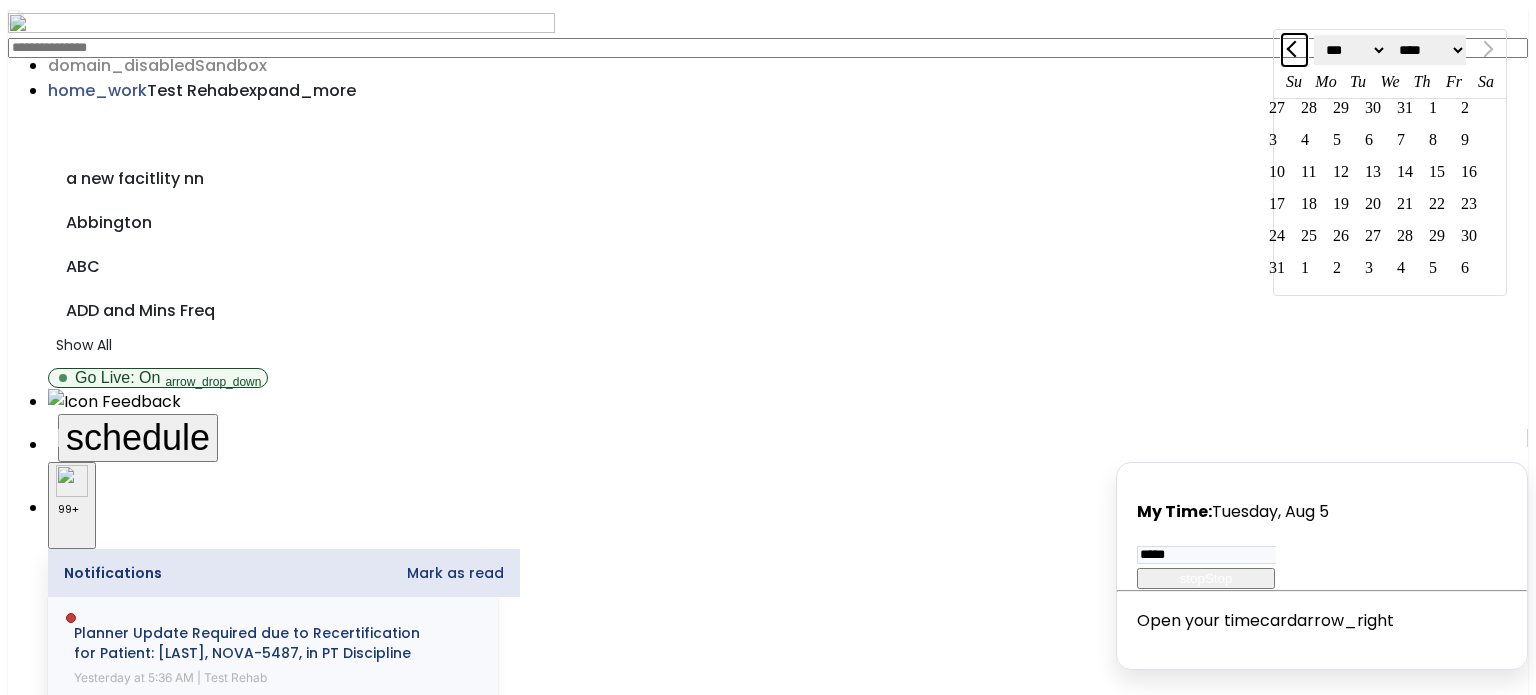 click 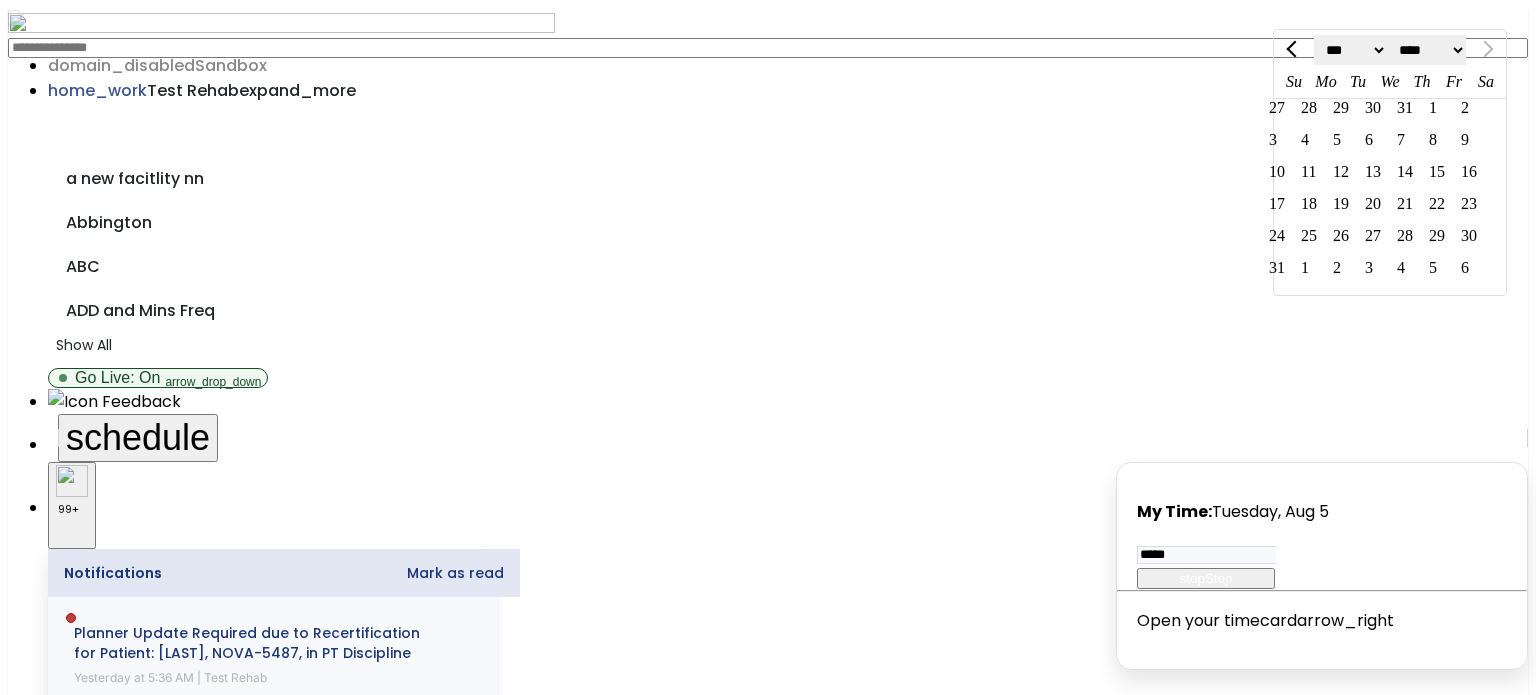 click 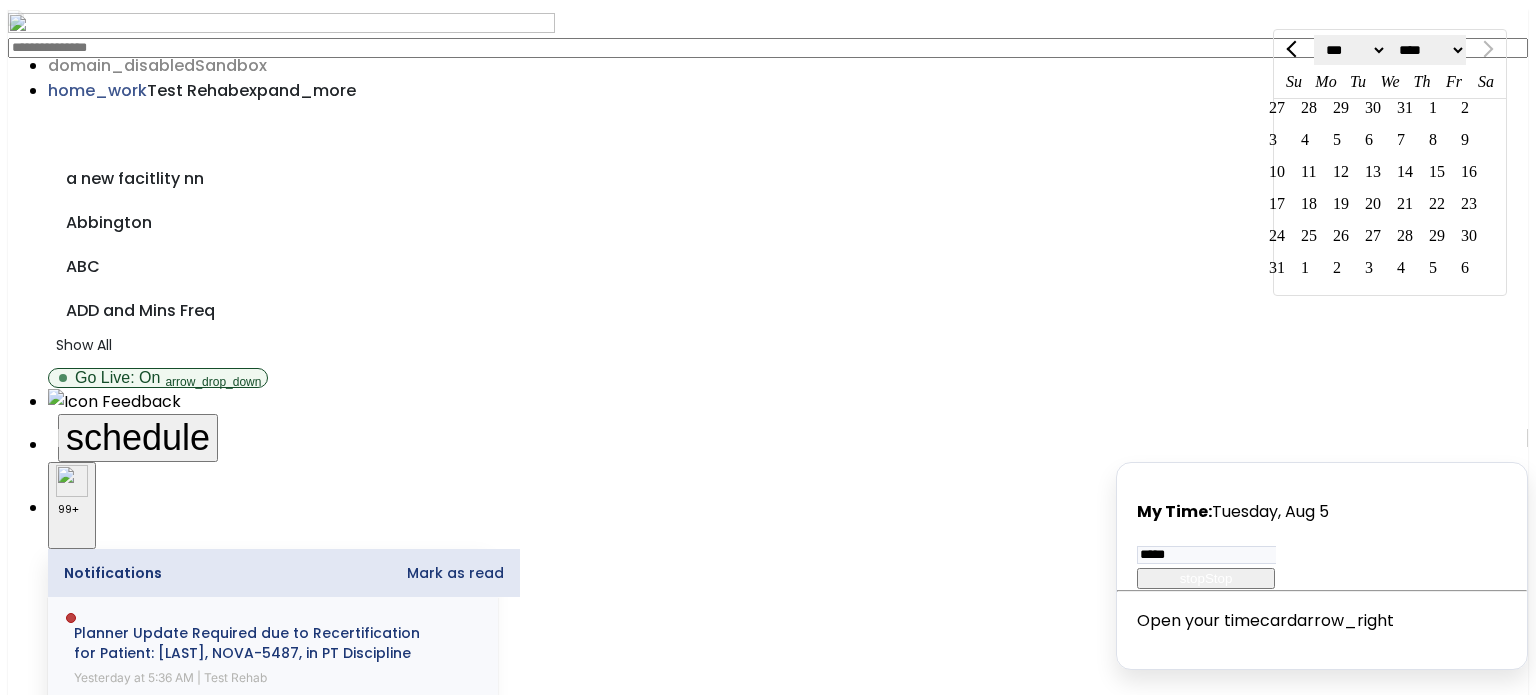 click on "Filters   tune" 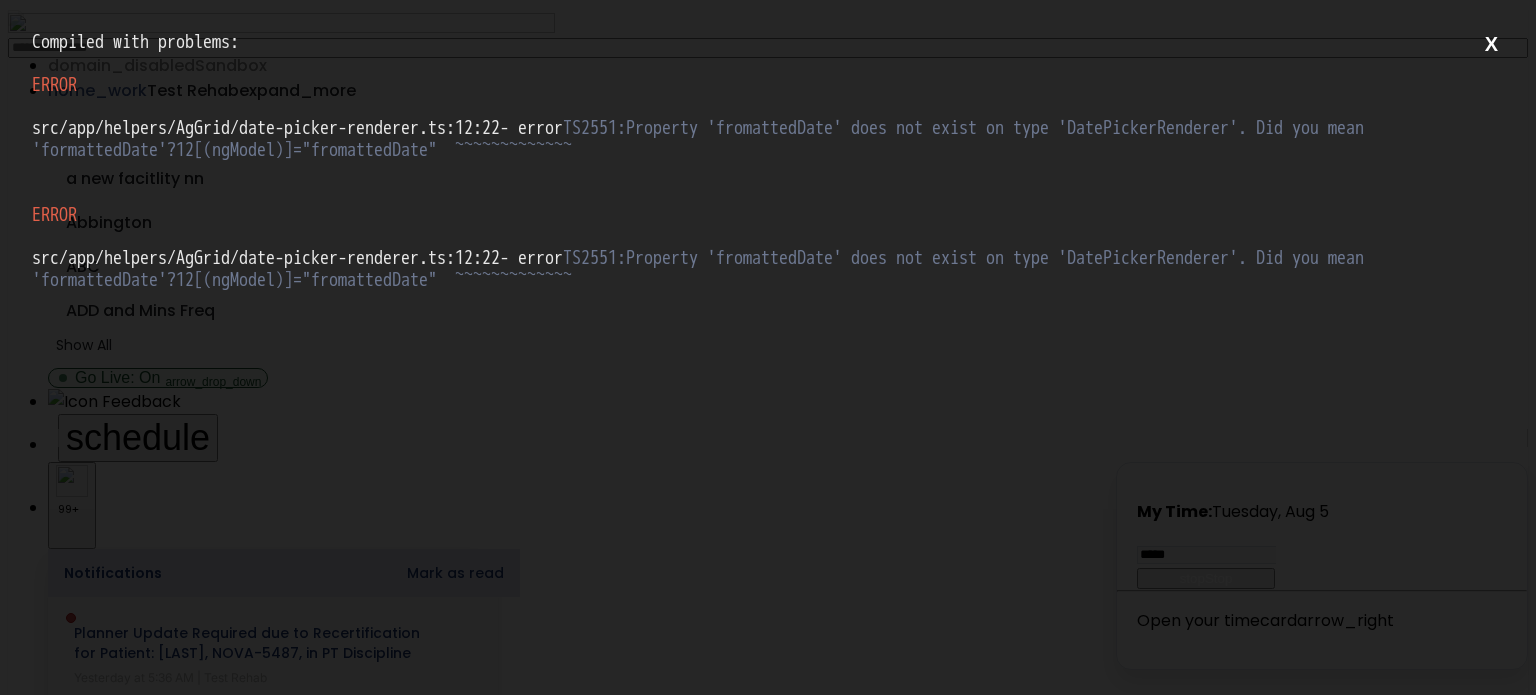 scroll, scrollTop: 0, scrollLeft: 0, axis: both 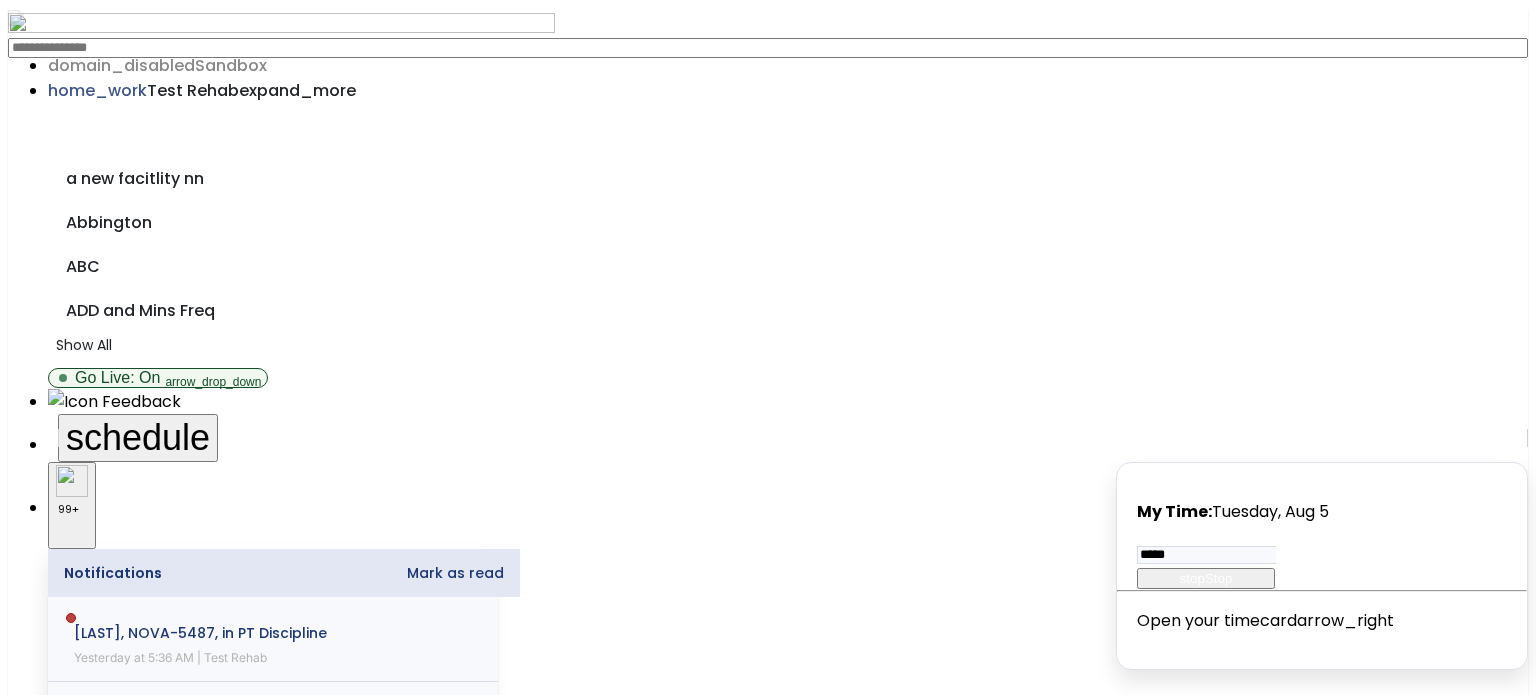 click on "Other" at bounding box center (768, 2155) 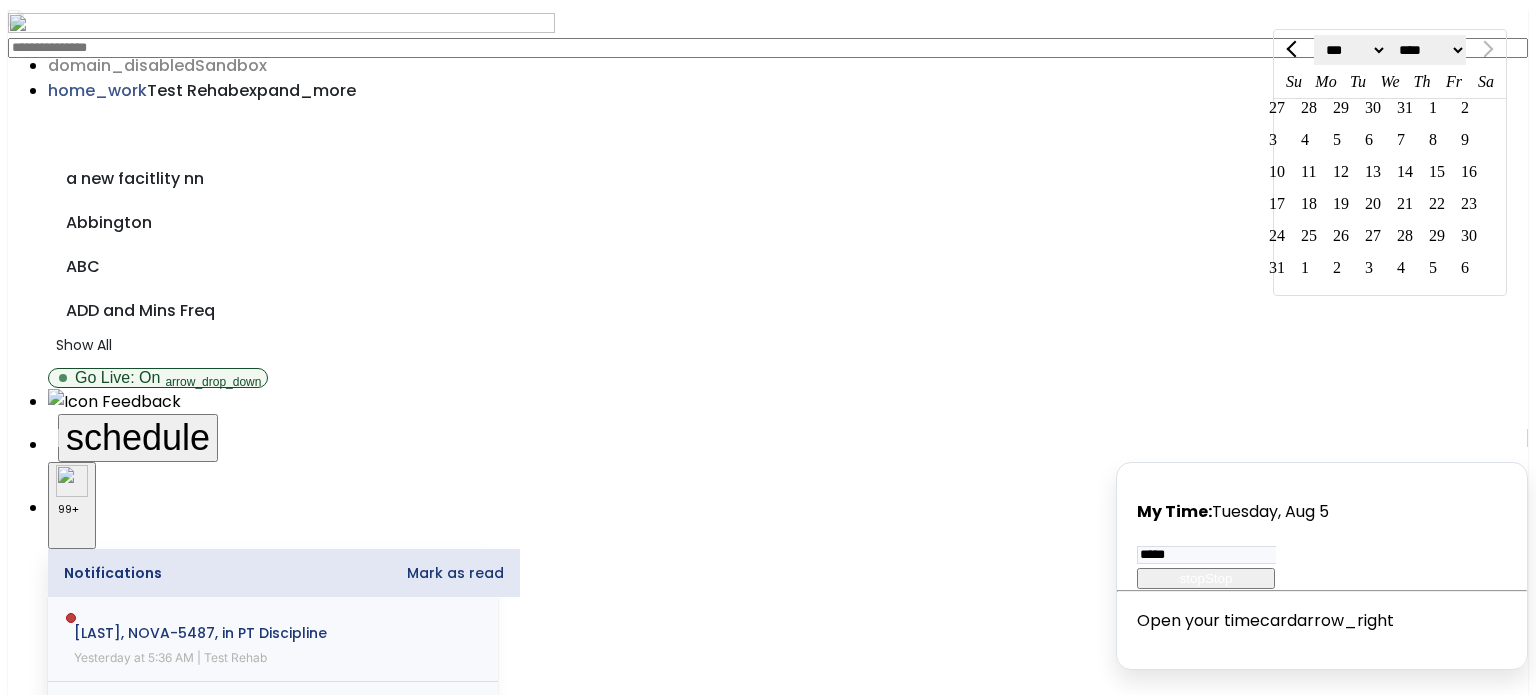 click on "5" 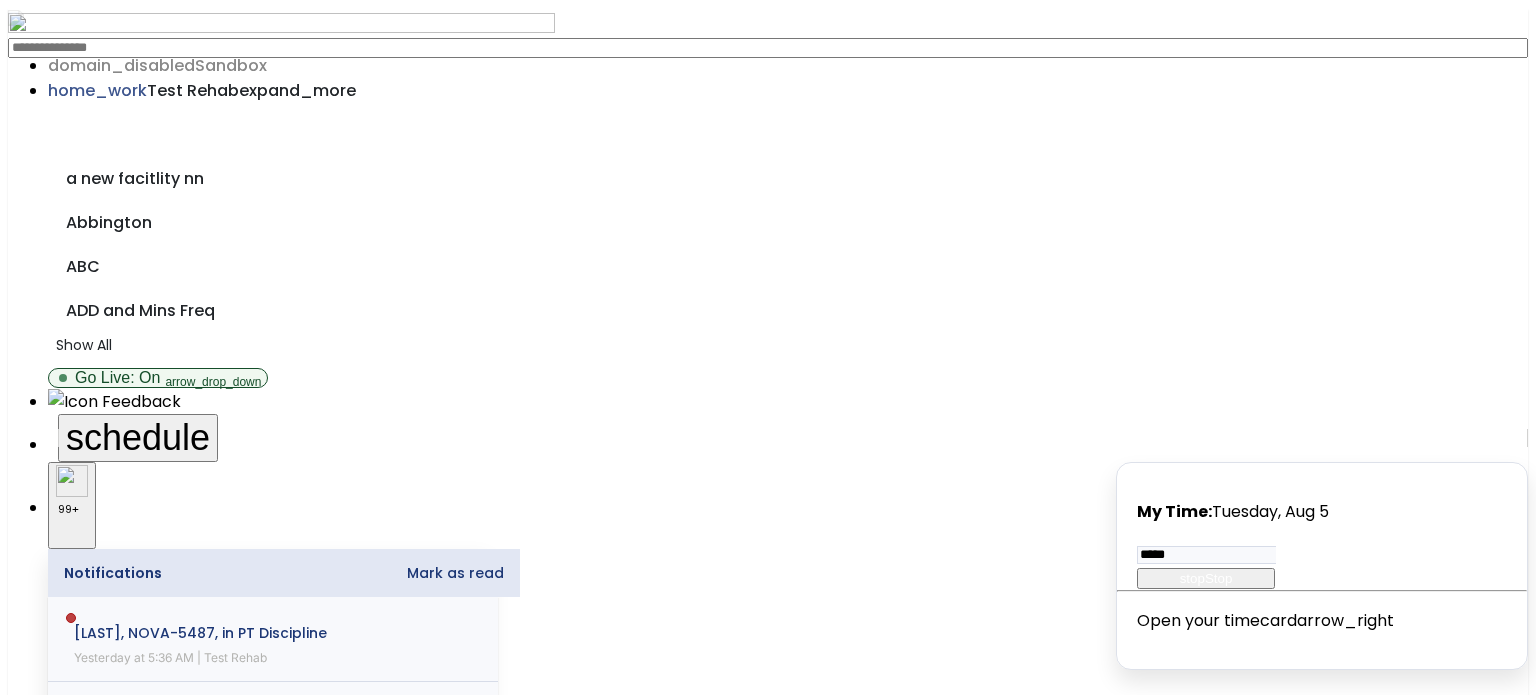 click on "calendar_today" at bounding box center (79, 2588) 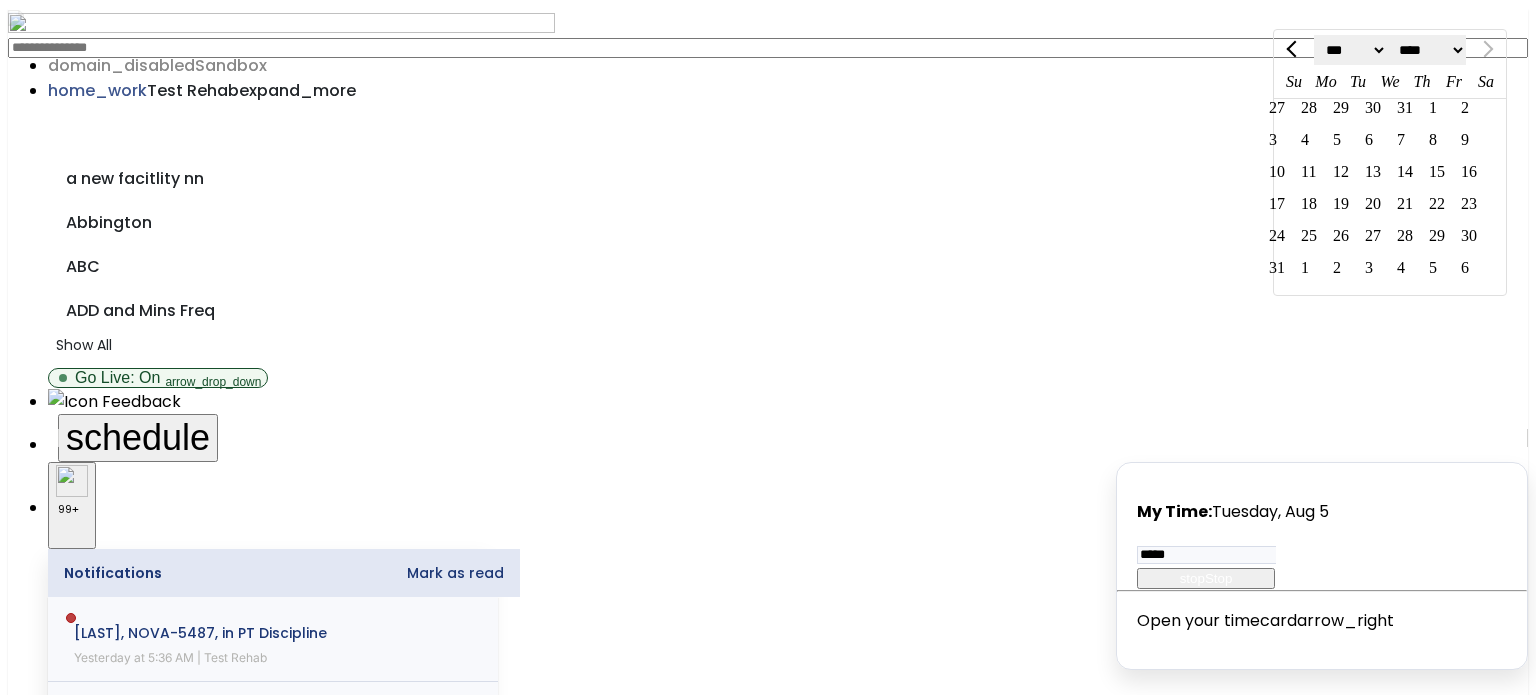 click on "*** *** *** *** *** *** *** ***" 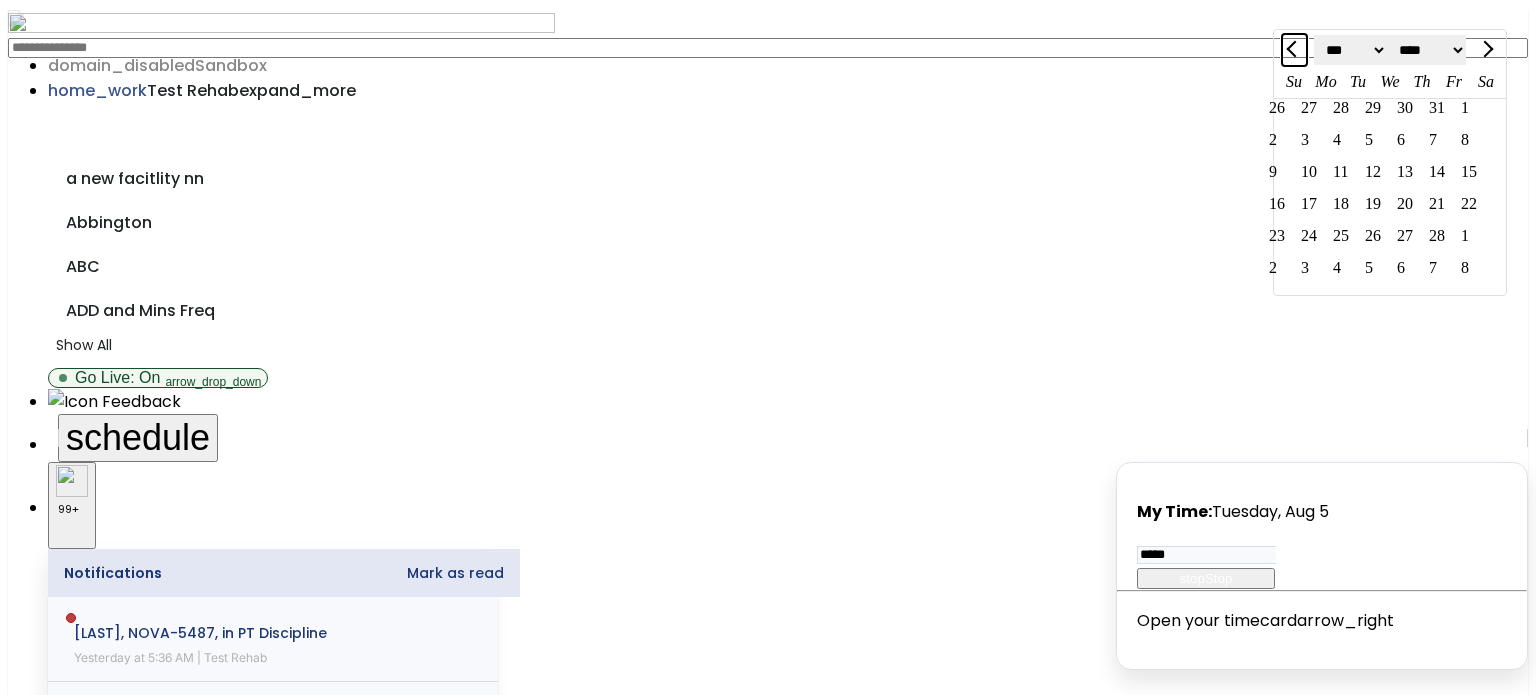 click 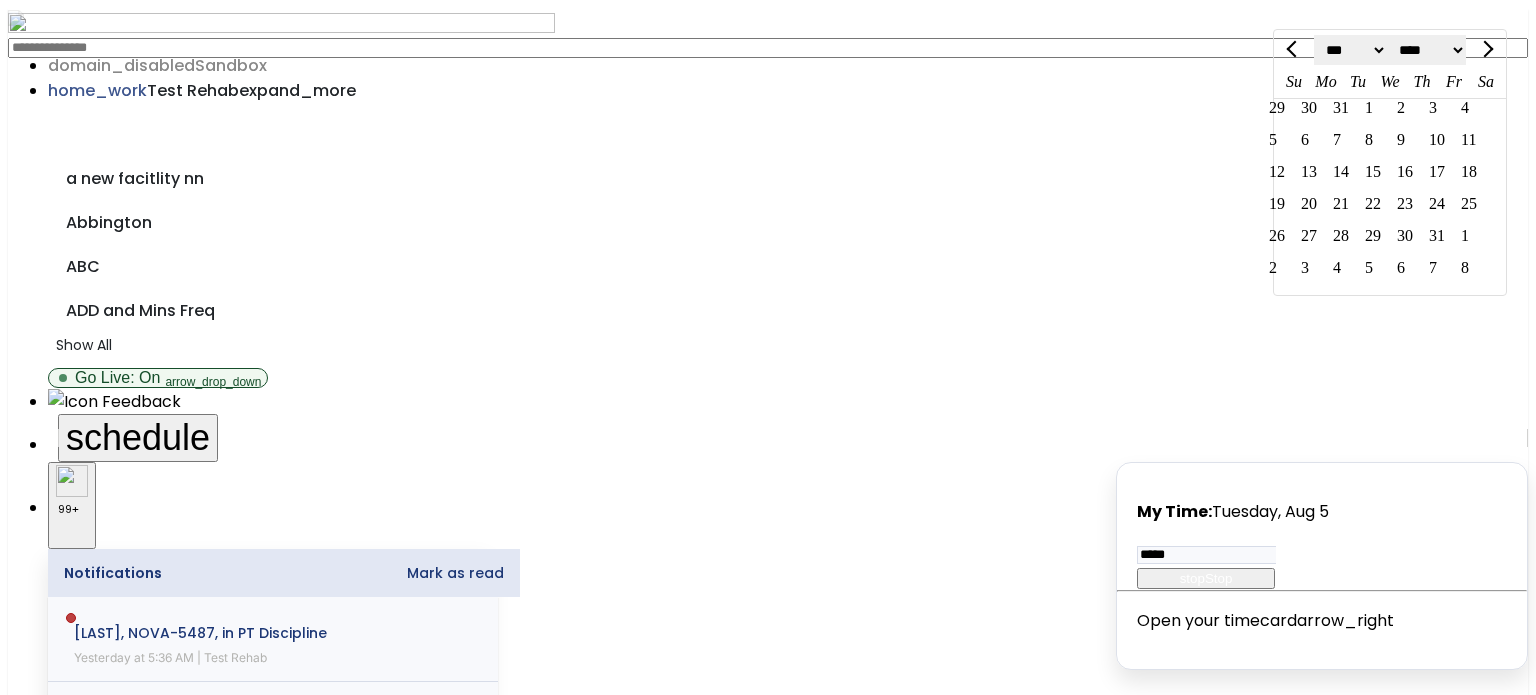 click 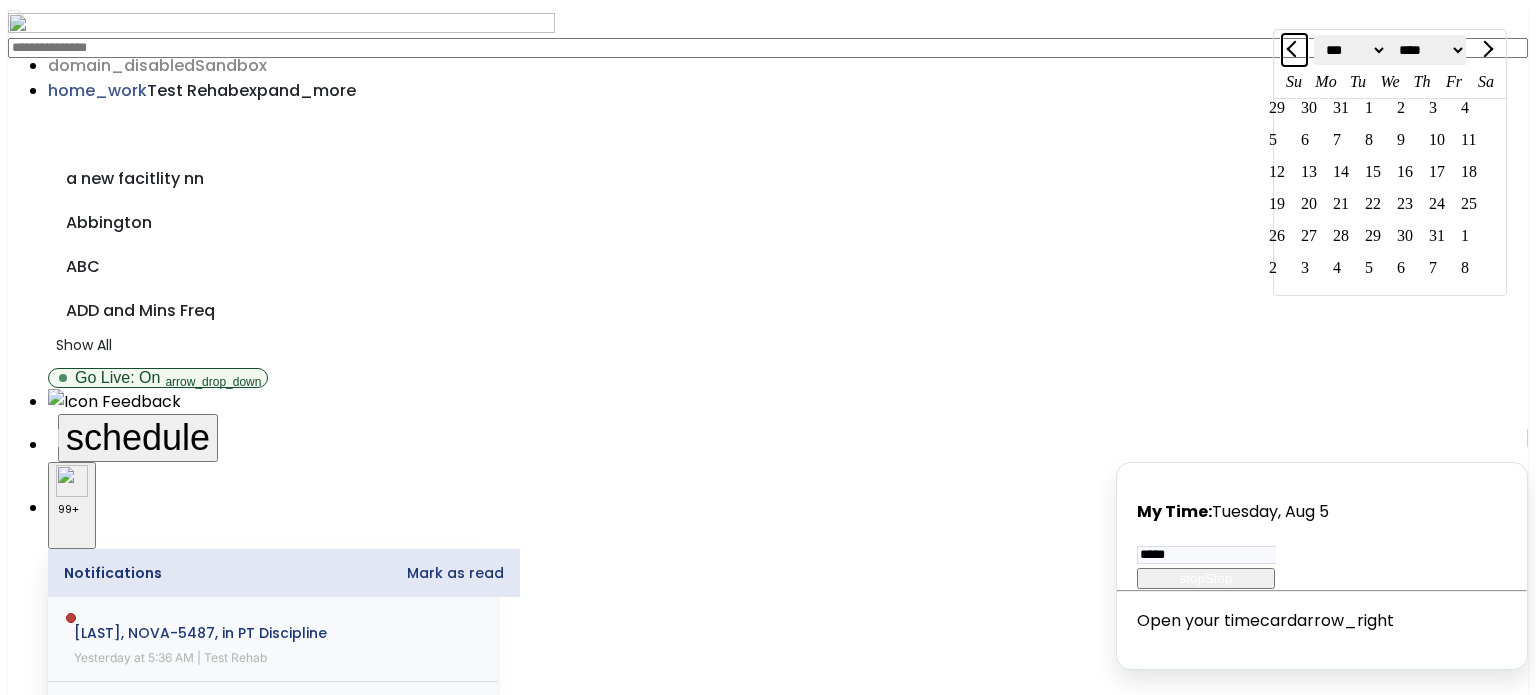 click 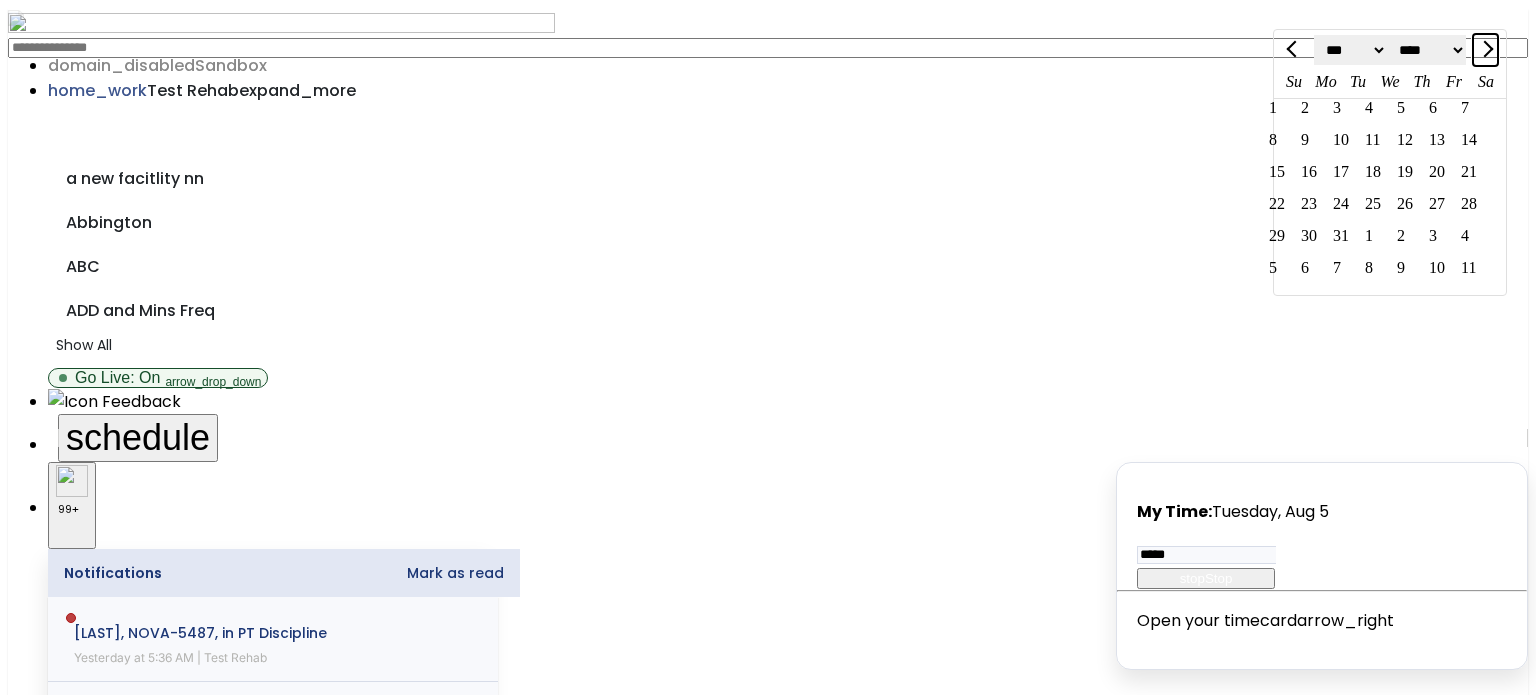 click 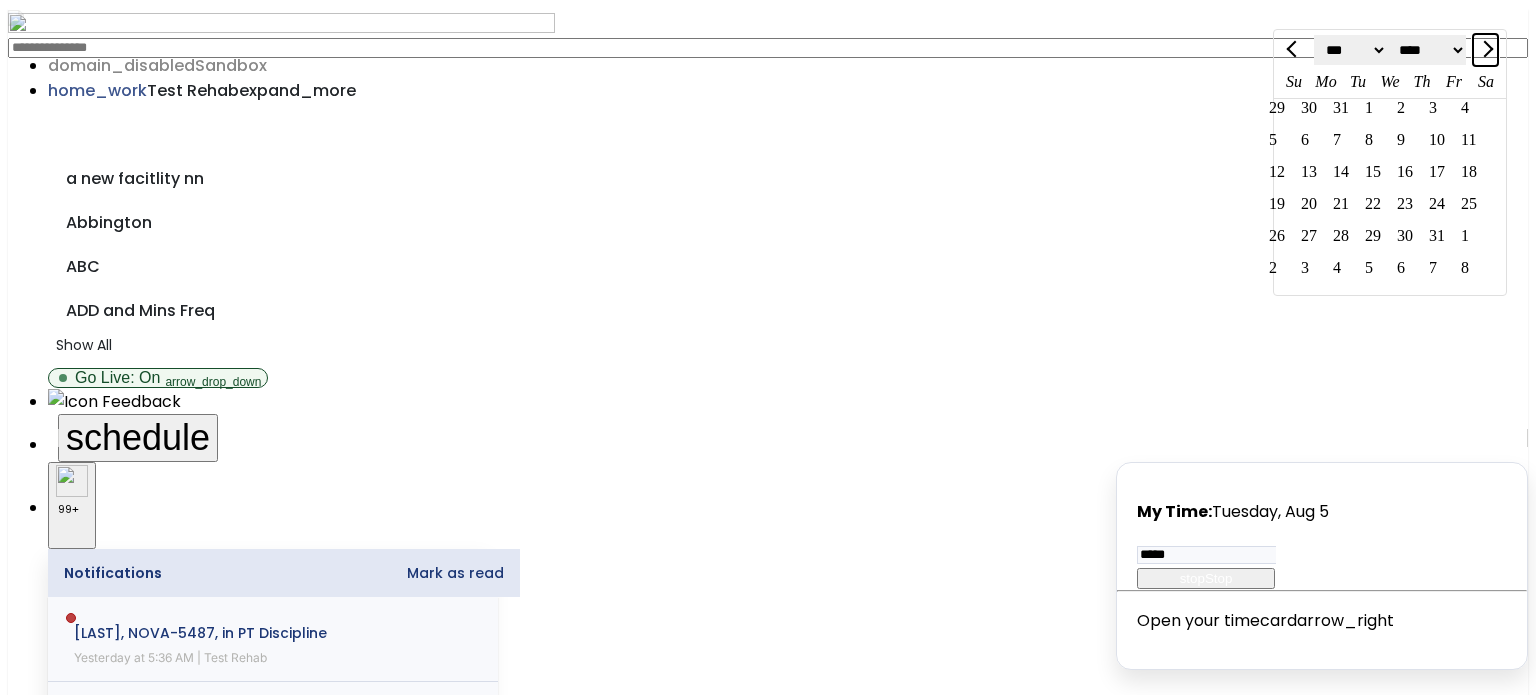 click 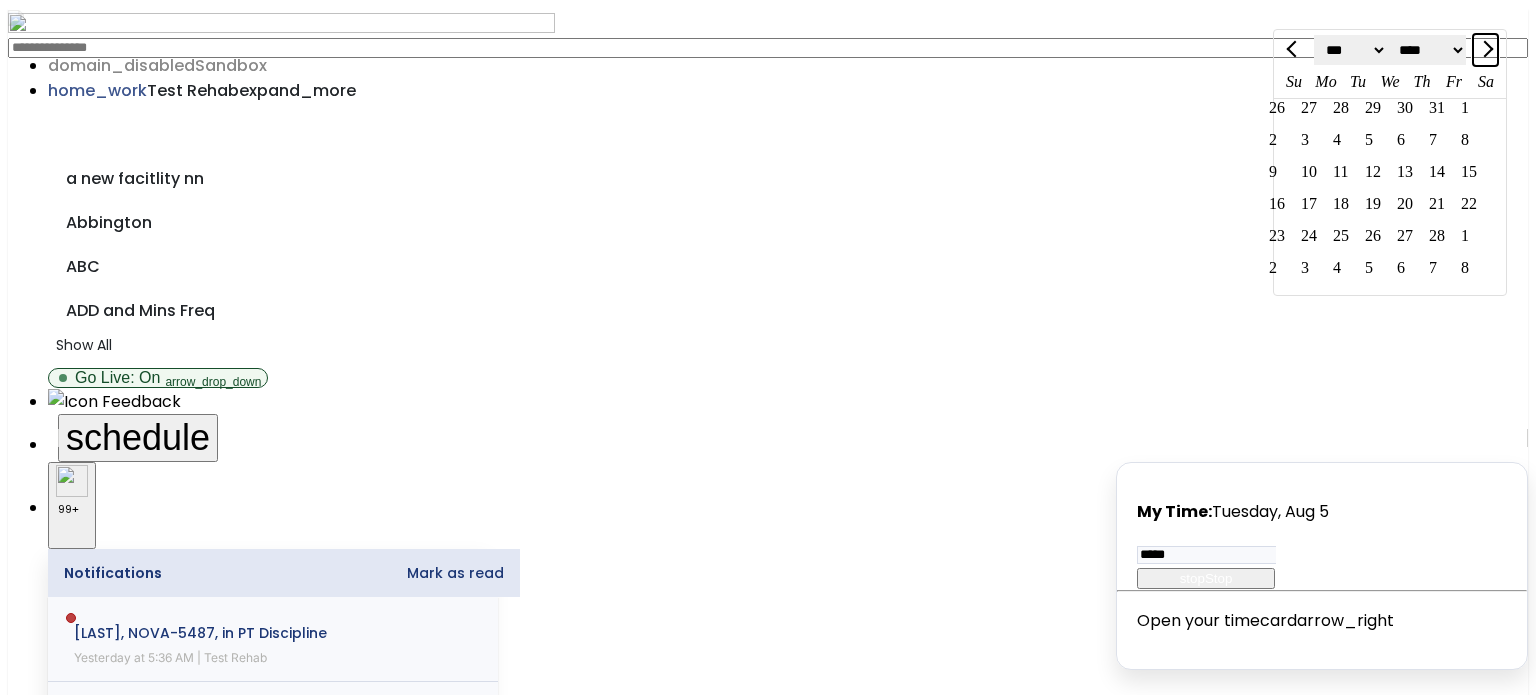 click 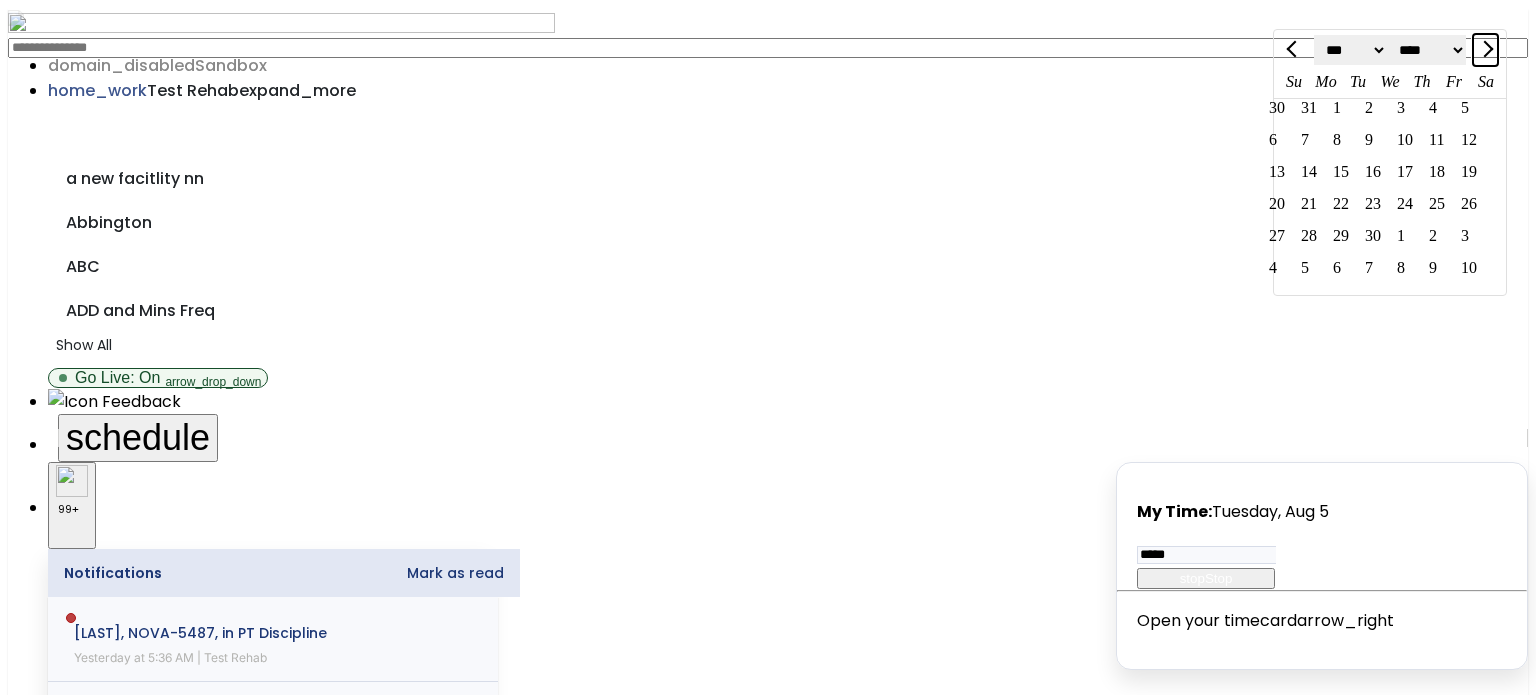click 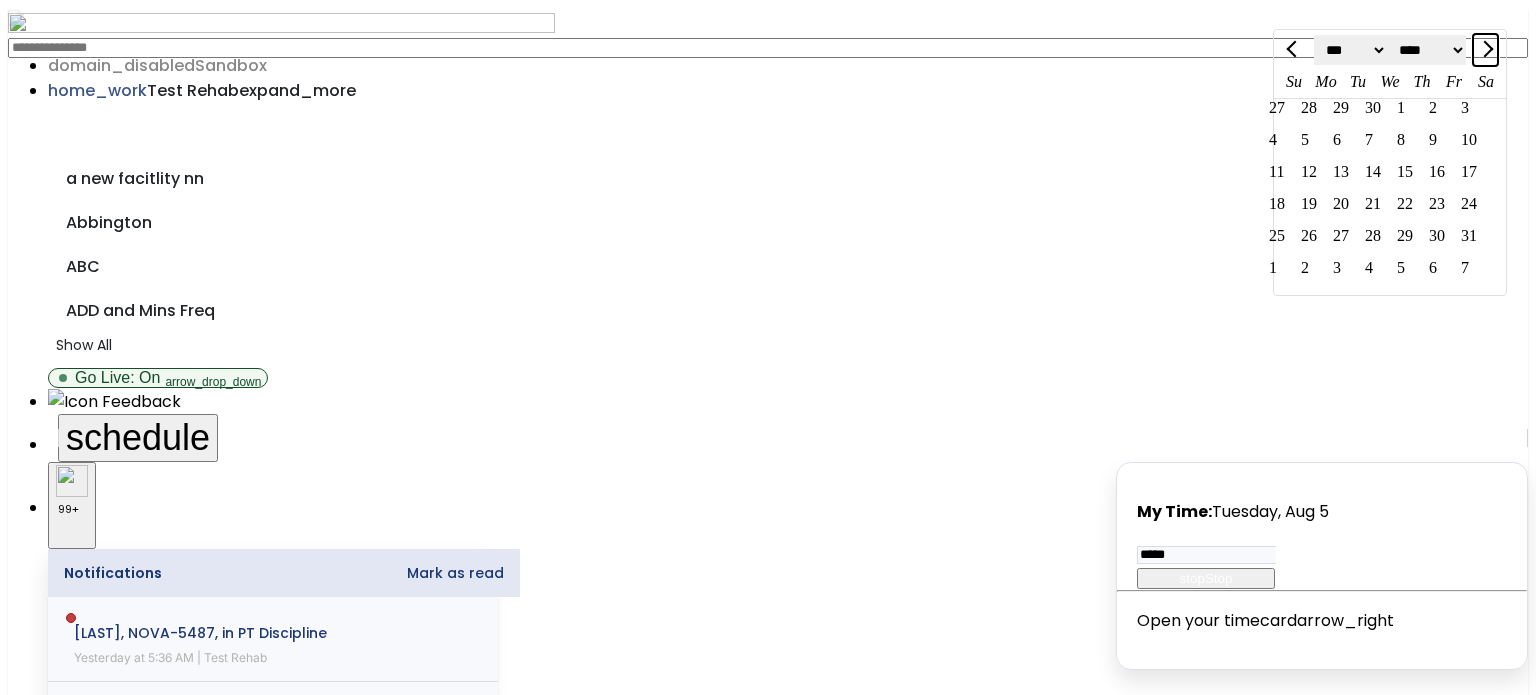 click 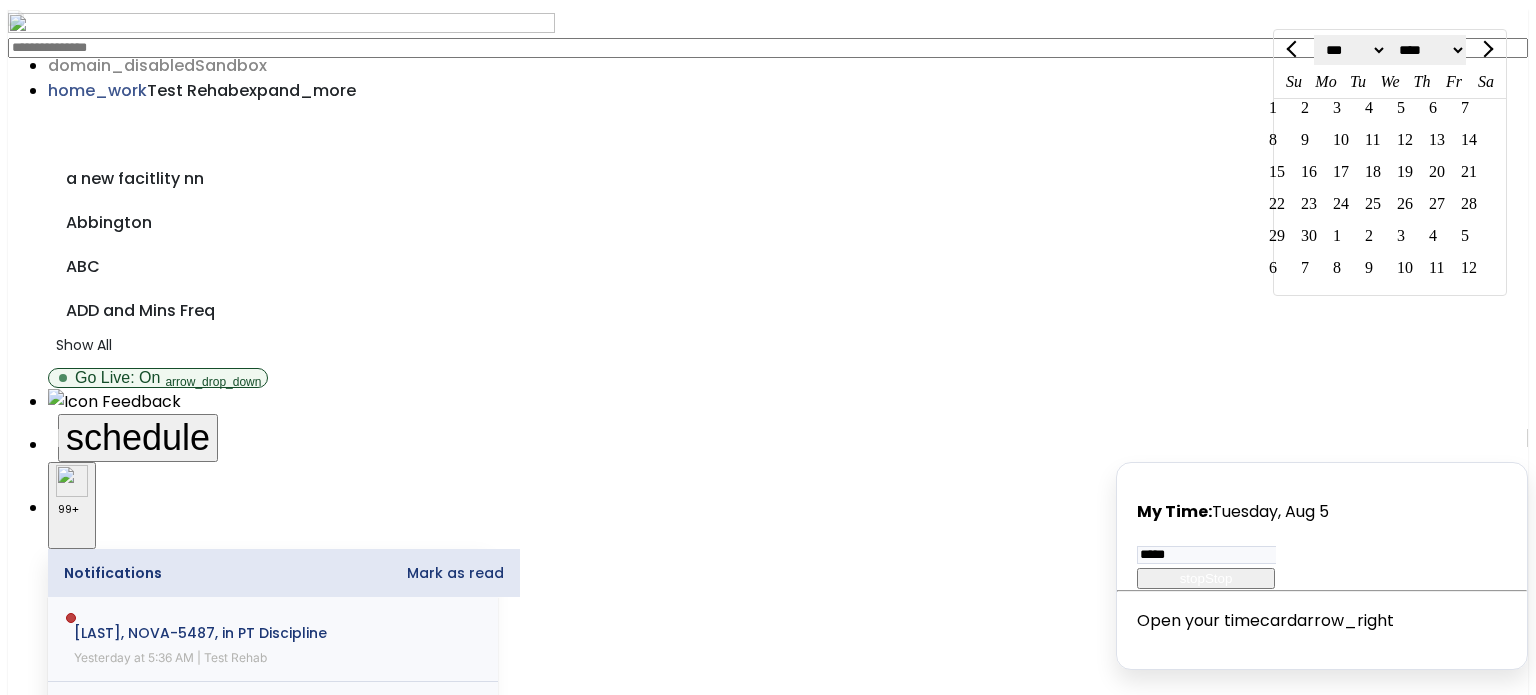 click on "*** *** *** *** *** *** *** ***" 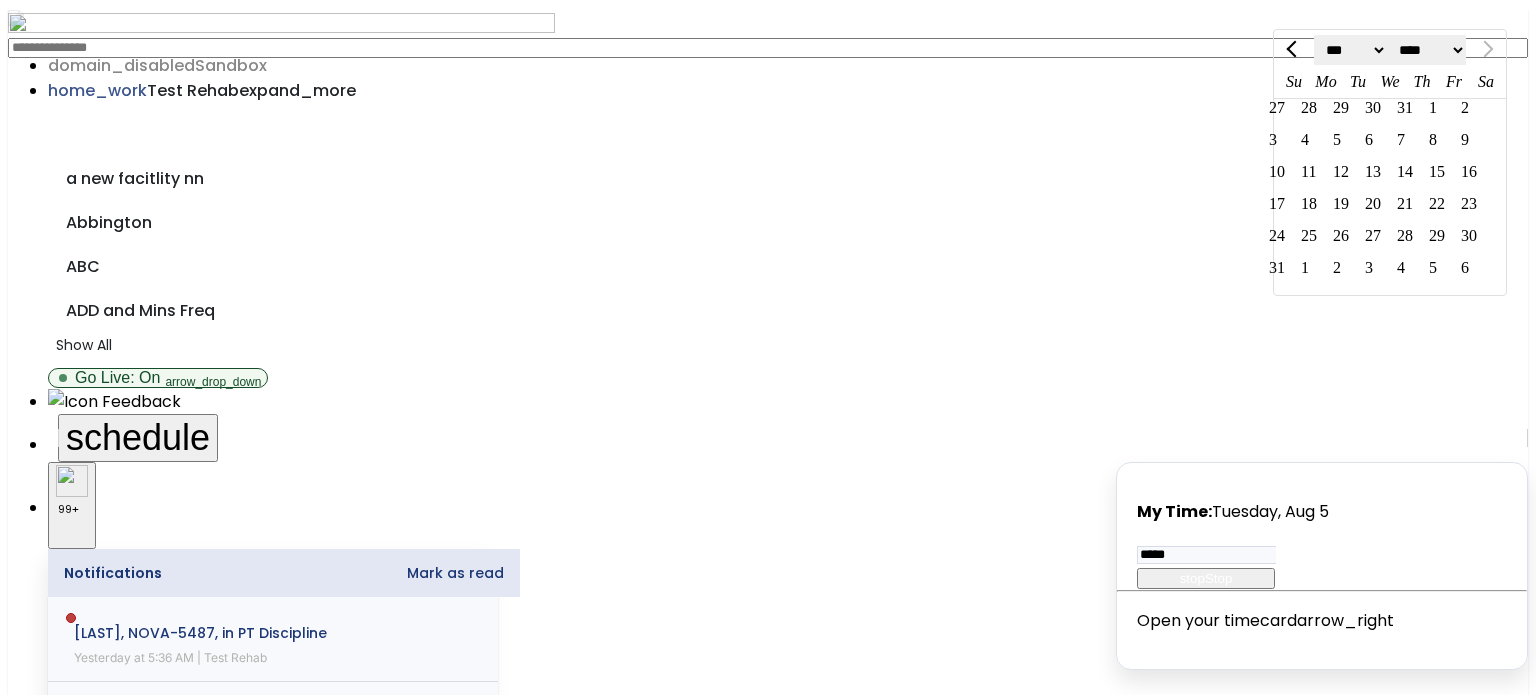 click on "**** **** **** **** **** **** **** **** **** **** **** **** **** **** **** **** **** **** **** **** **** **** **** **** **** **** **** **** **** **** **** **** **** **** **** **** **** **** **** **** **** **** **** **** **** **** **** **** **** **** **** **** **** **** **** **** **** **** **** **** **** **** **** **** **** **** **** **** **** **** **** **** **** **** **** **** **** **** **** **** **** **** **** **** **** **** **** **** **** **** **** **** **** **** **** **** **** **** **** **** **** **** **** **** **** **** **** **** **** **** **** **** **** **** **** **** **** **** **** **** **** **** **** **** **** ****" 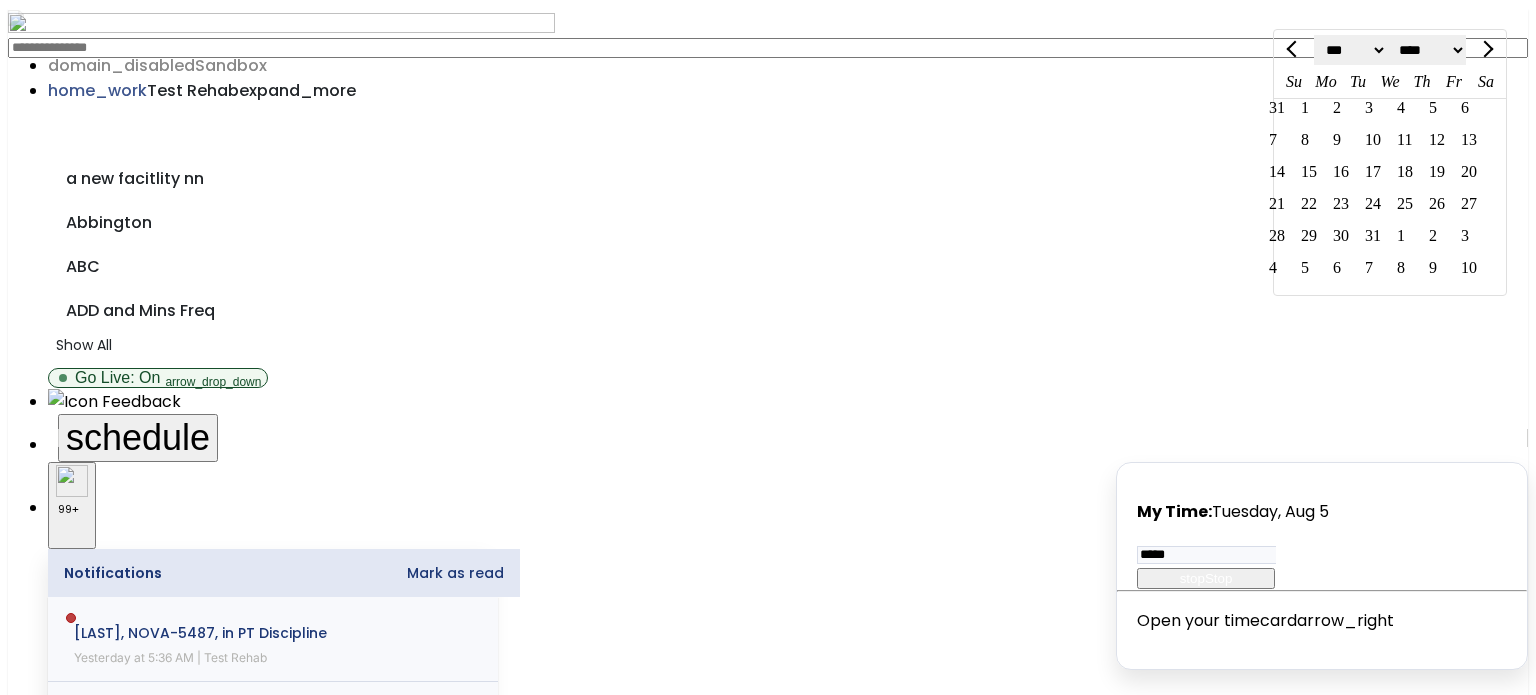 click on "3" 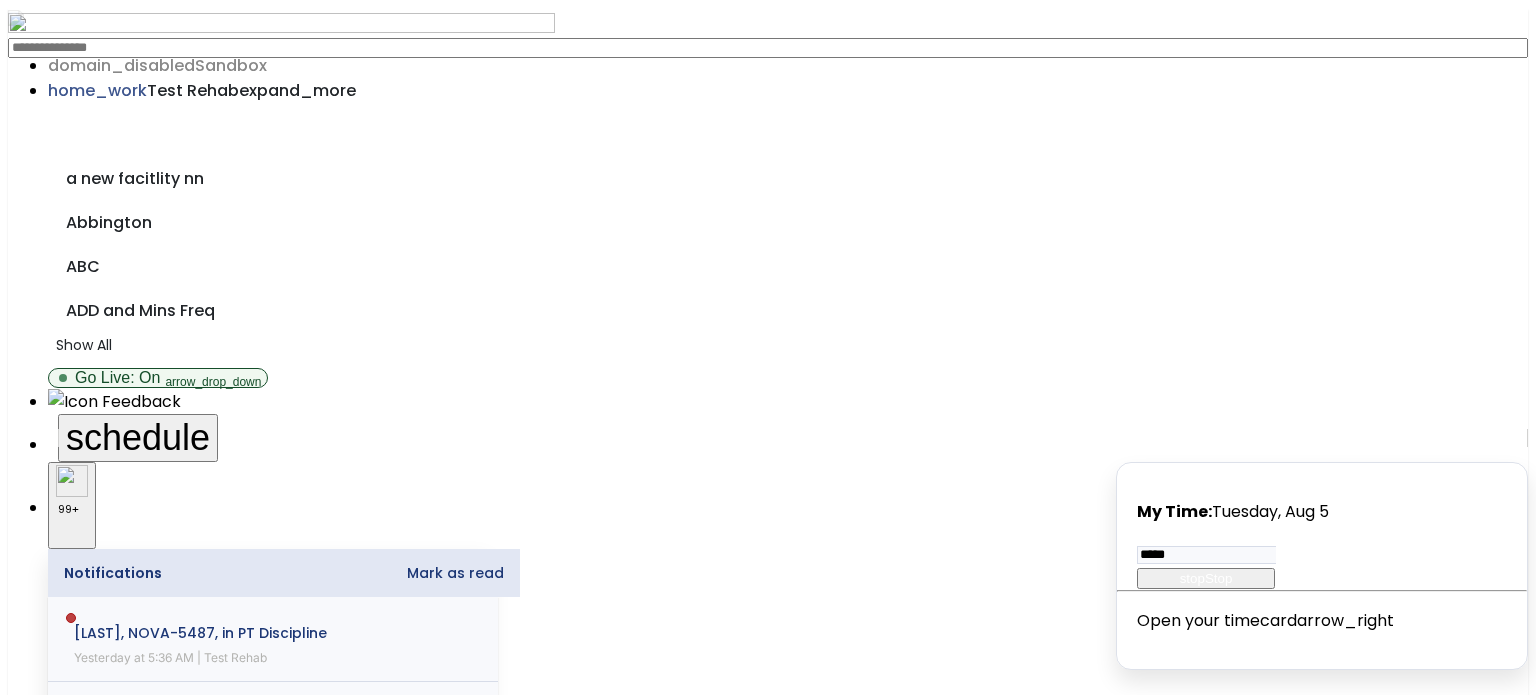click on "calendar_today" at bounding box center [79, 2588] 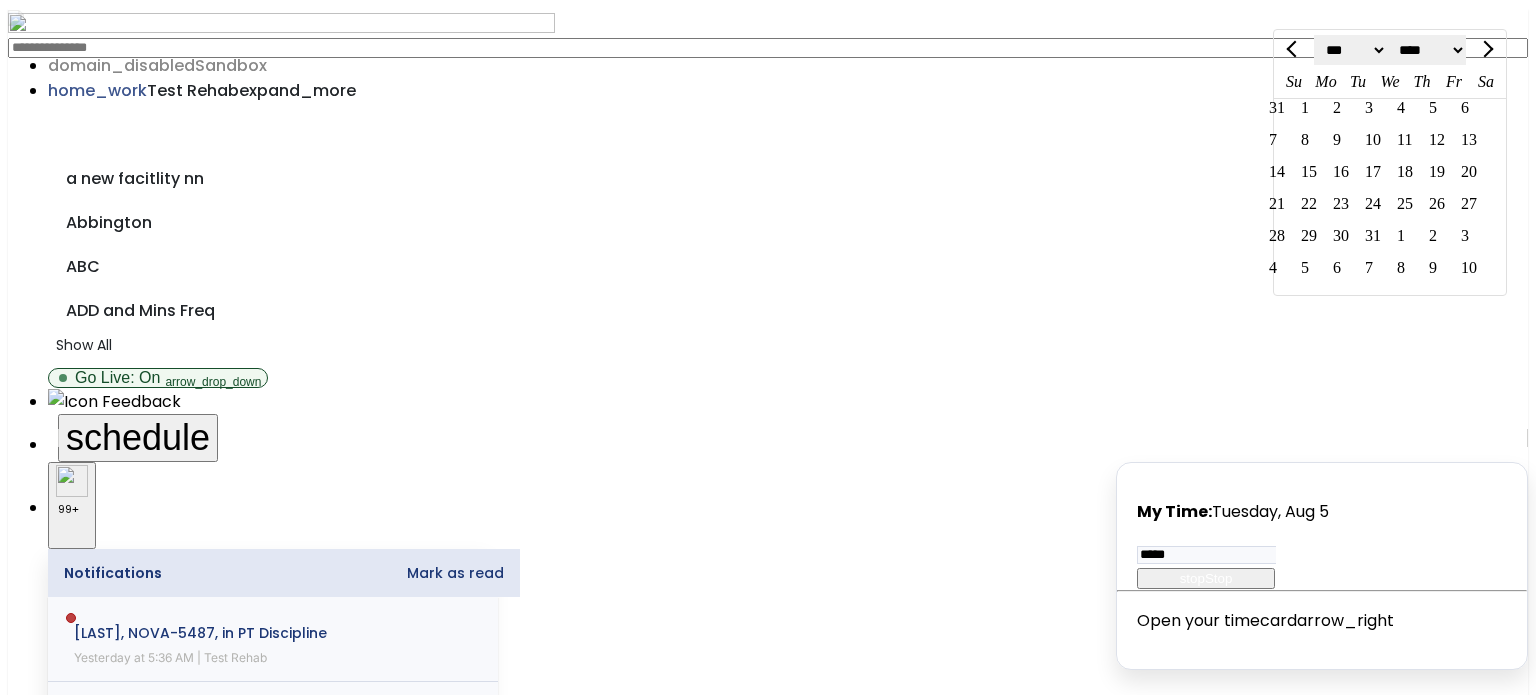 click on "*** *** *** *** *** *** *** *** *** *** *** ***" 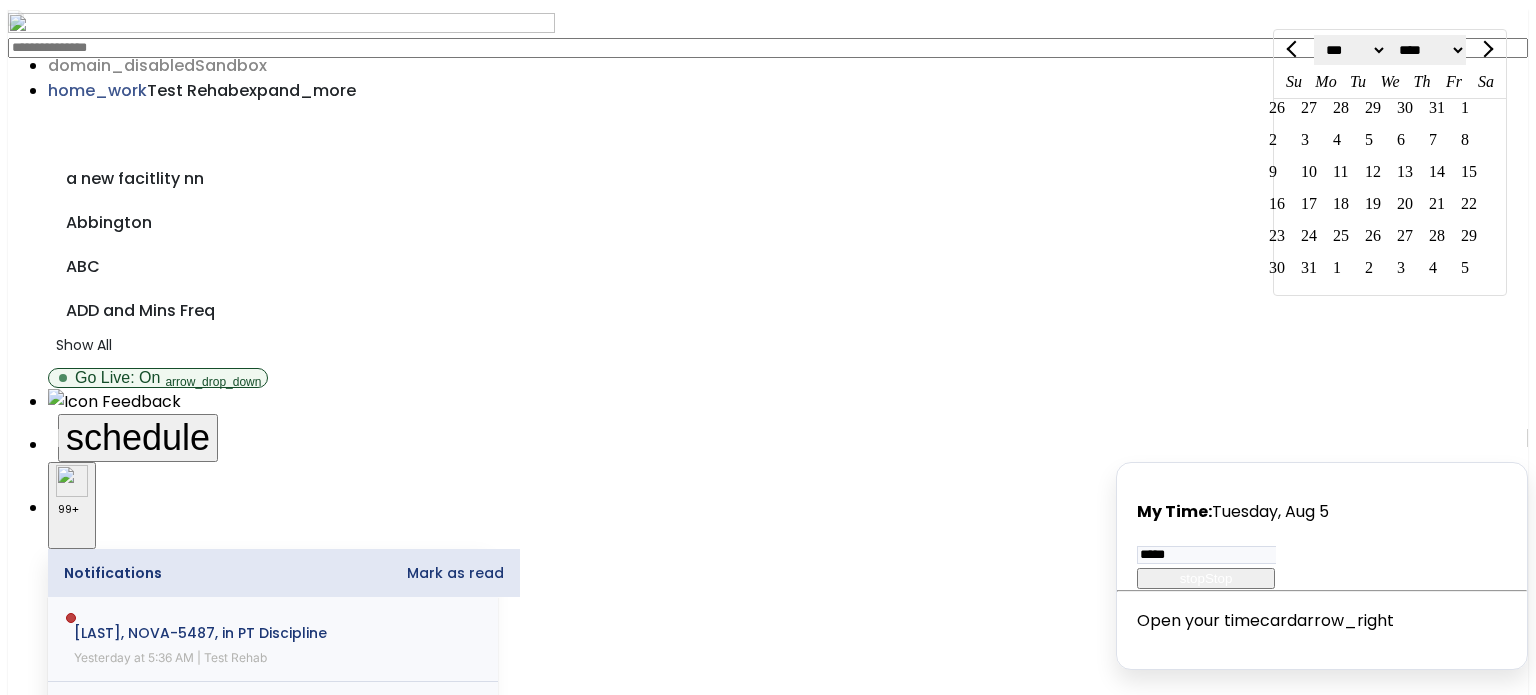 click on "*** *** *** *** *** *** *** *** *** *** *** ***" 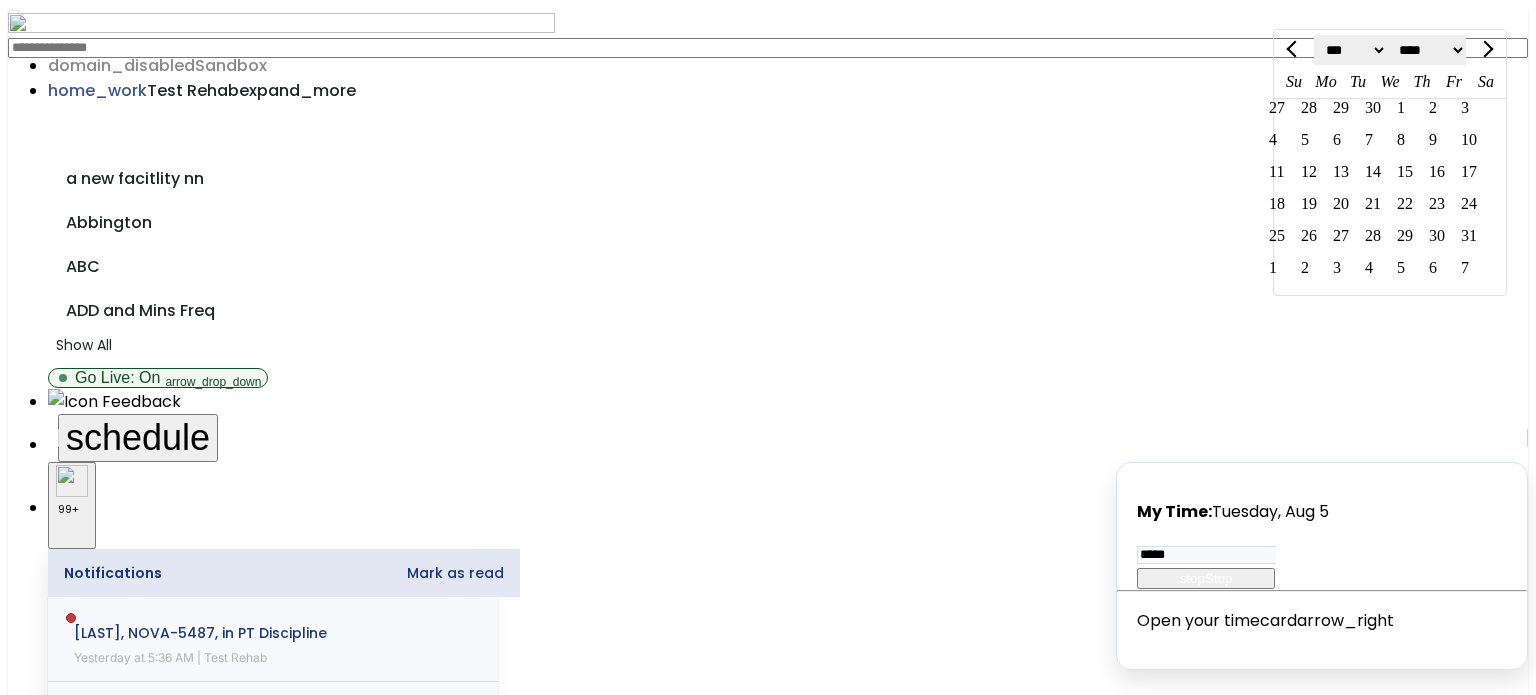 click on "**** **** **** **** **** **** **** **** **** **** **** **** **** **** **** **** **** **** **** **** **** **** **** **** **** **** **** **** **** **** **** **** **** **** **** **** **** **** **** **** **** **** **** **** **** **** **** **** **** **** **** **** **** **** **** **** **** **** **** **** **** **** **** **** **** **** **** **** **** **** **** **** **** **** **** **** **** **** **** **** **** **** **** **** **** **** **** **** **** **** **** **** **** **** **** **** **** **** **** **** **** **** **** **** **** **** **** **** **** **** **** **** **** **** **** **** **** **** **** **** **** **** **** **** **** ****" 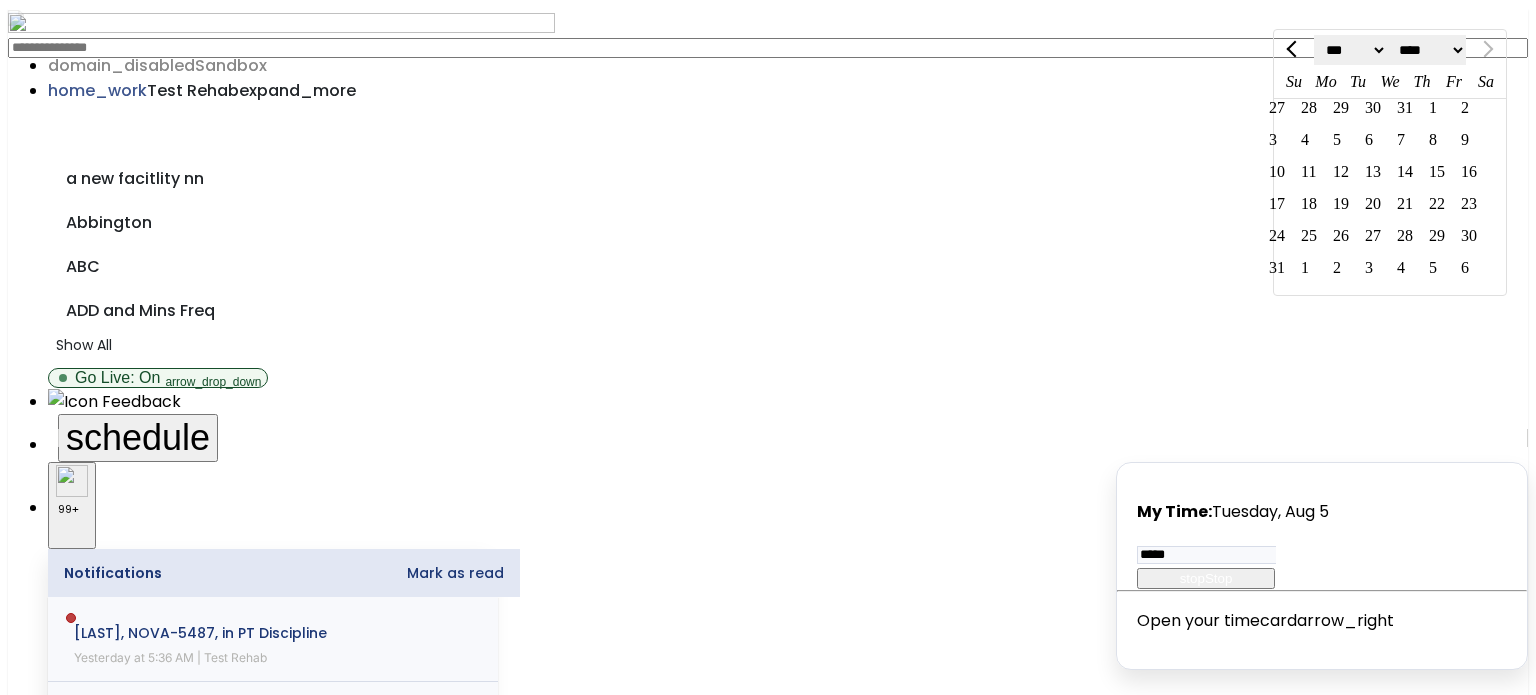 click on "5" 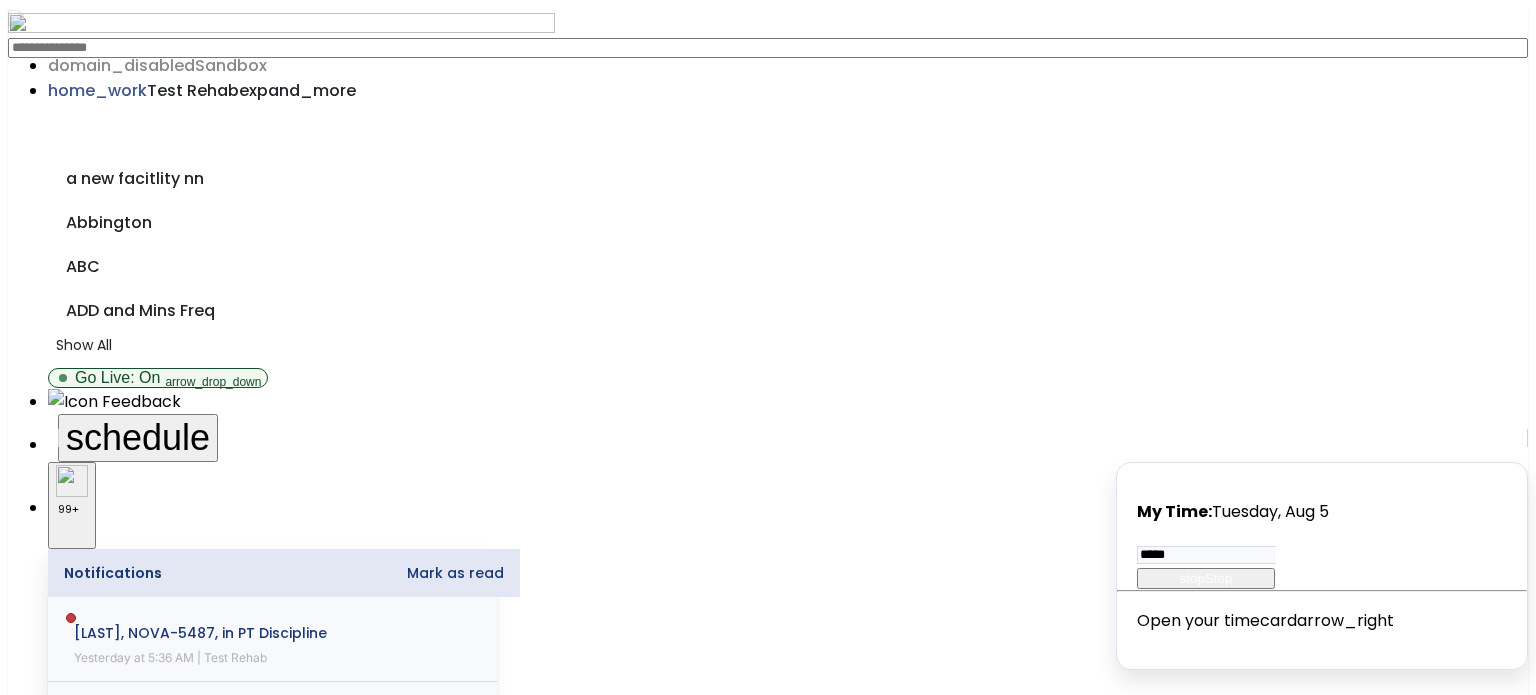 drag, startPoint x: 1056, startPoint y: 138, endPoint x: 1076, endPoint y: 127, distance: 22.825424 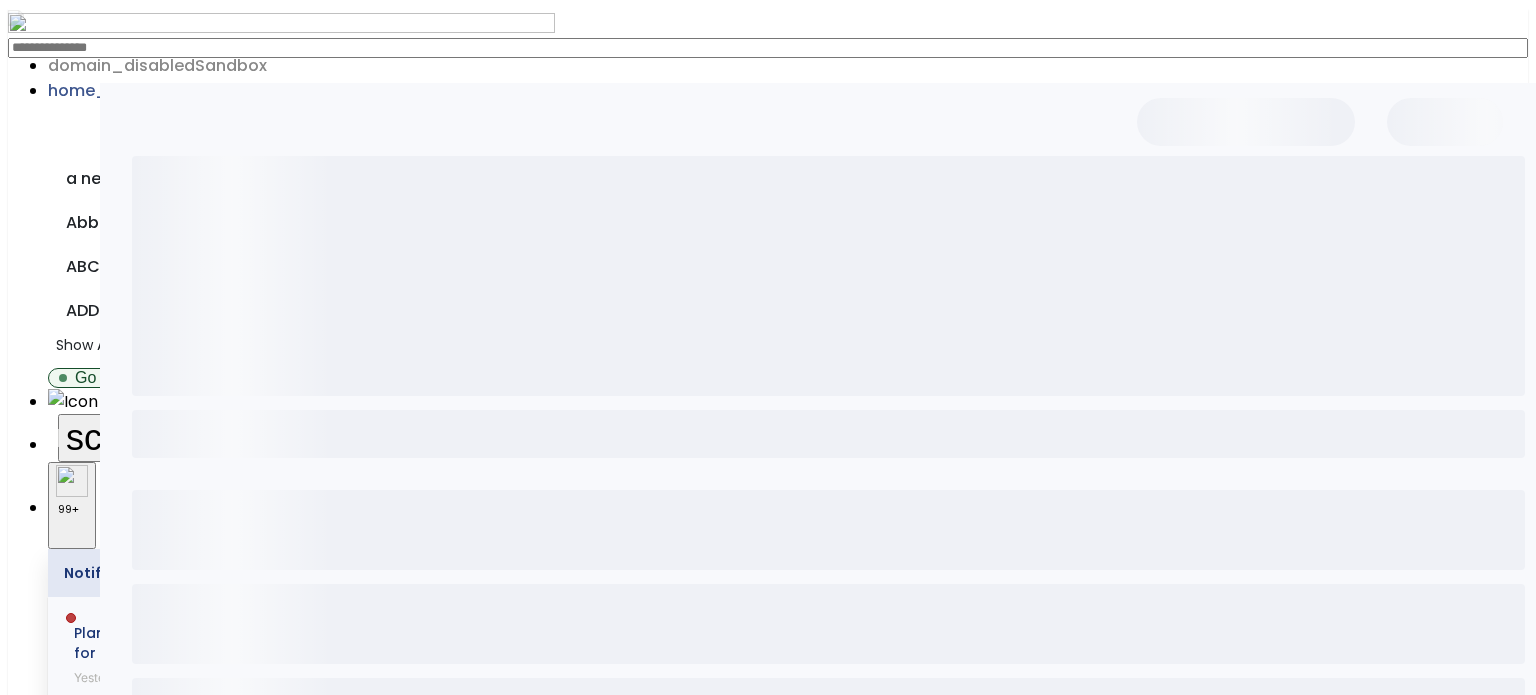 scroll, scrollTop: 0, scrollLeft: 0, axis: both 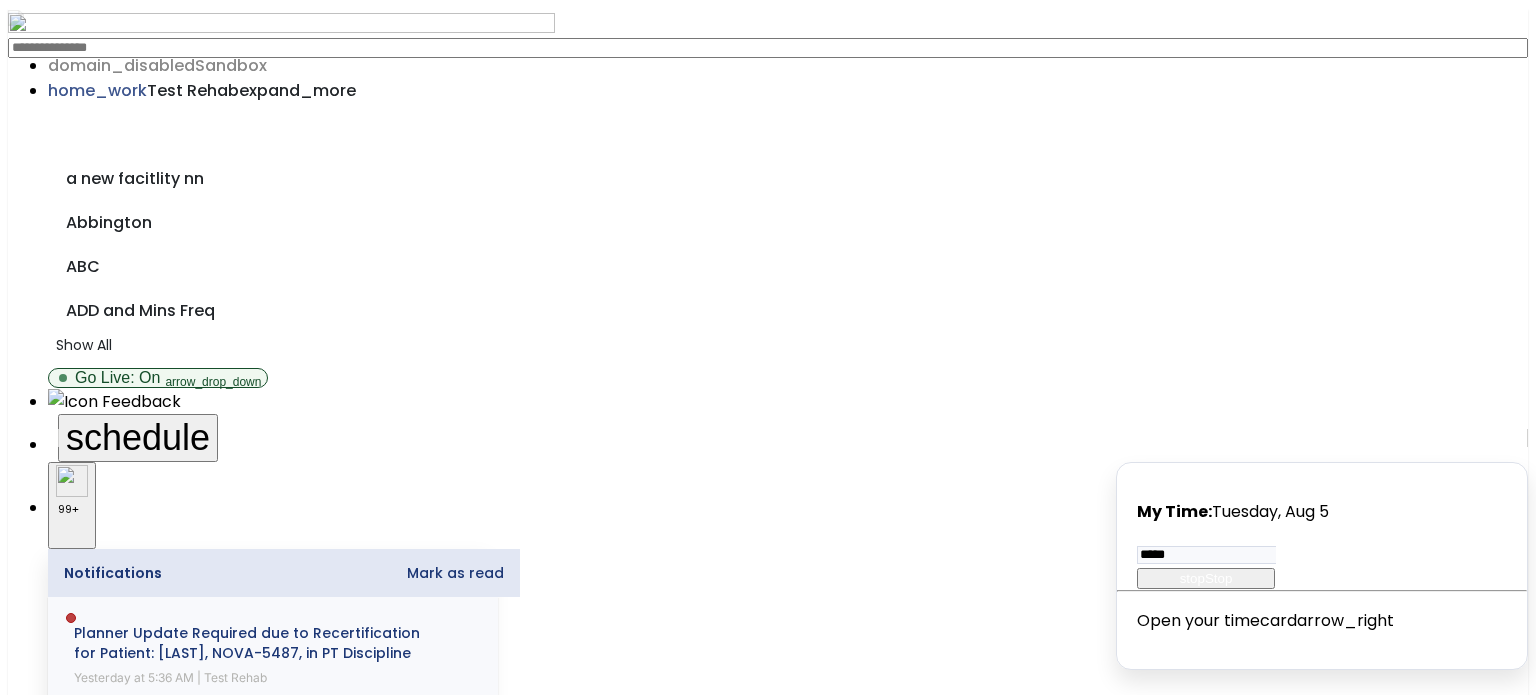 drag, startPoint x: 1229, startPoint y: 275, endPoint x: 1533, endPoint y: 251, distance: 304.9459 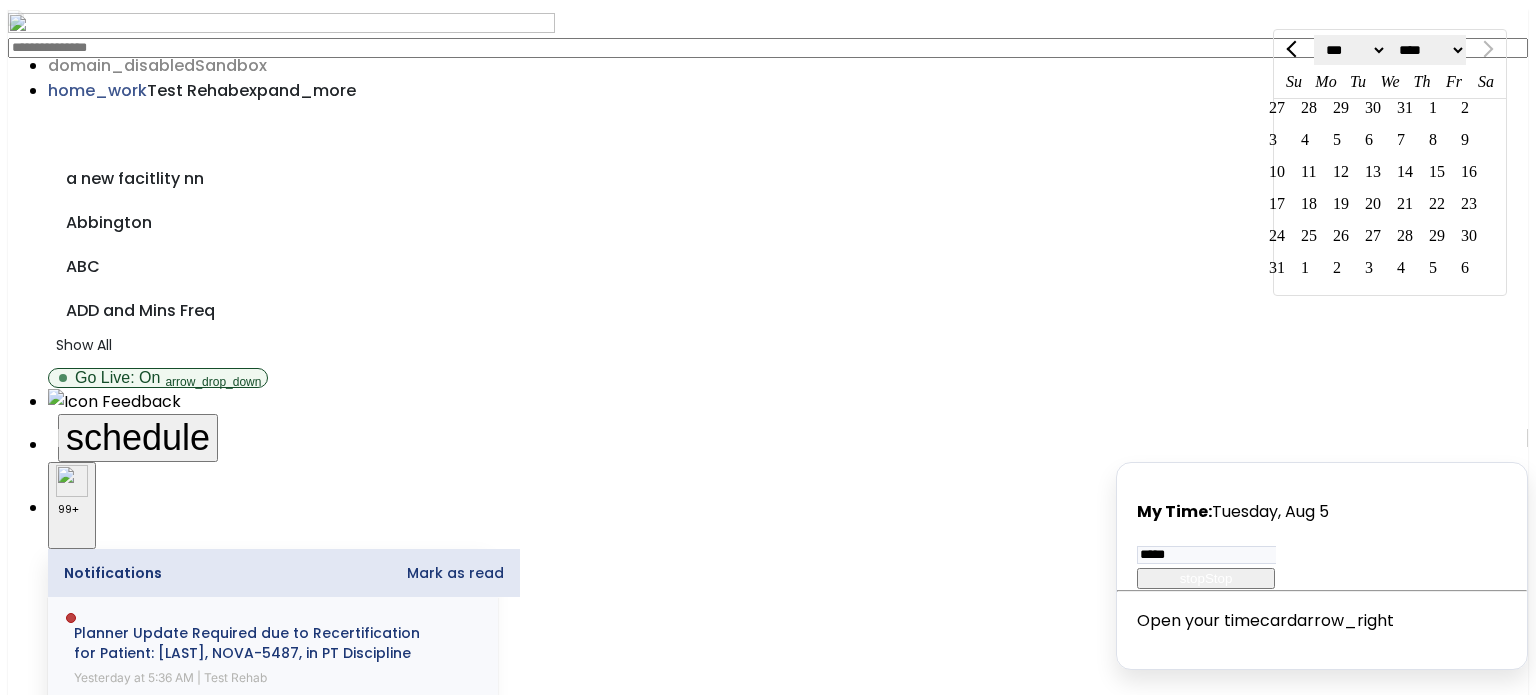 click on "5" 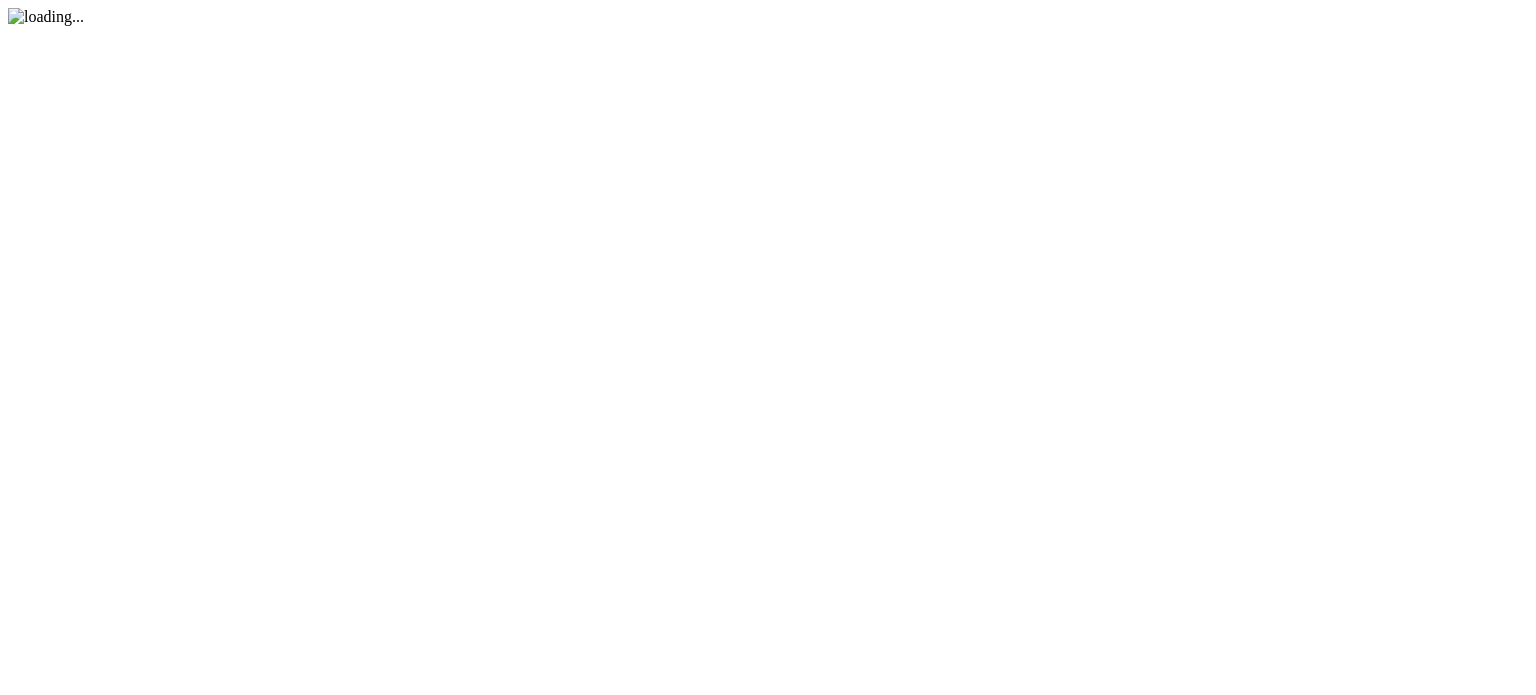 scroll, scrollTop: 0, scrollLeft: 0, axis: both 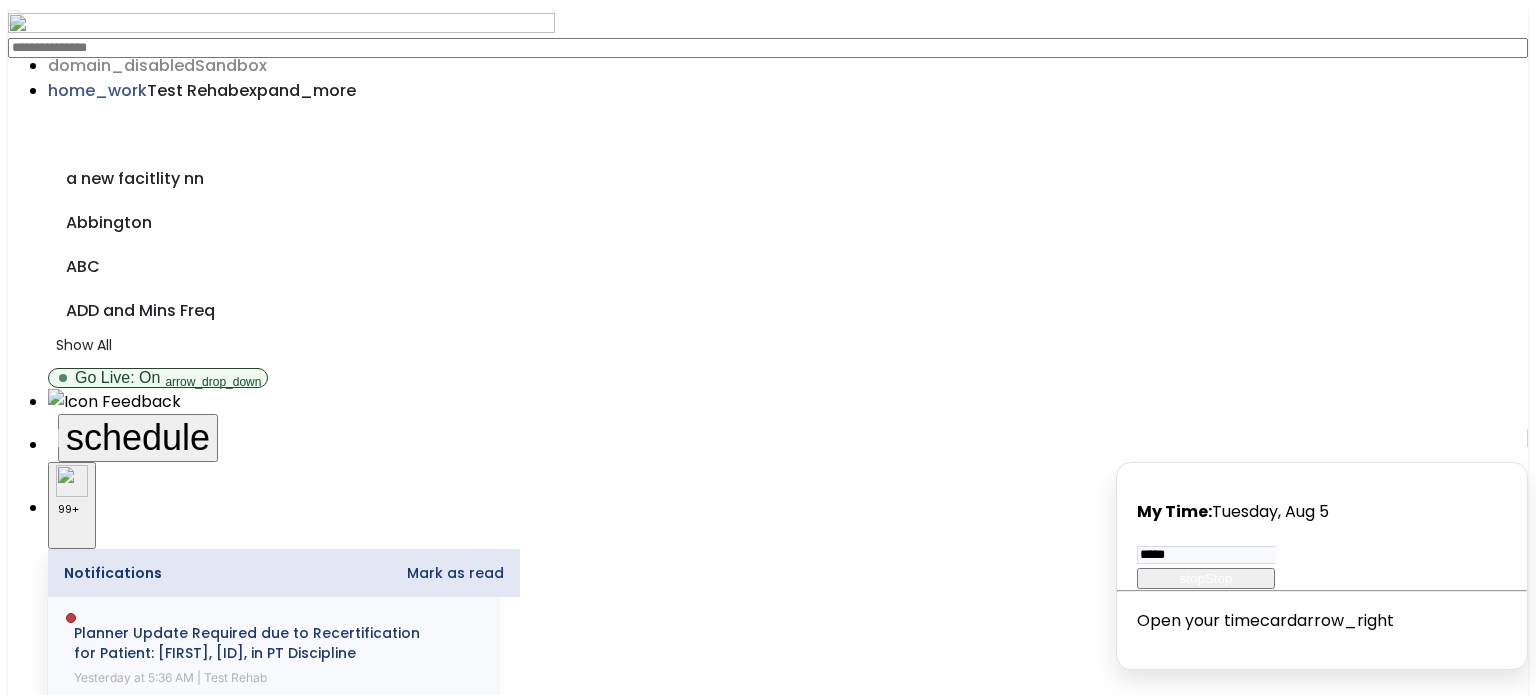 click on "Other" at bounding box center (768, 2195) 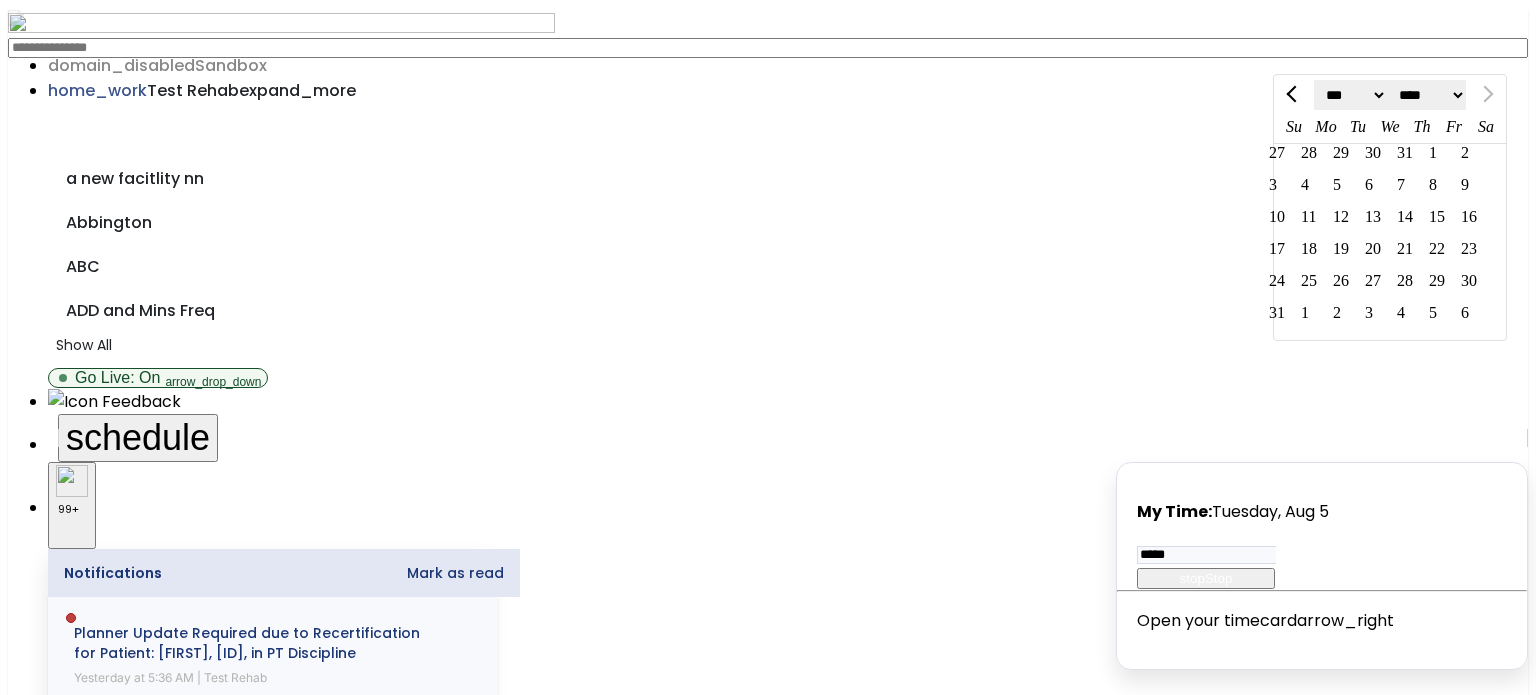 click on "5" 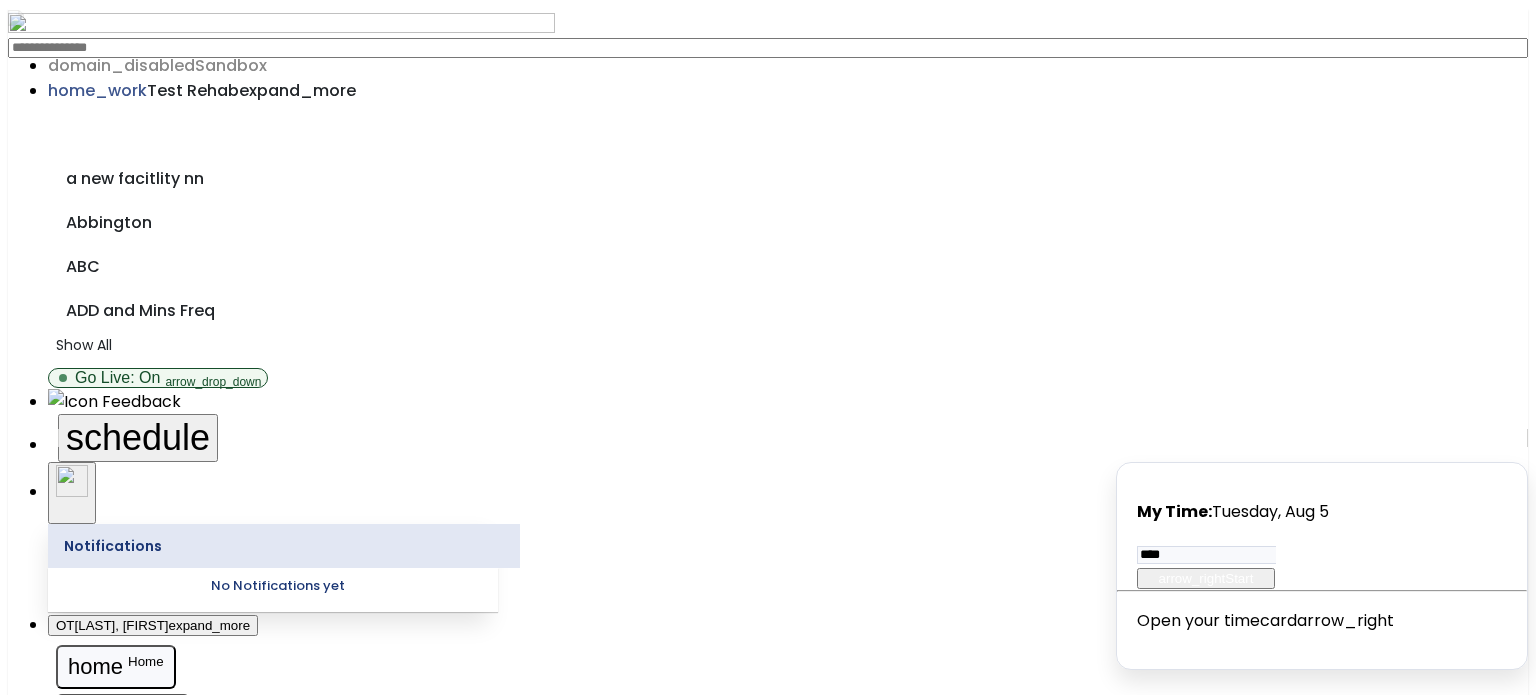 scroll, scrollTop: 0, scrollLeft: 0, axis: both 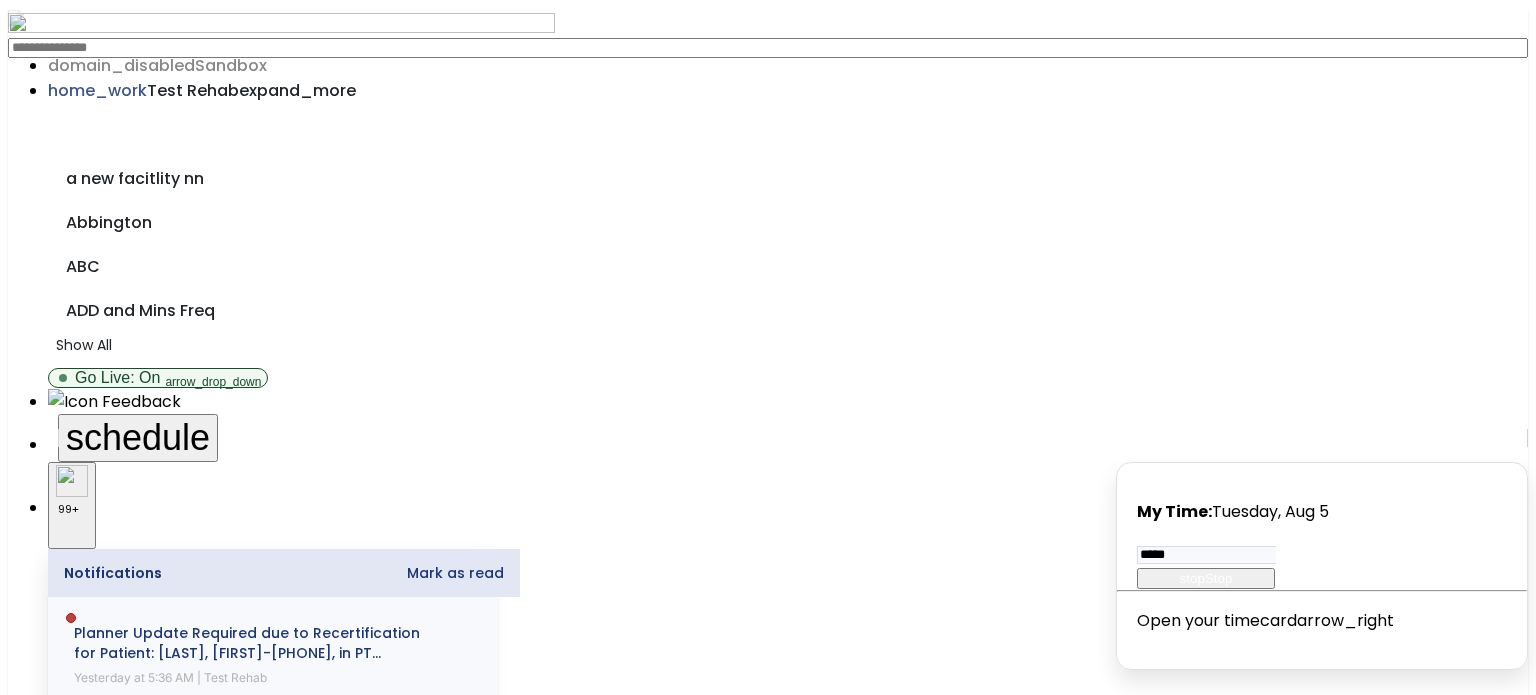 click on "Other" at bounding box center [768, 2195] 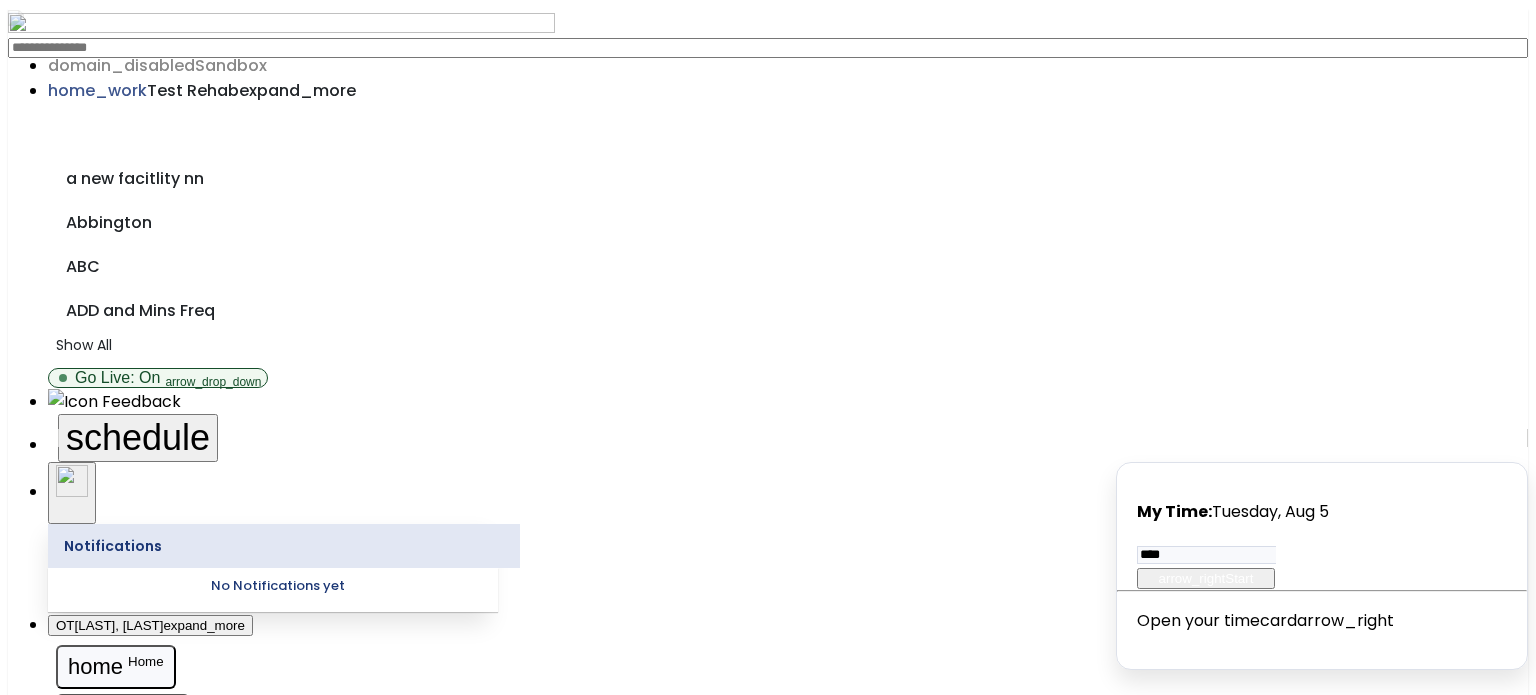 scroll, scrollTop: 0, scrollLeft: 0, axis: both 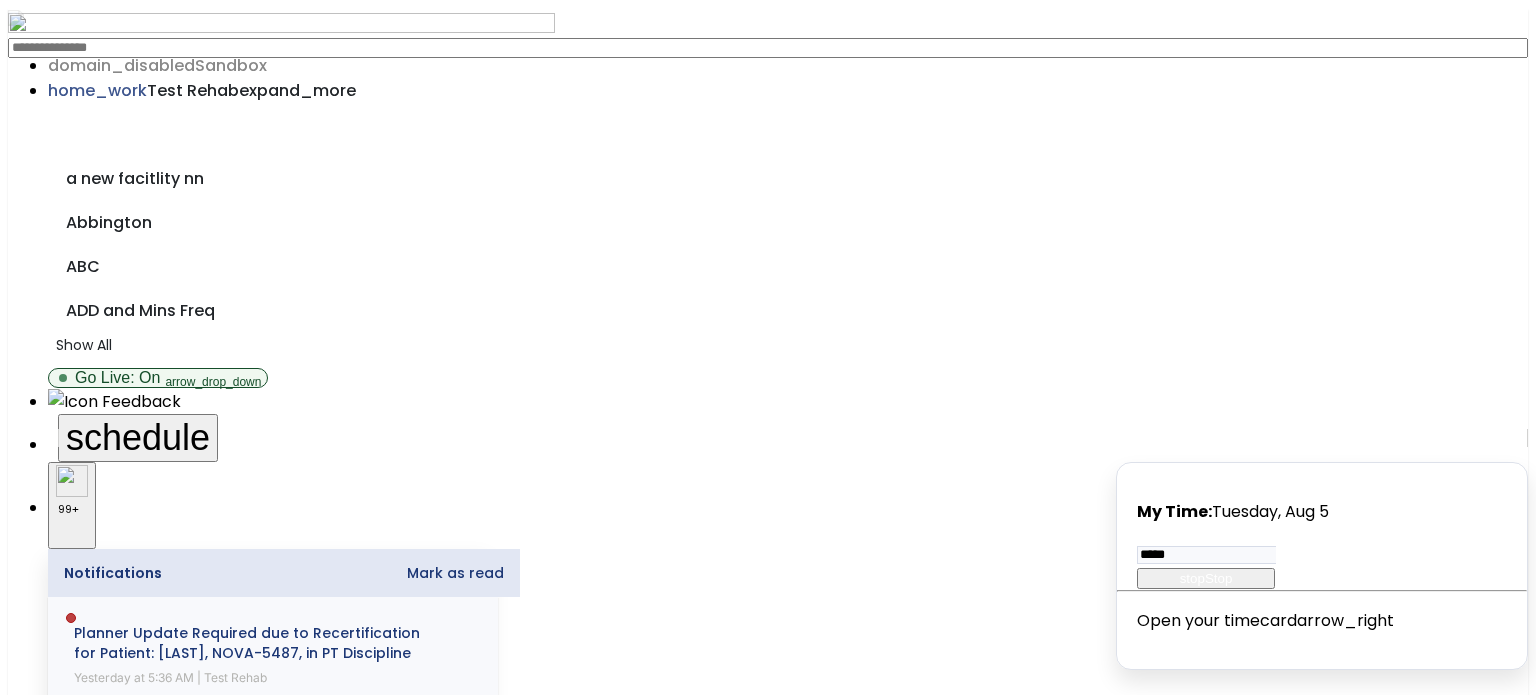 click on "Other" at bounding box center [768, 2195] 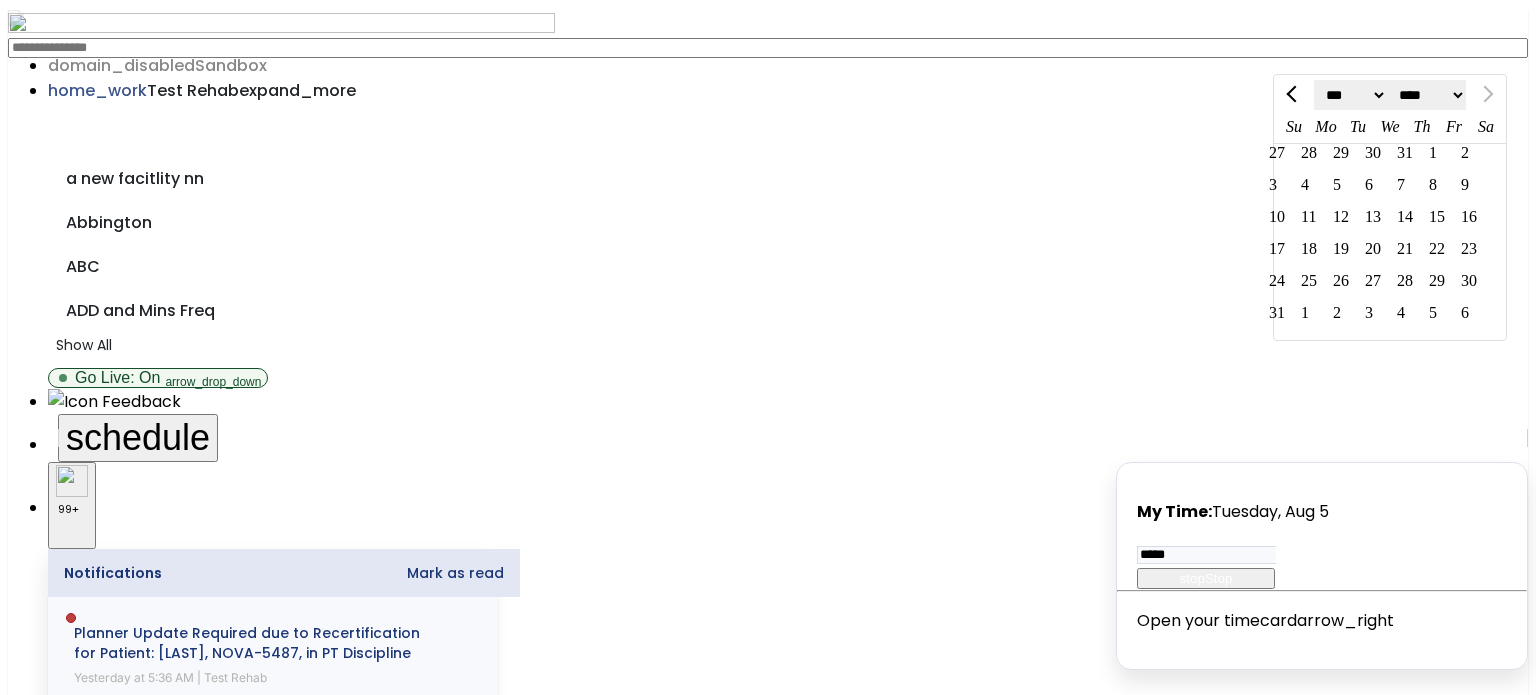 click on "3" 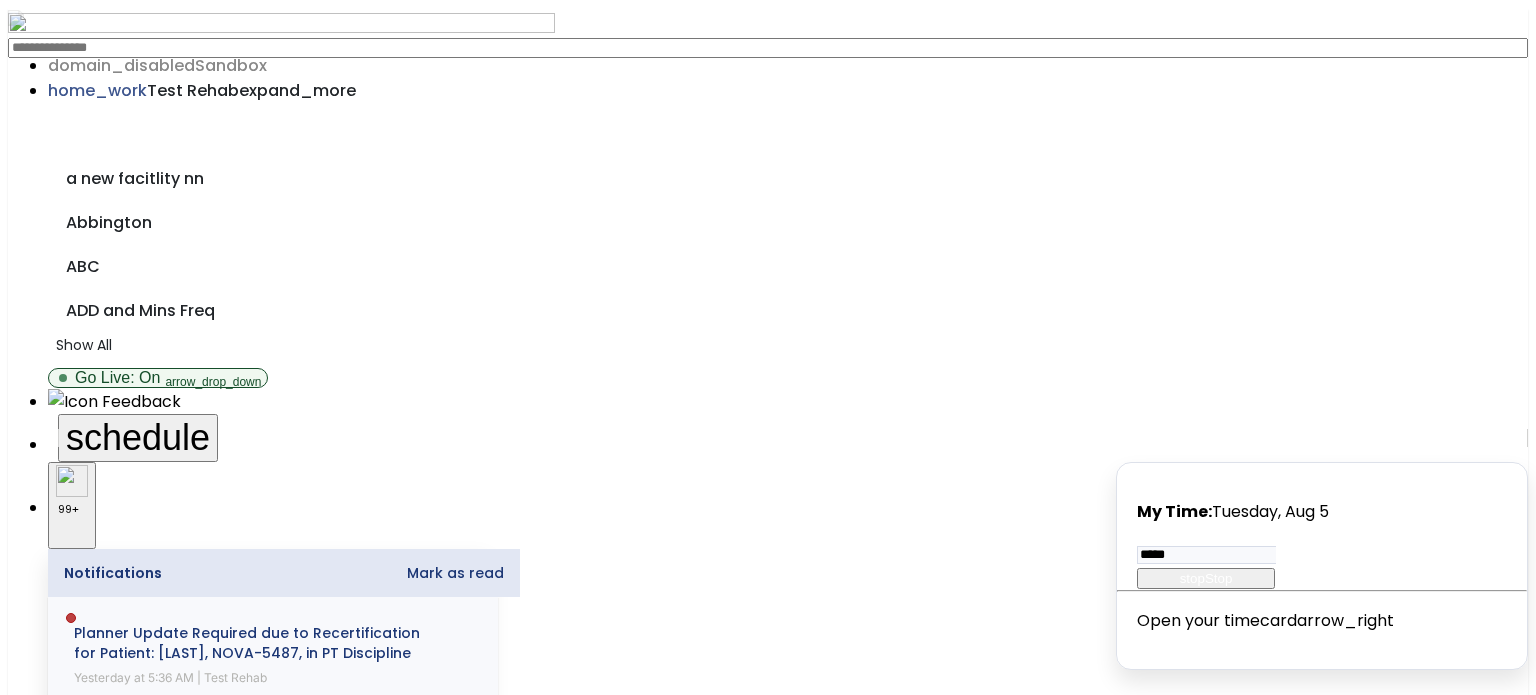 click on "calendar_today" at bounding box center [79, 2698] 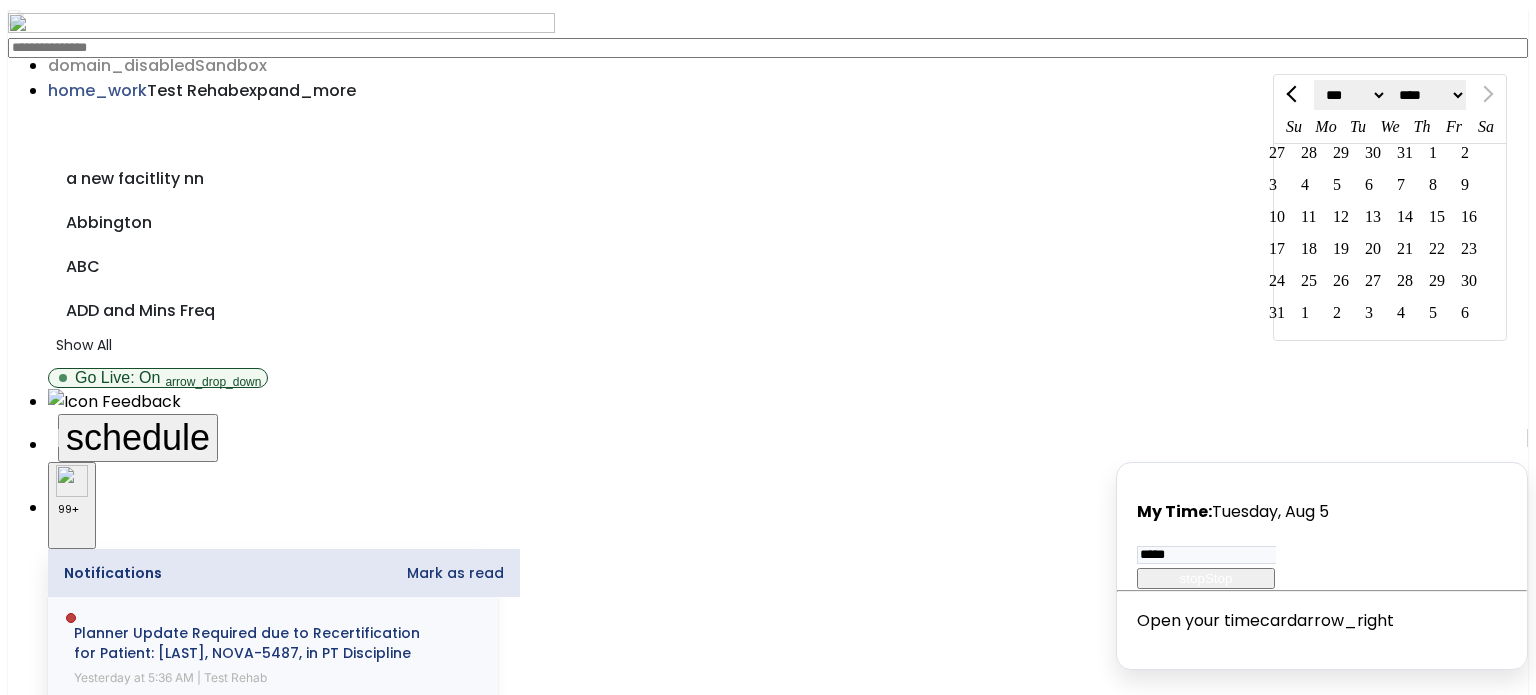 click on "3" 